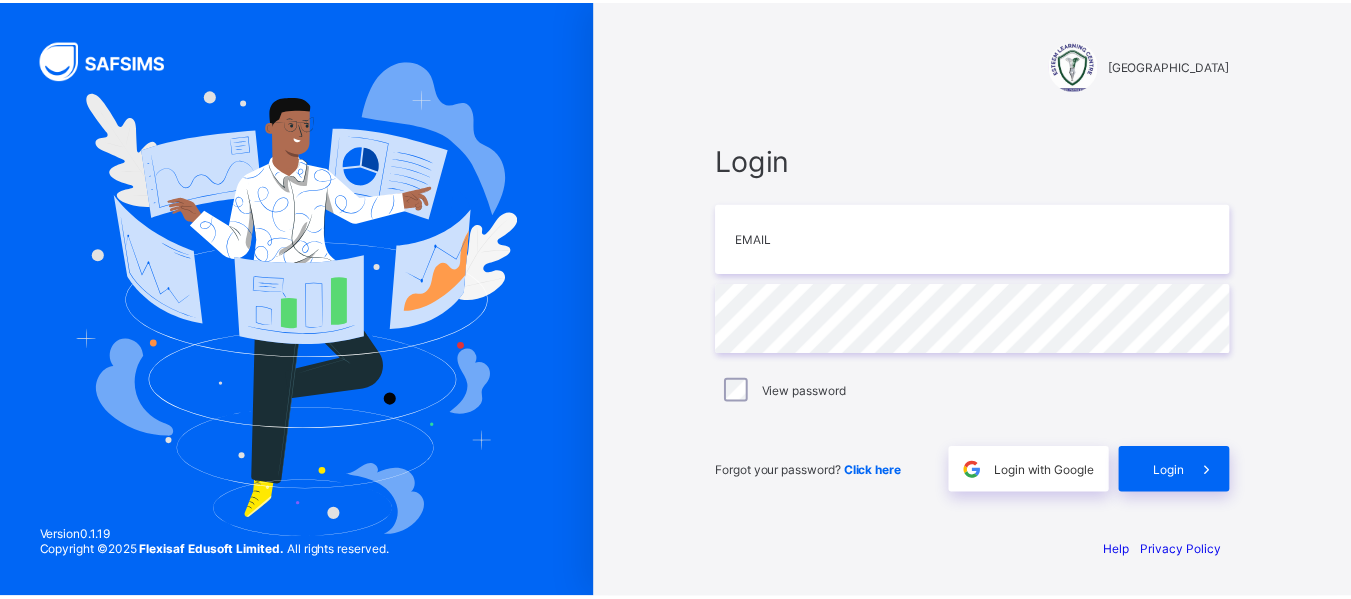 scroll, scrollTop: 0, scrollLeft: 0, axis: both 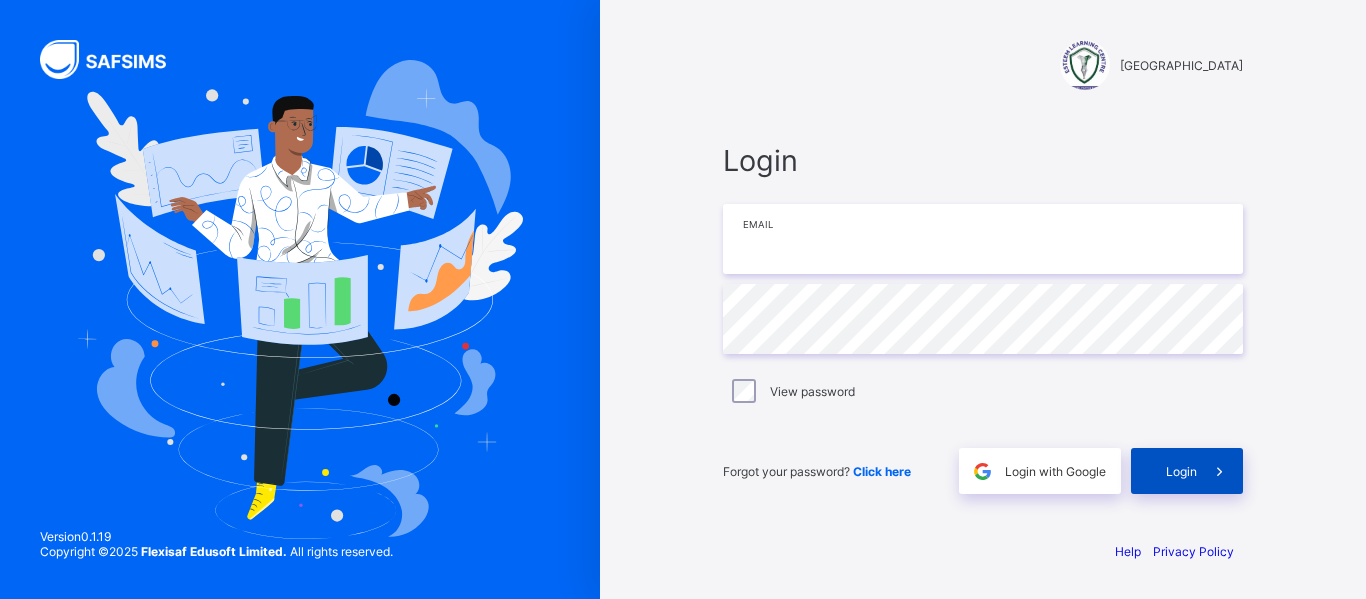 type on "**********" 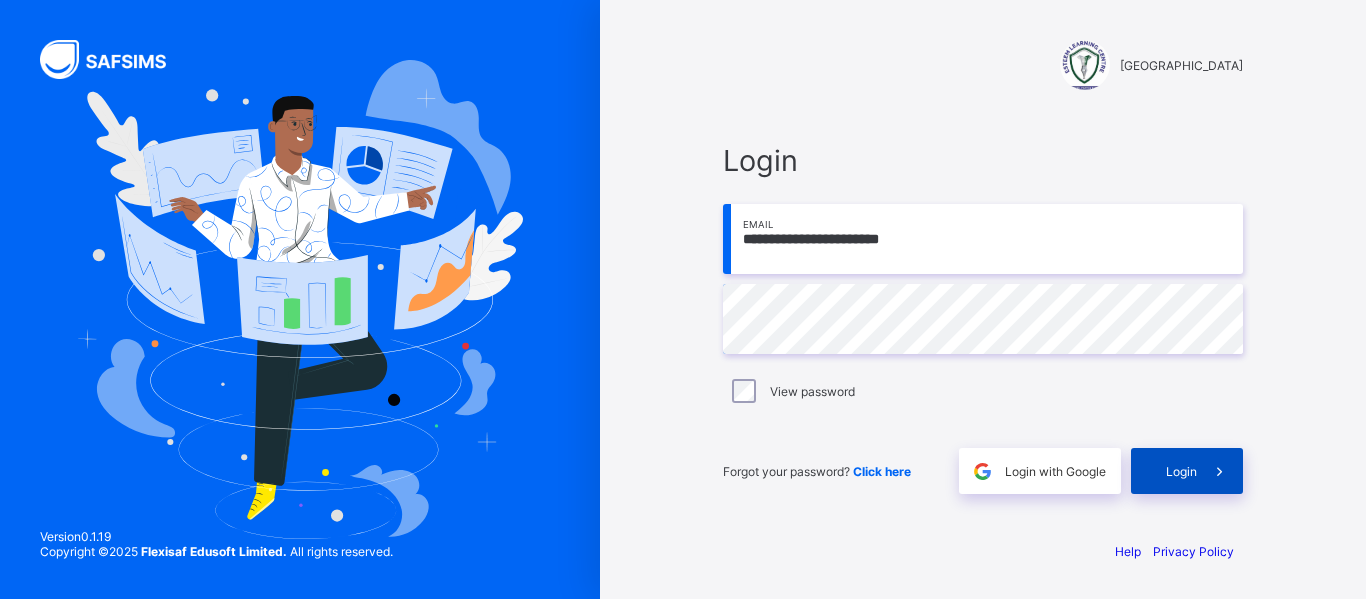 click on "Login" at bounding box center (1187, 471) 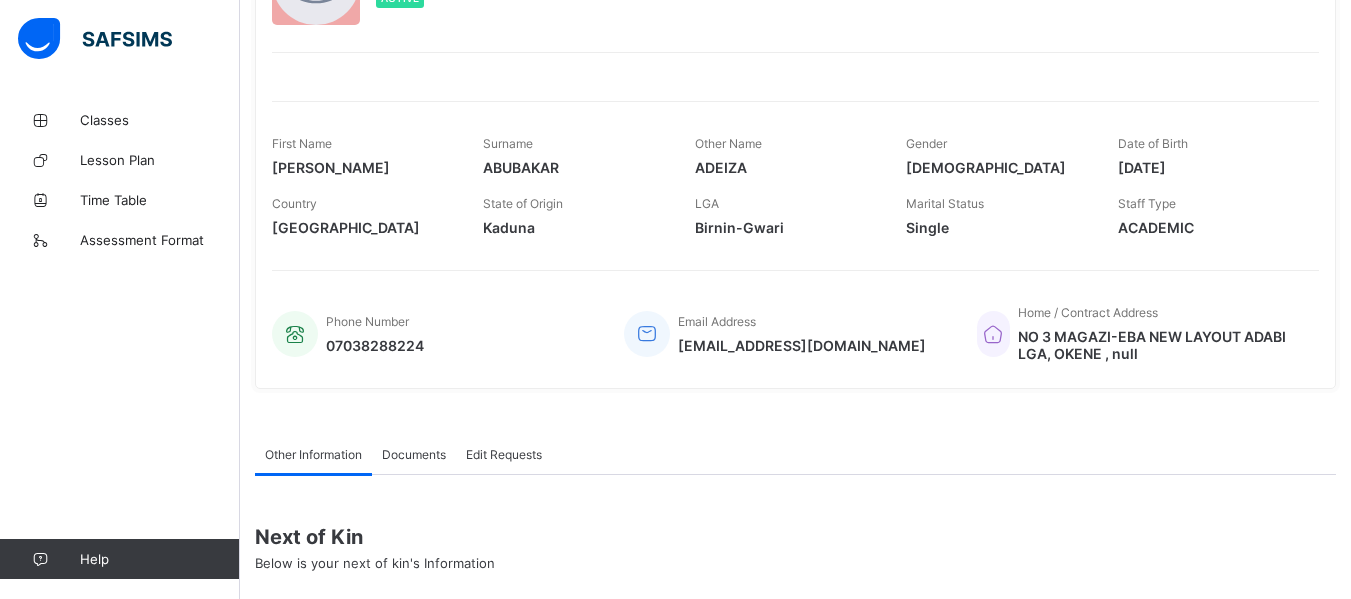 scroll, scrollTop: 0, scrollLeft: 0, axis: both 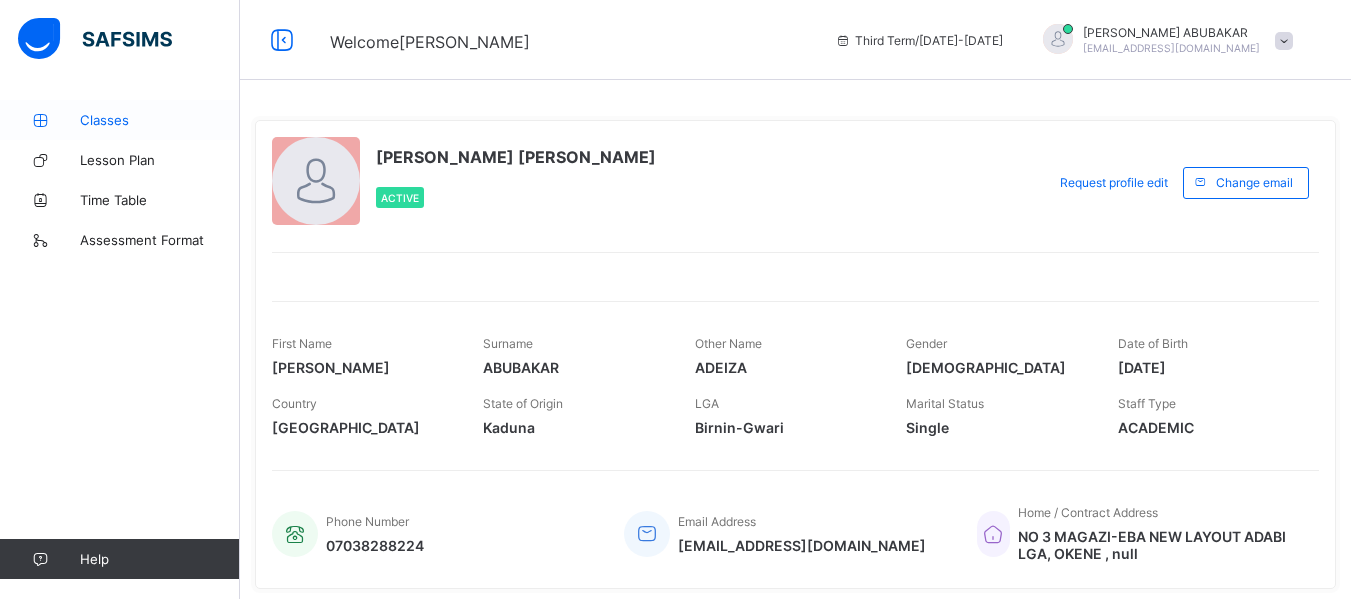 click on "Classes" at bounding box center (120, 120) 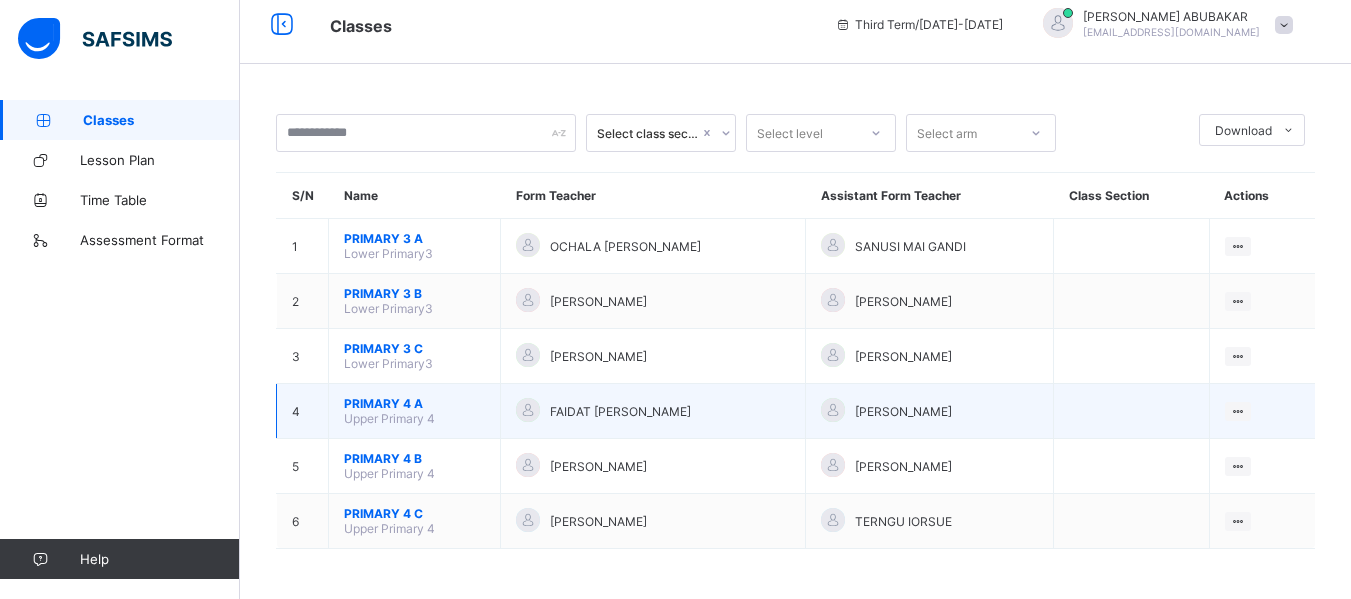 scroll, scrollTop: 0, scrollLeft: 0, axis: both 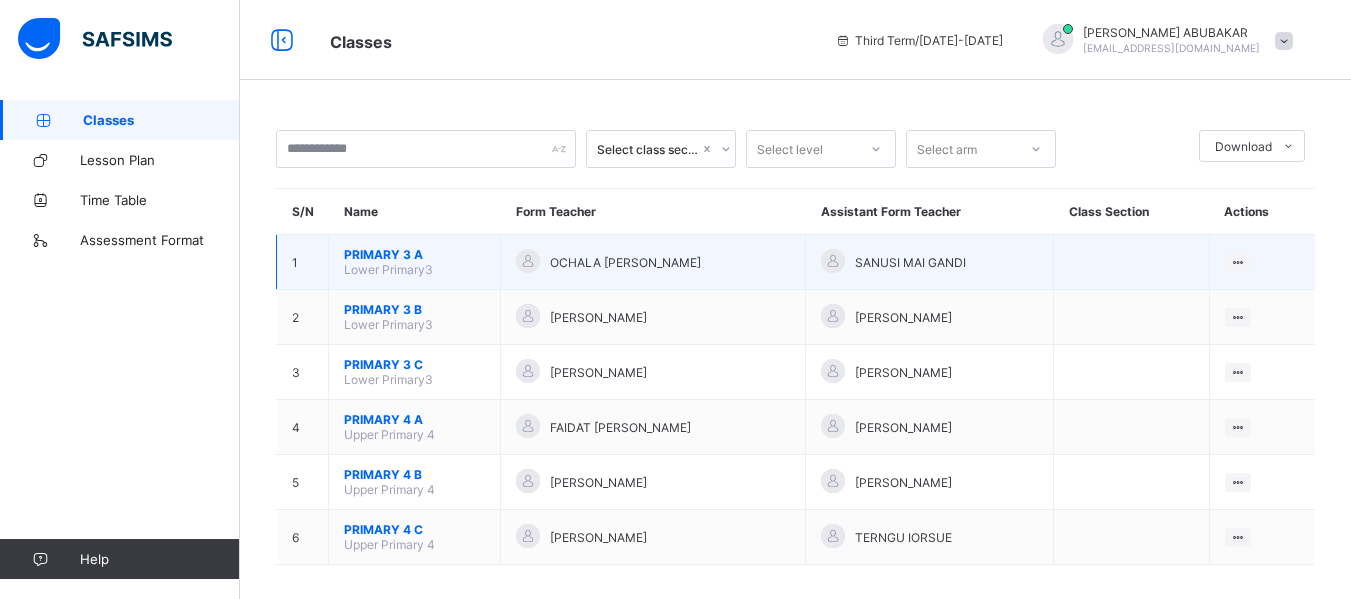 click on "PRIMARY 3   A" at bounding box center (414, 254) 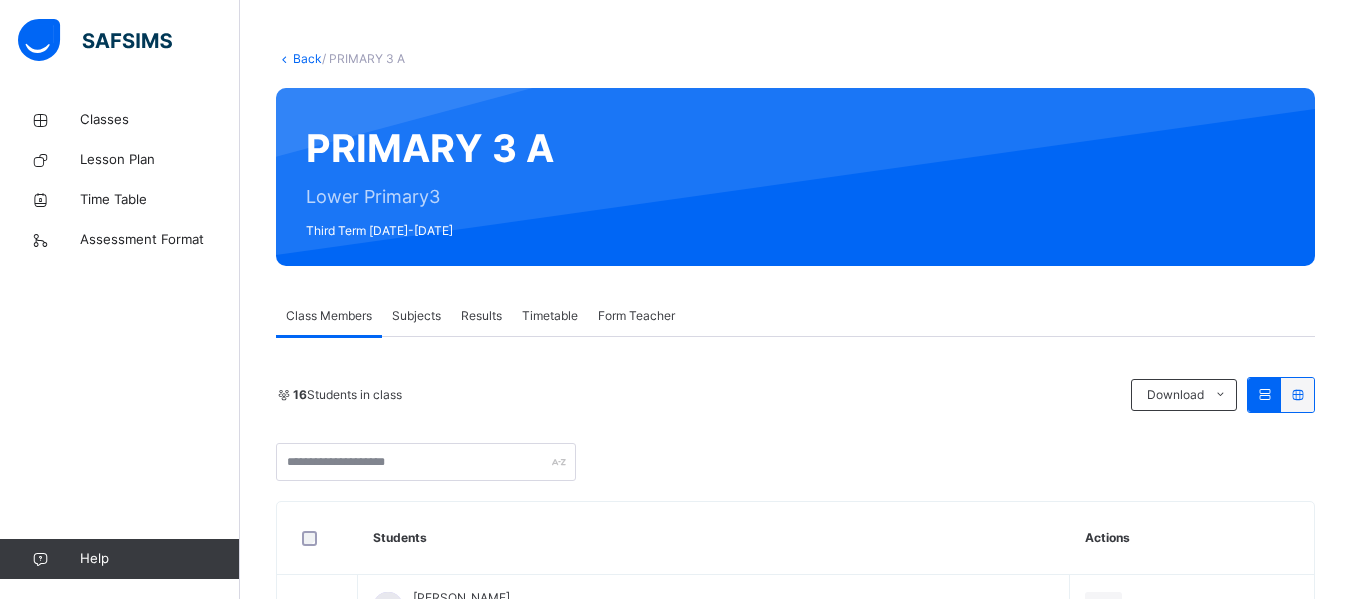 scroll, scrollTop: 100, scrollLeft: 0, axis: vertical 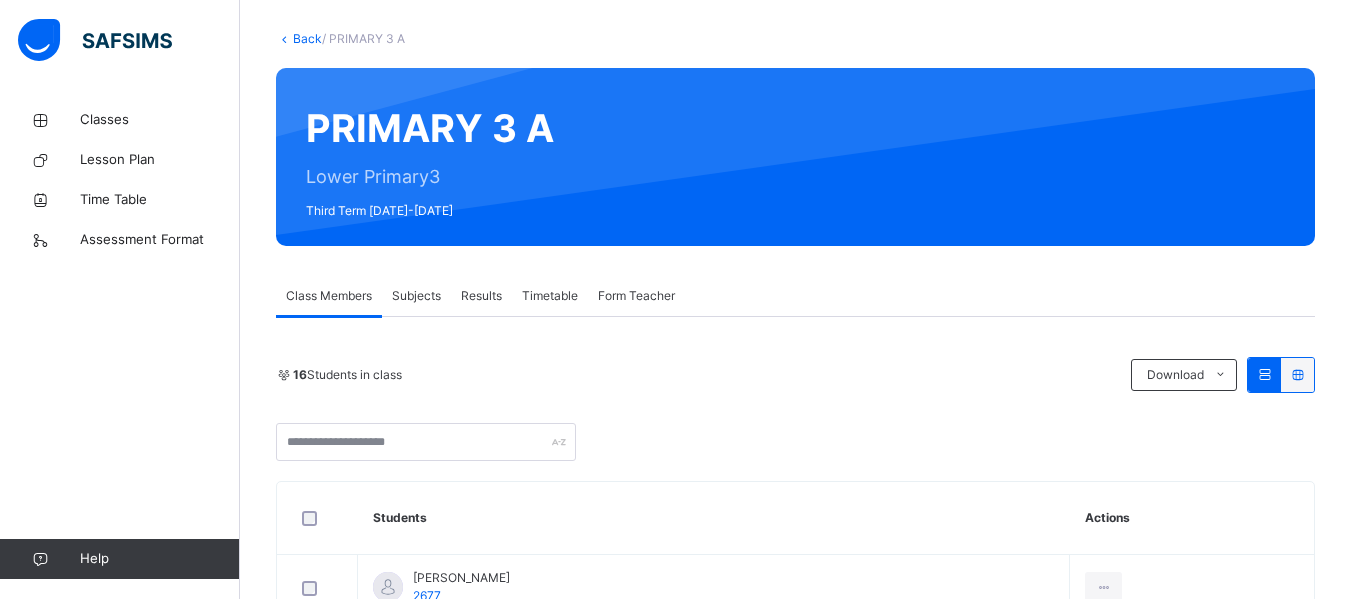 click on "Subjects" at bounding box center (416, 296) 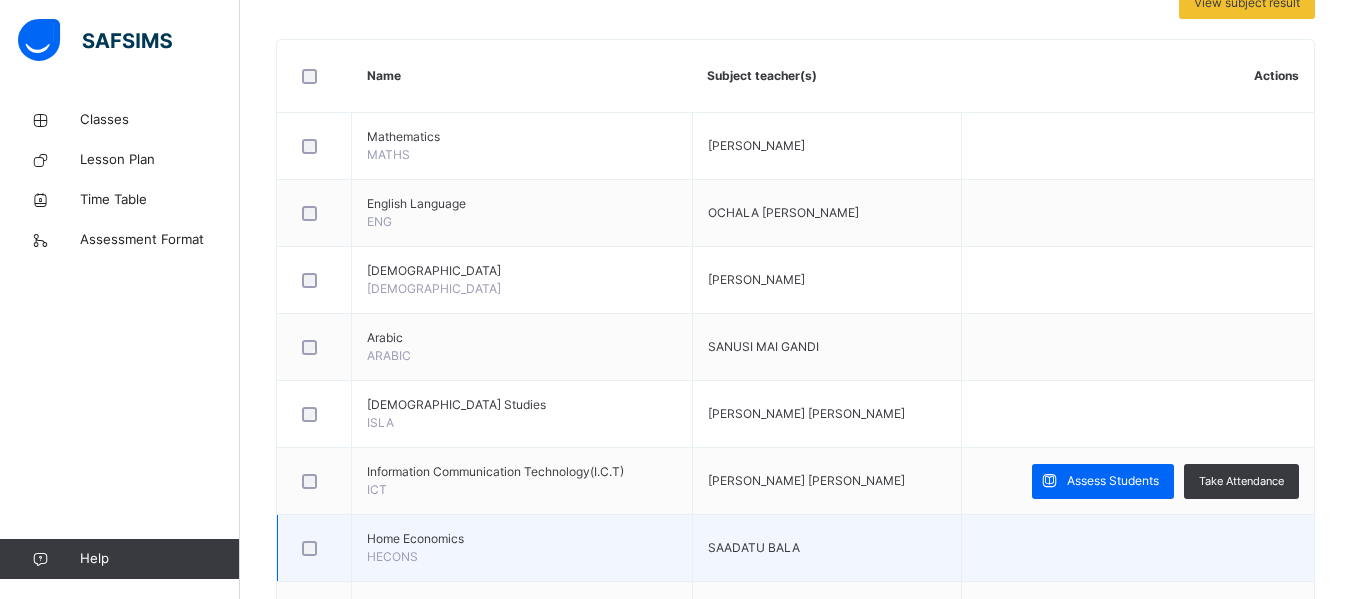 scroll, scrollTop: 600, scrollLeft: 0, axis: vertical 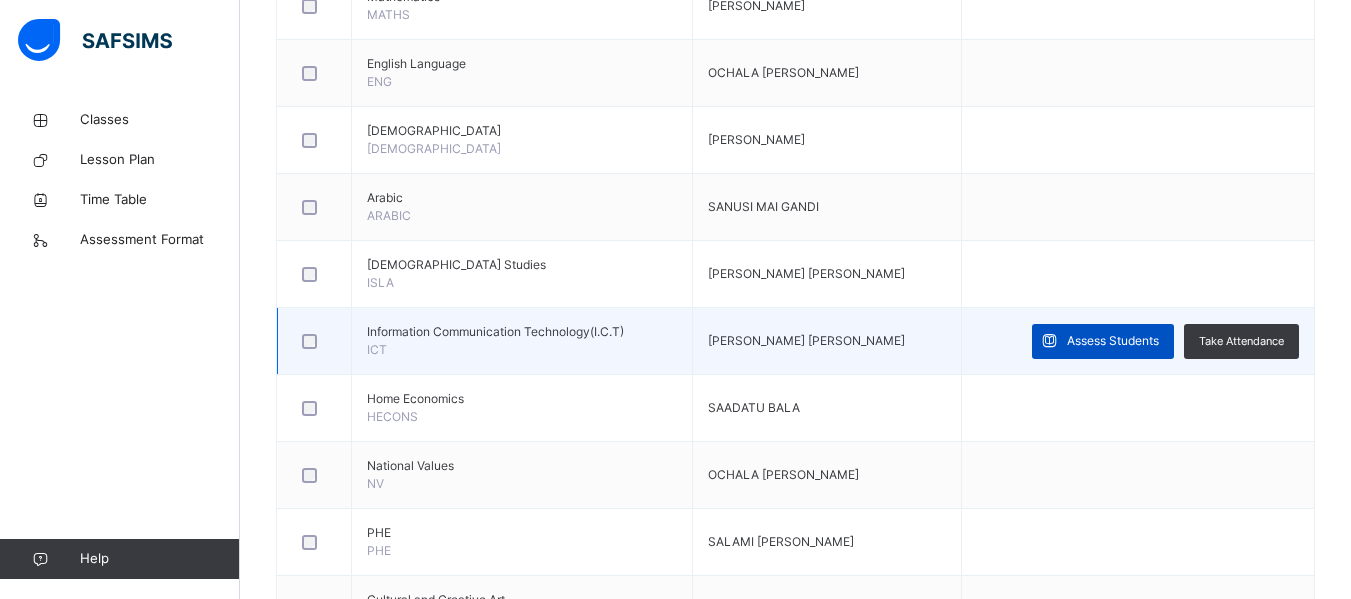 click on "Assess Students" at bounding box center [1103, 341] 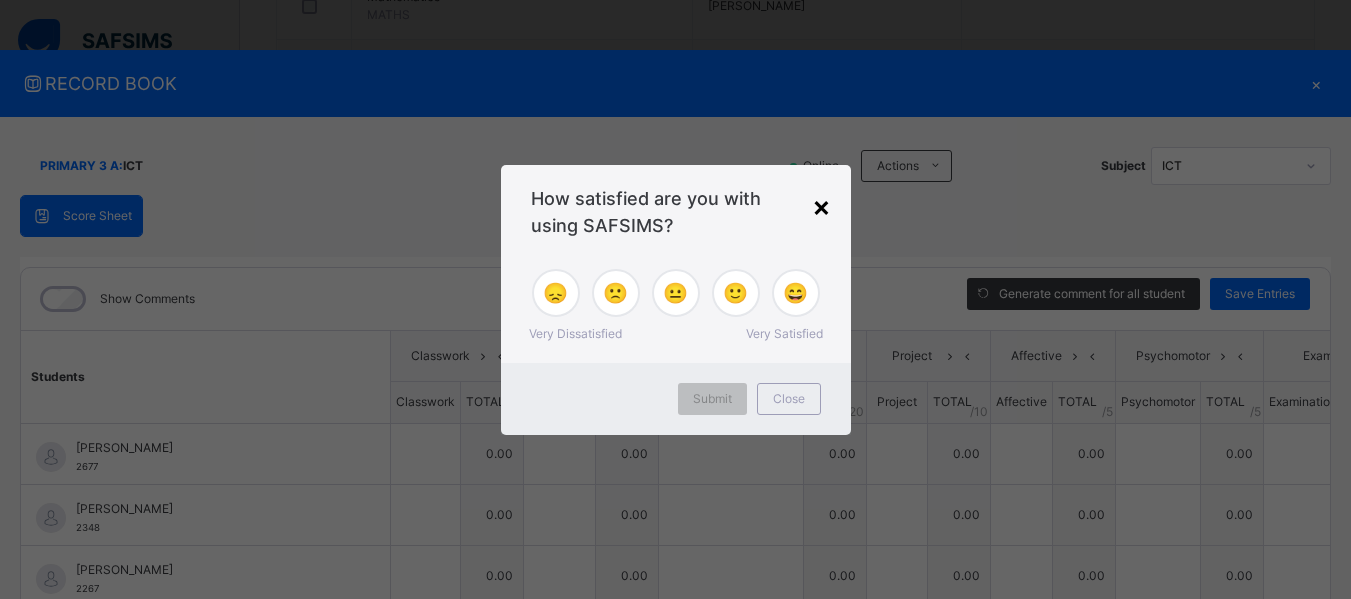 click on "×" at bounding box center [821, 206] 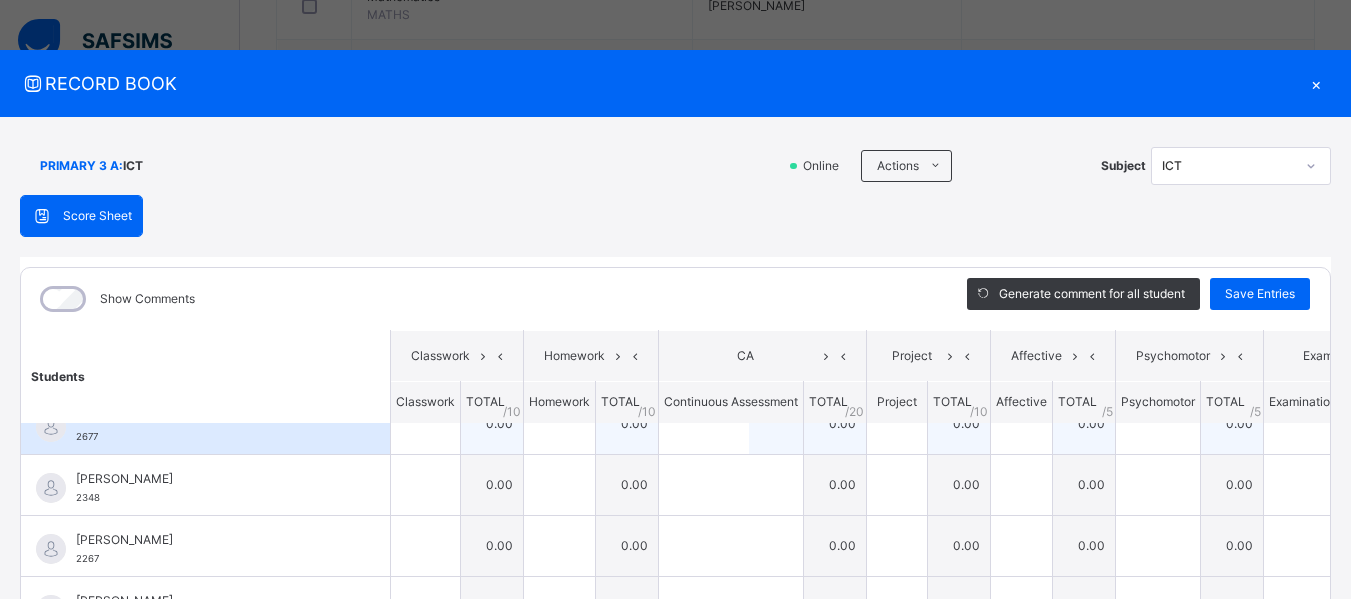 scroll, scrollTop: 0, scrollLeft: 0, axis: both 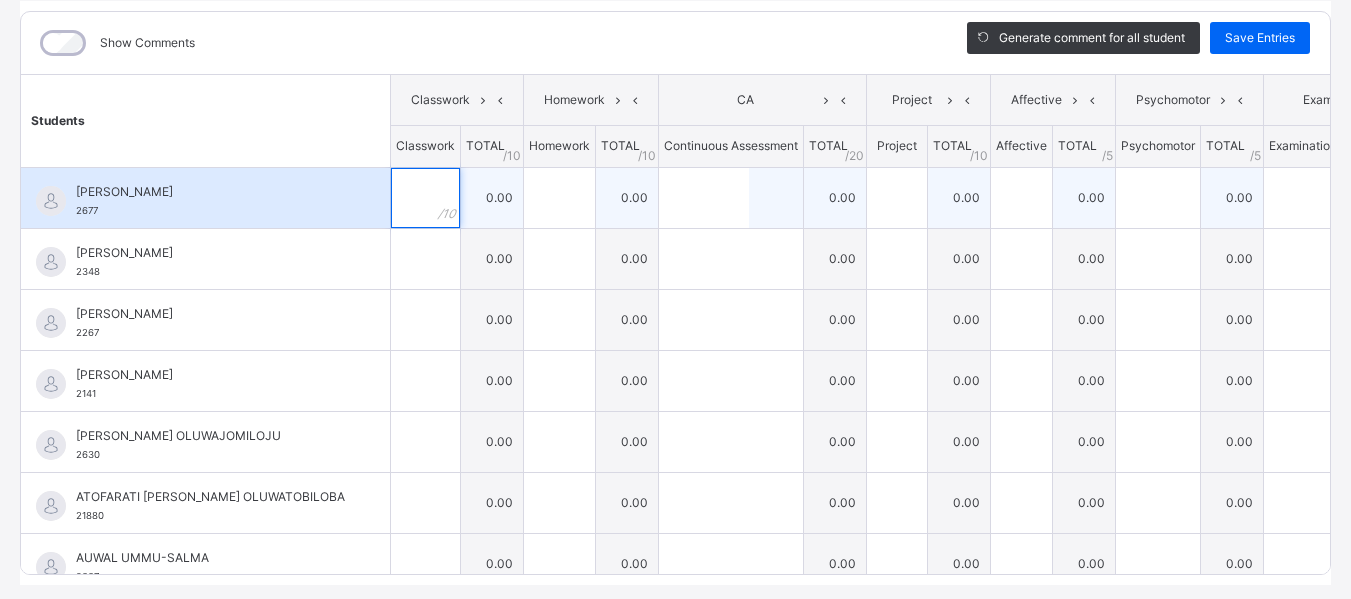click at bounding box center (425, 198) 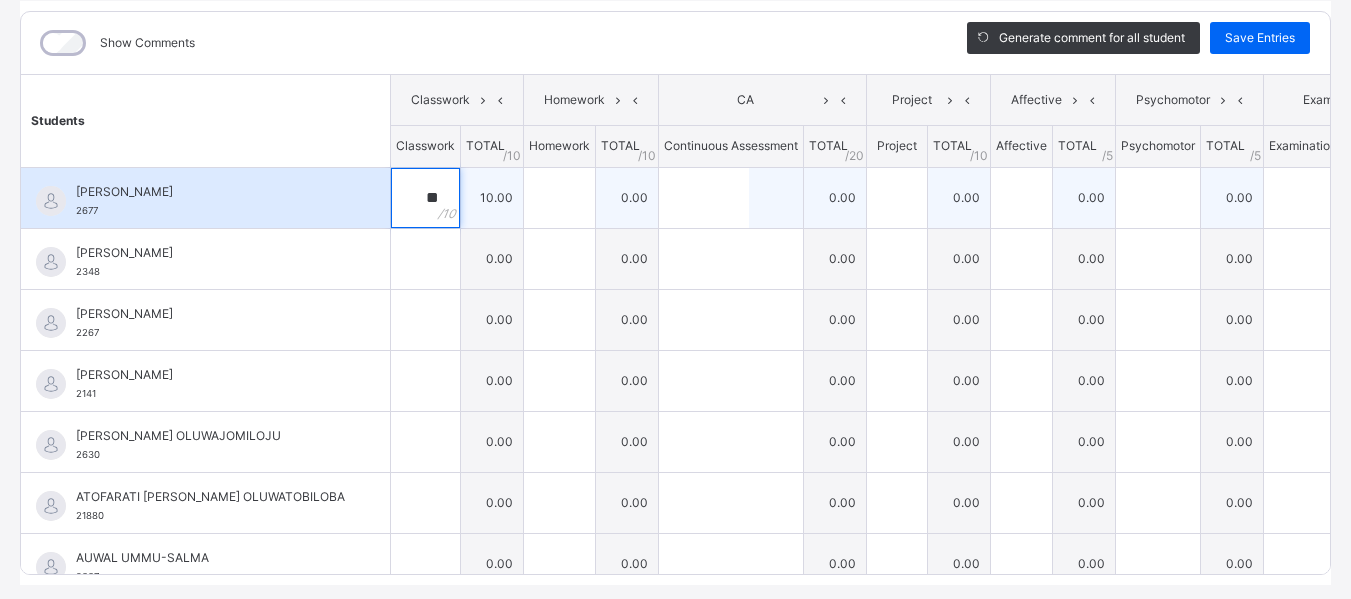 type on "**" 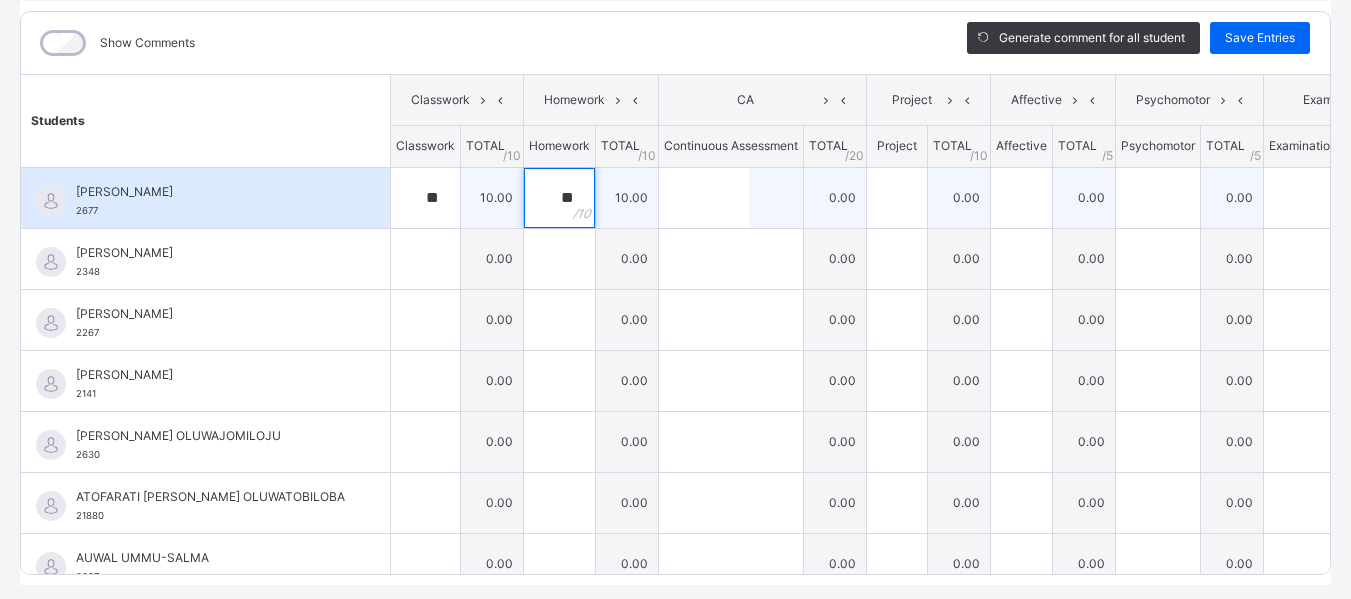 type on "**" 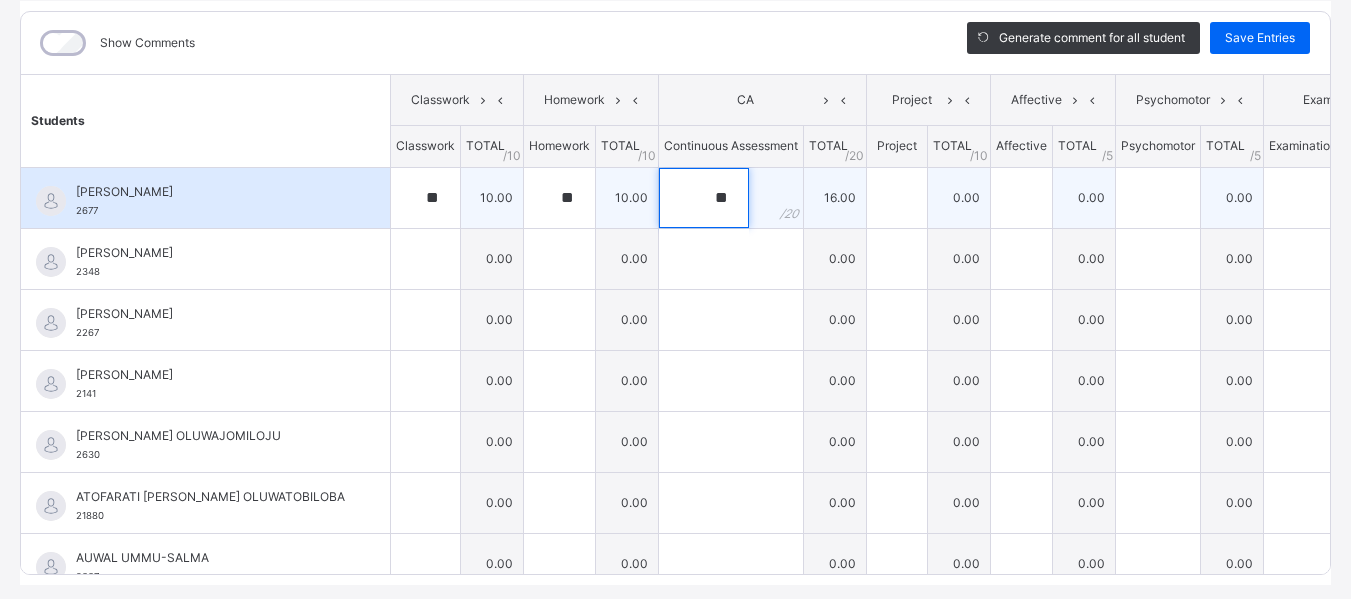 type on "**" 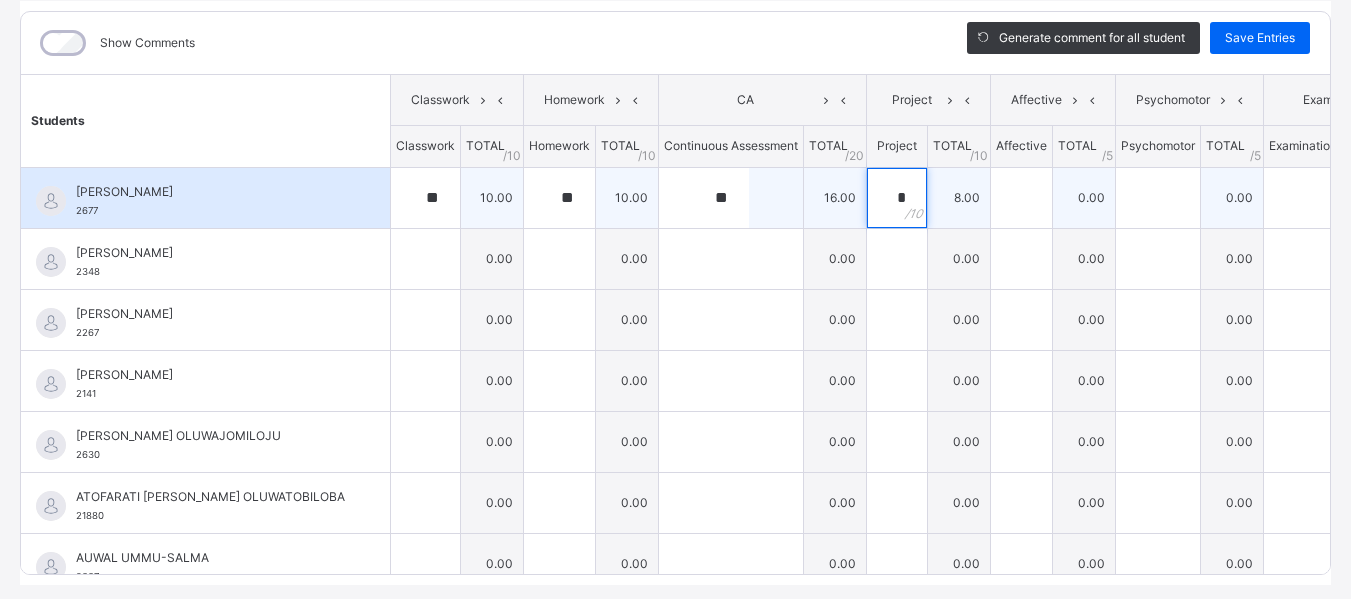 type on "*" 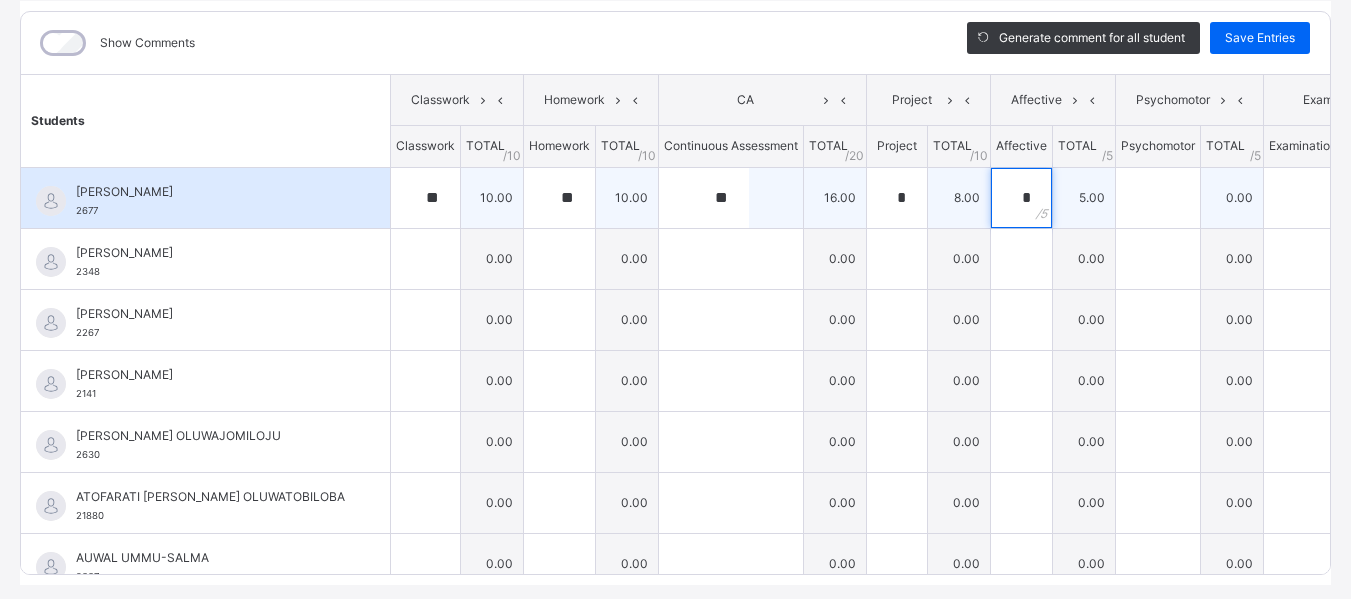 type on "*" 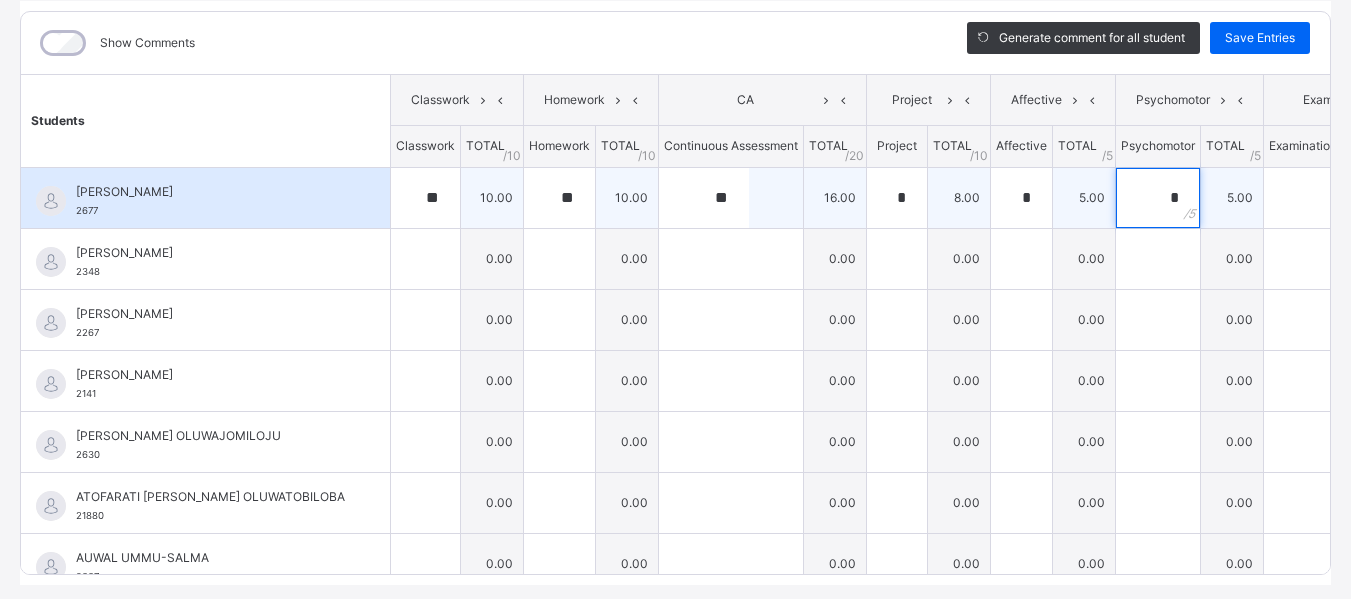 type on "*" 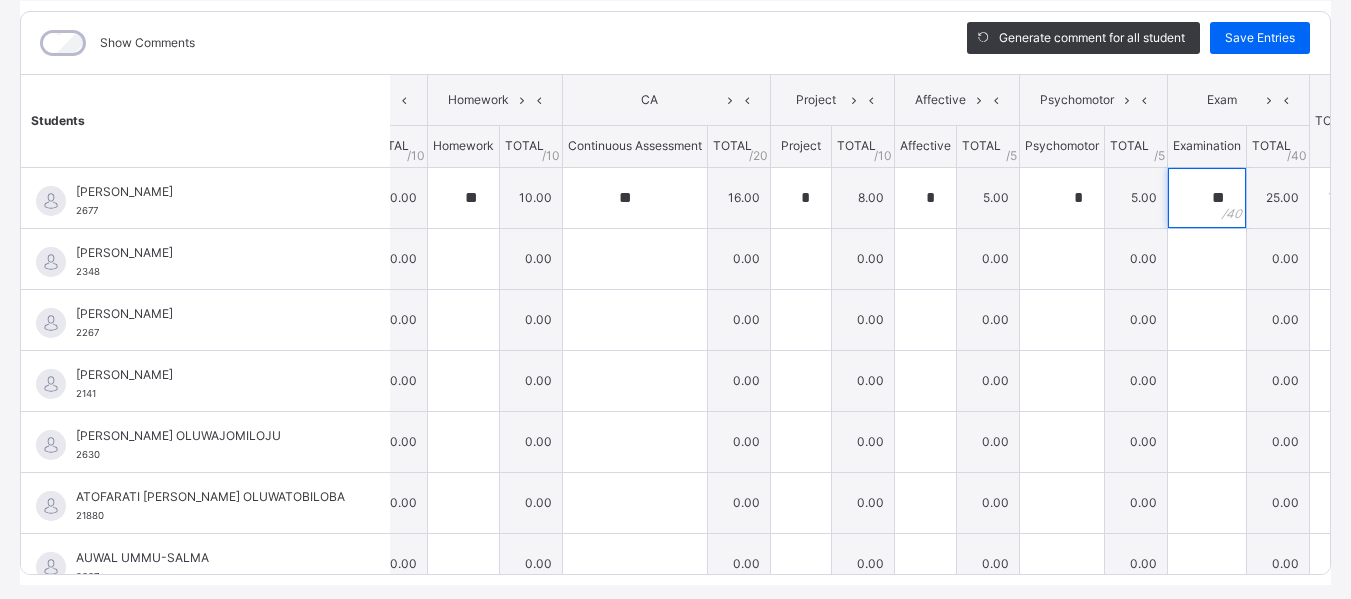 scroll, scrollTop: 0, scrollLeft: 0, axis: both 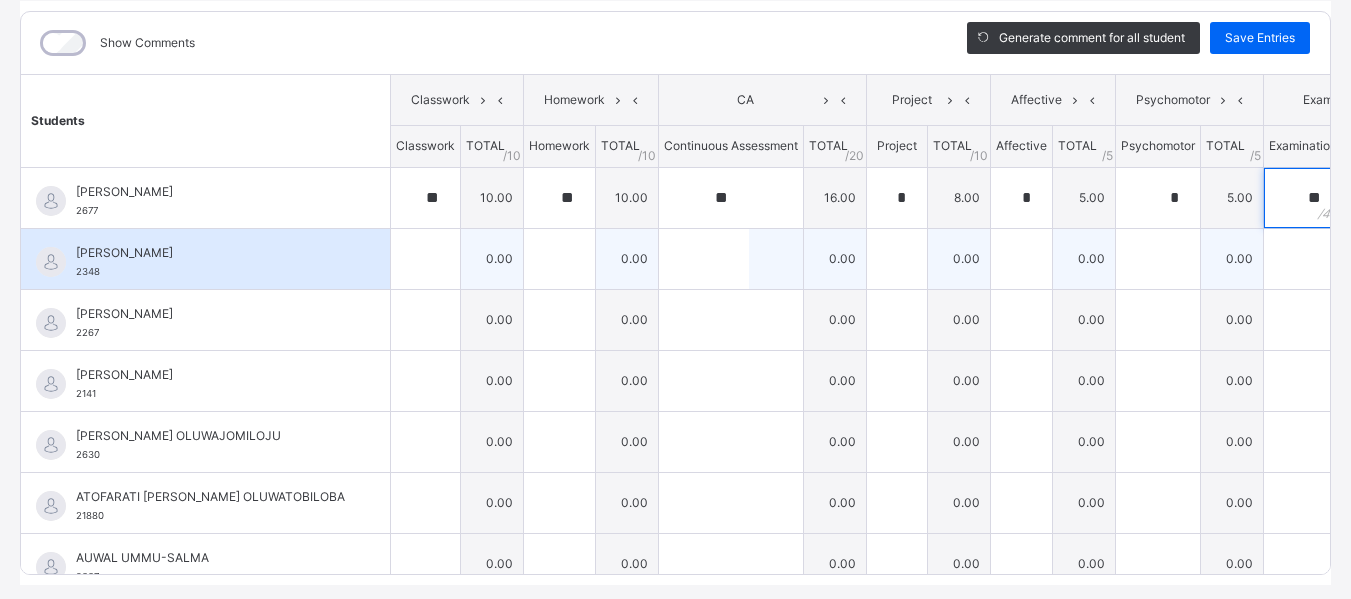 type on "**" 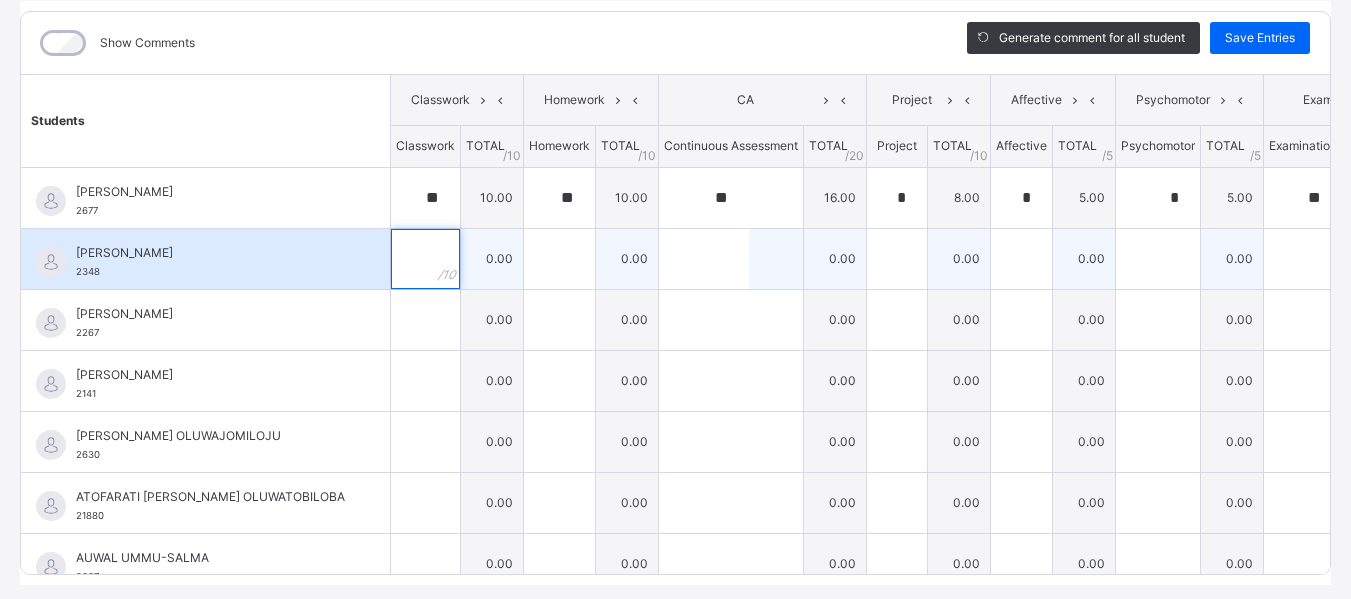 drag, startPoint x: 372, startPoint y: 264, endPoint x: 385, endPoint y: 263, distance: 13.038404 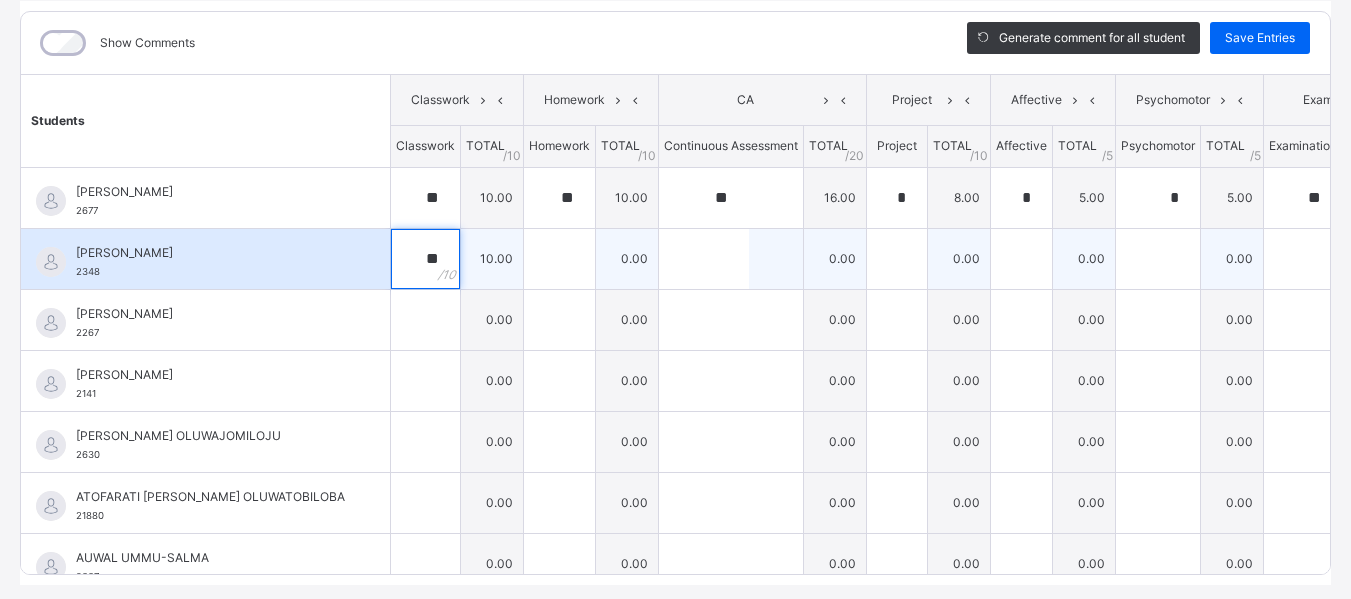 type on "**" 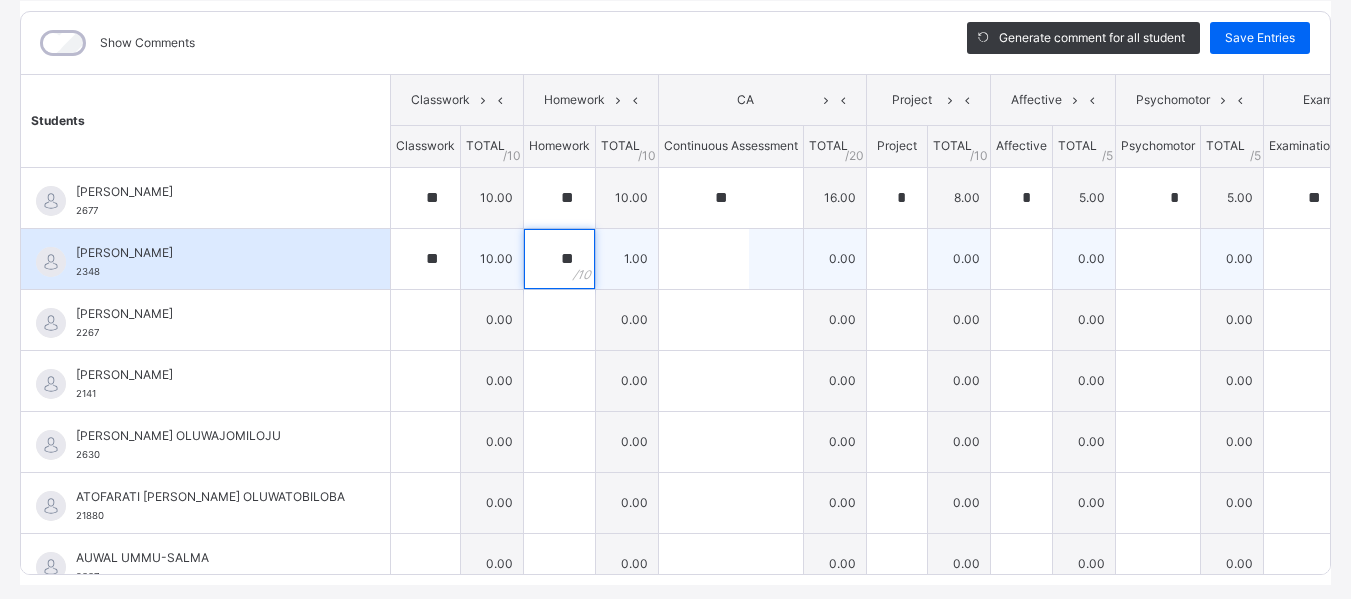 type on "**" 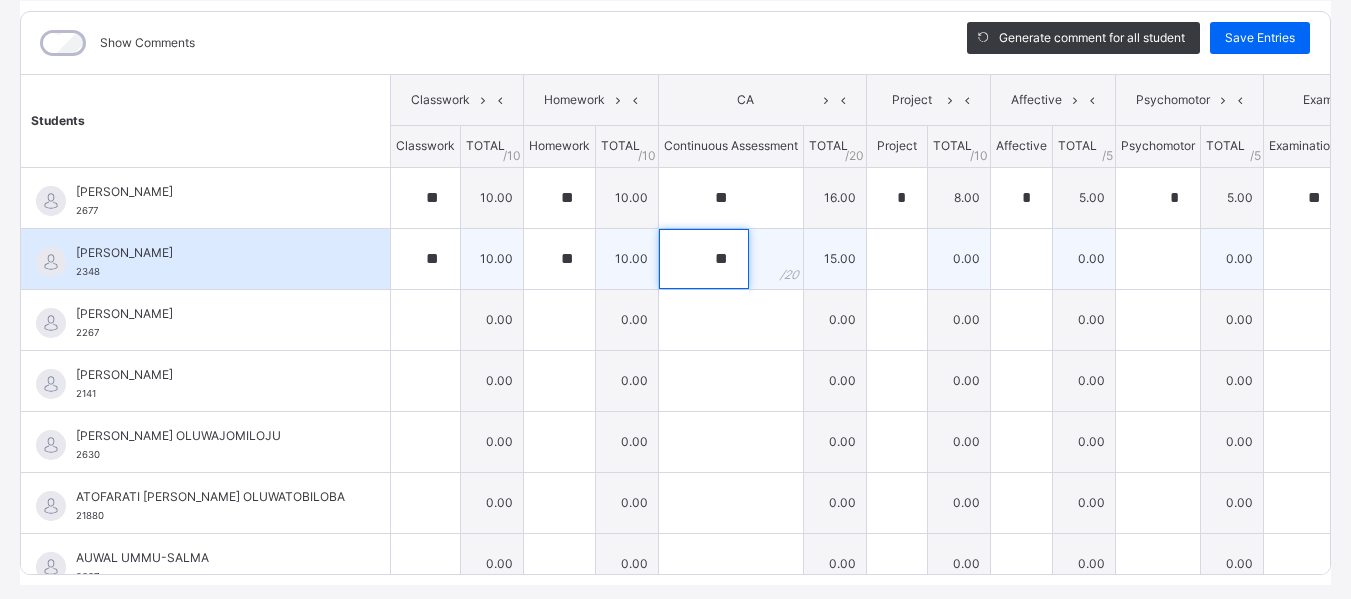 type on "**" 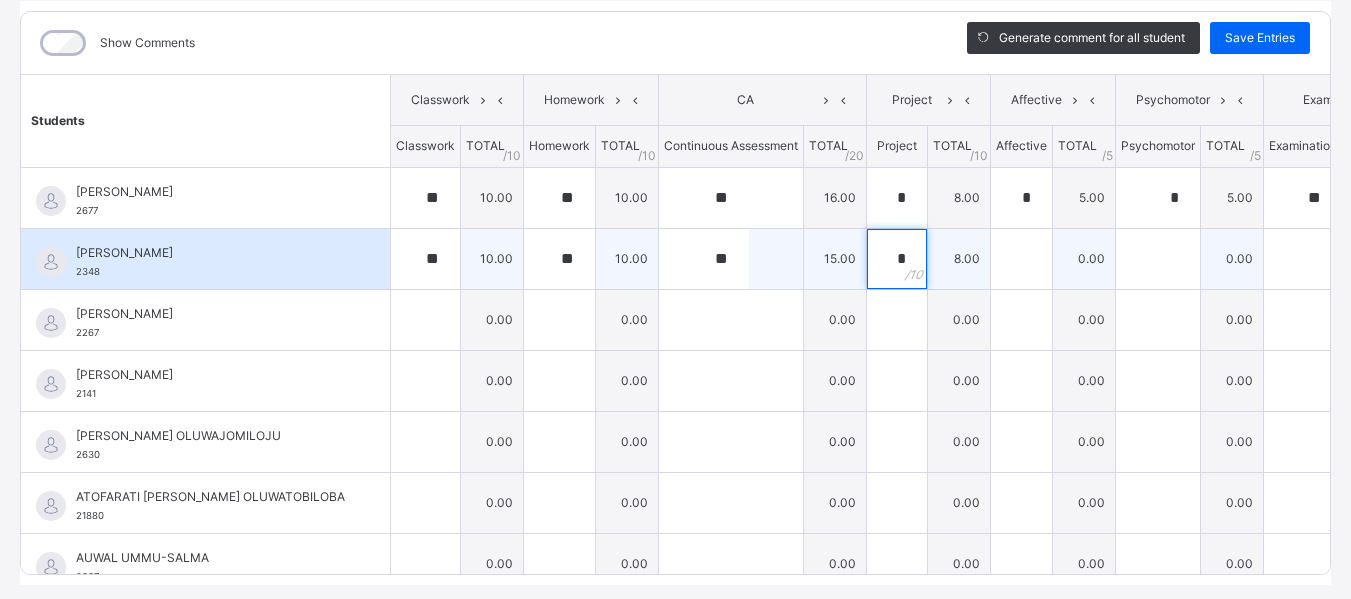 type on "*" 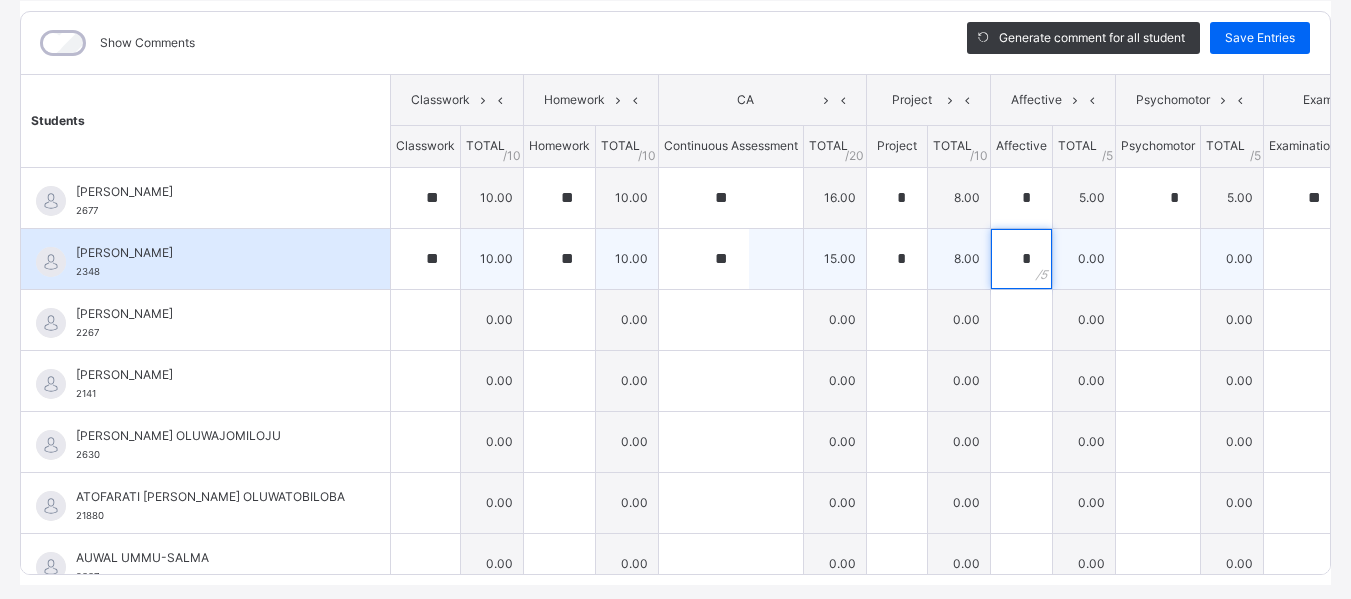 type on "*" 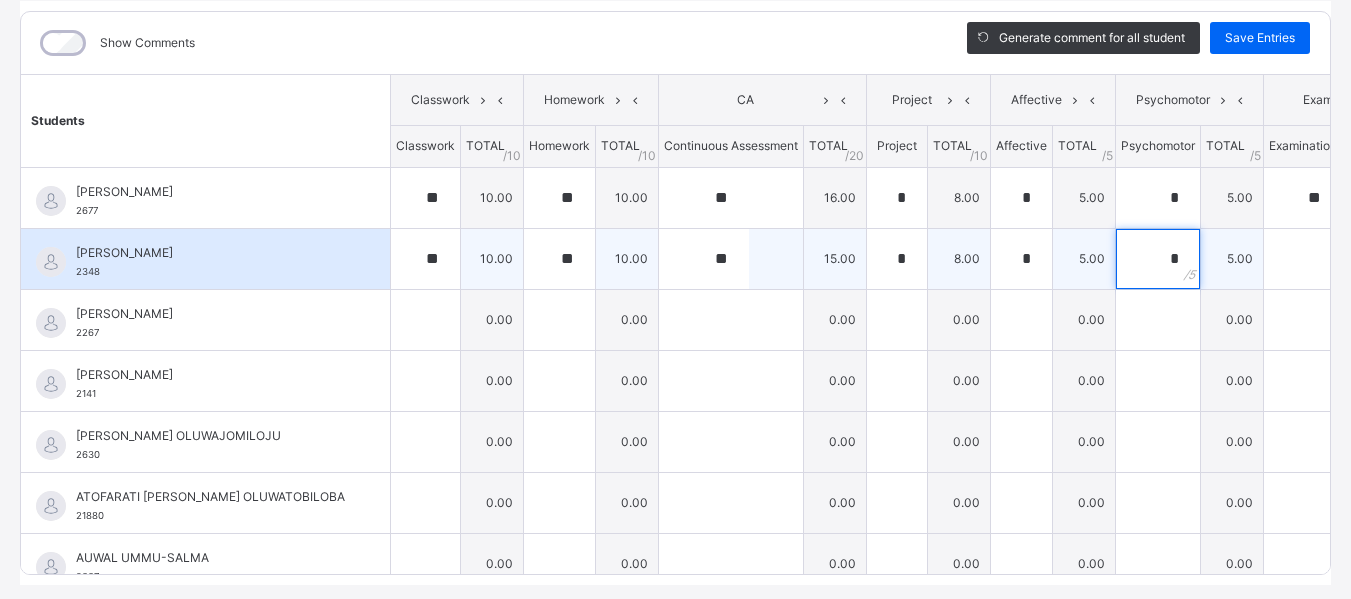 type on "*" 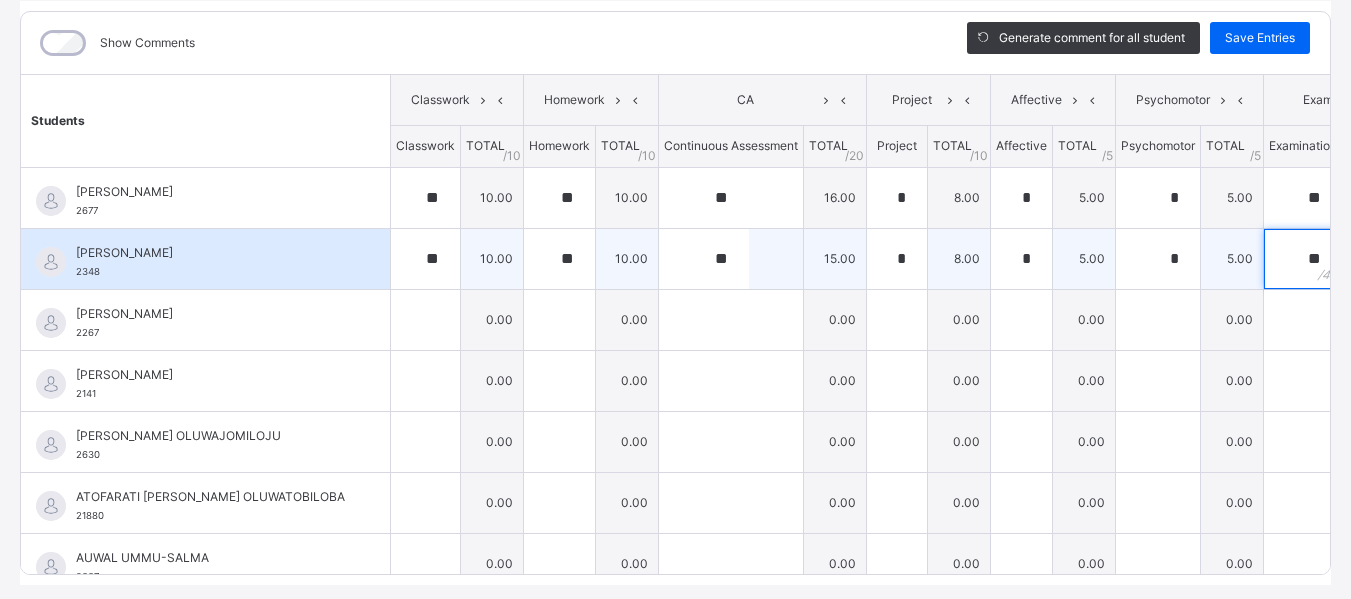type on "**" 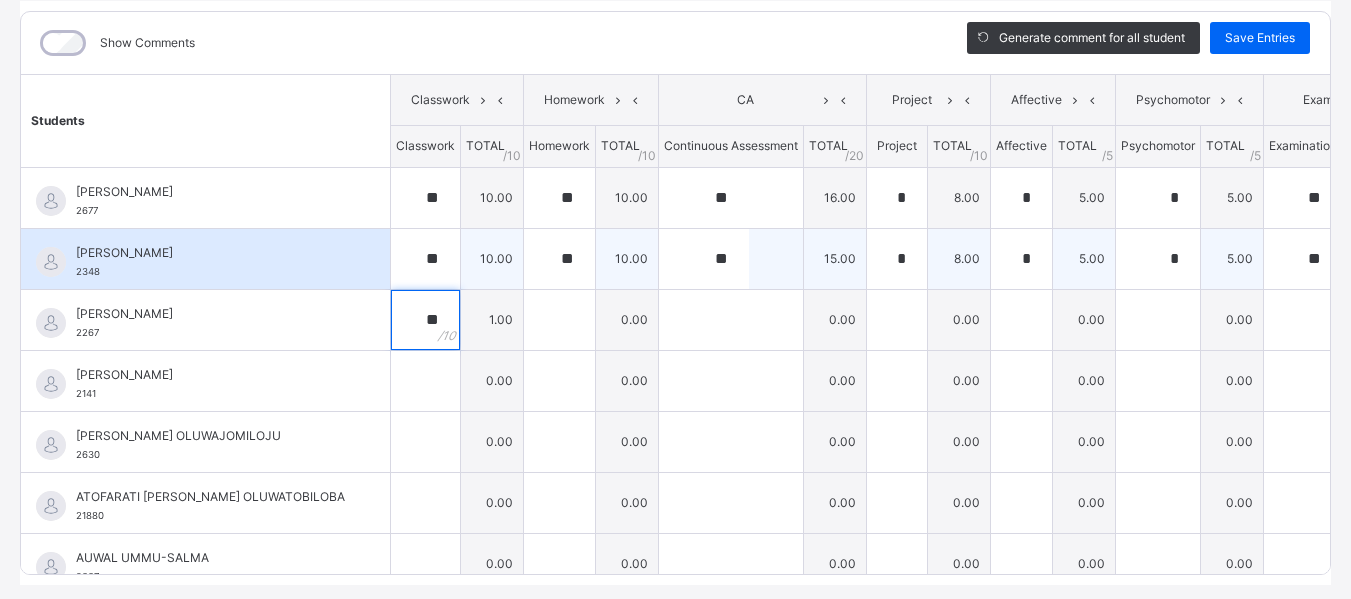 type on "**" 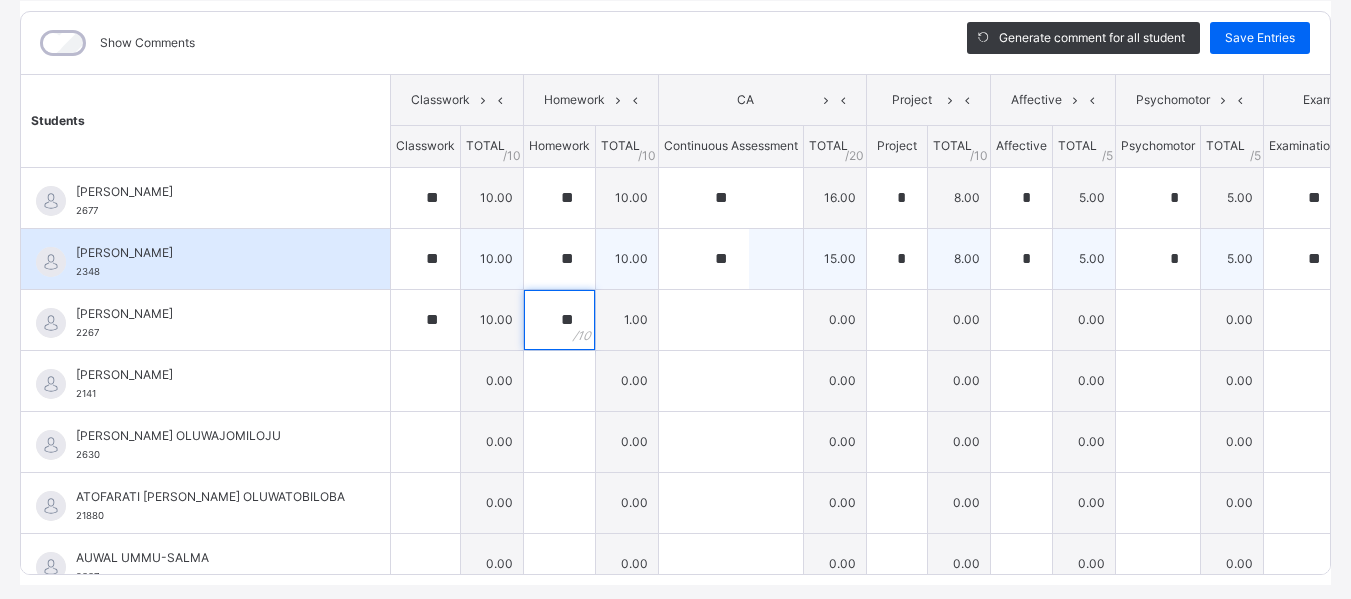 type on "**" 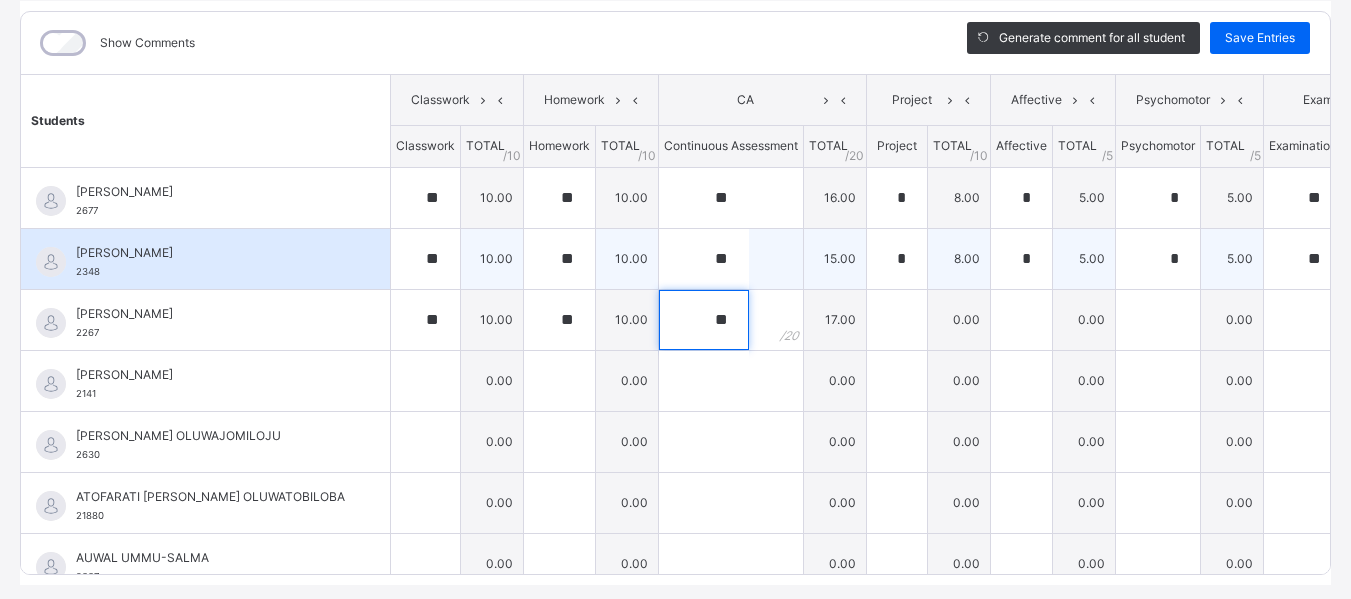 type on "**" 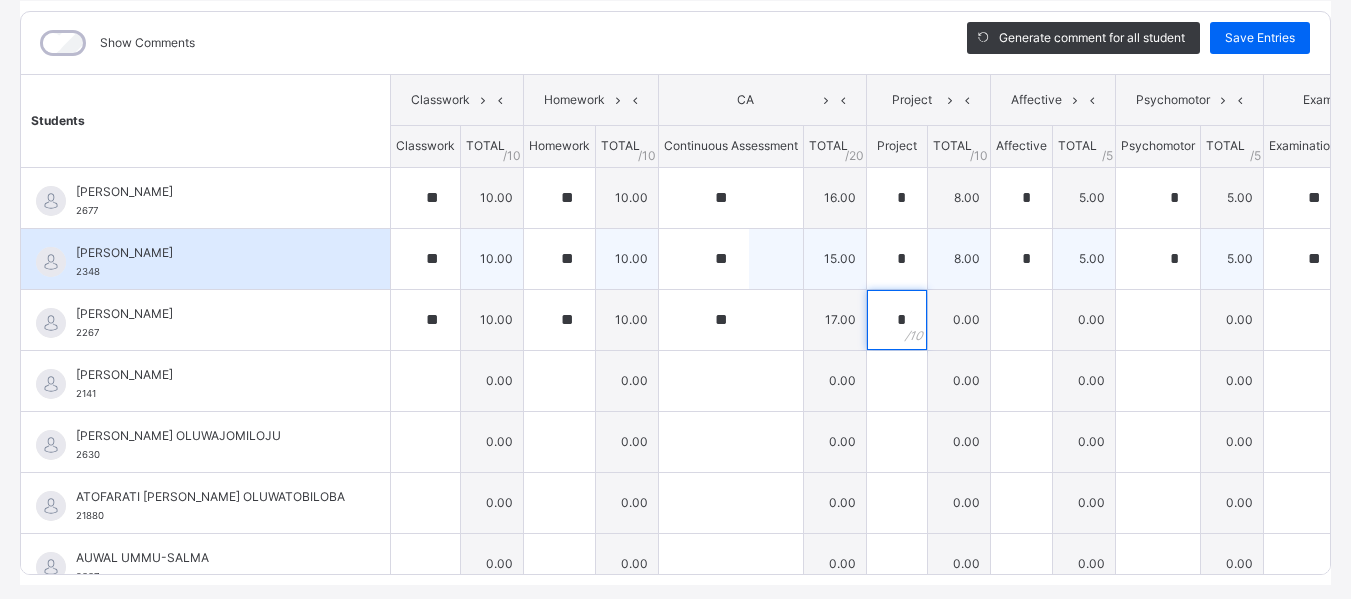type on "*" 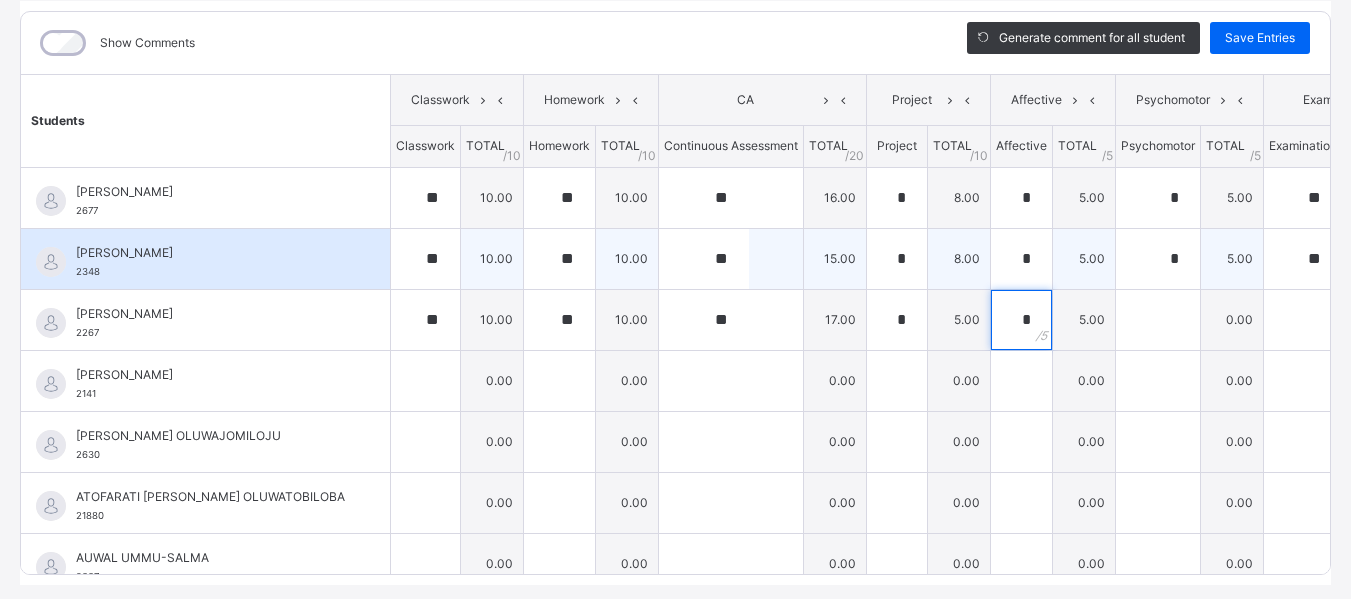 type on "*" 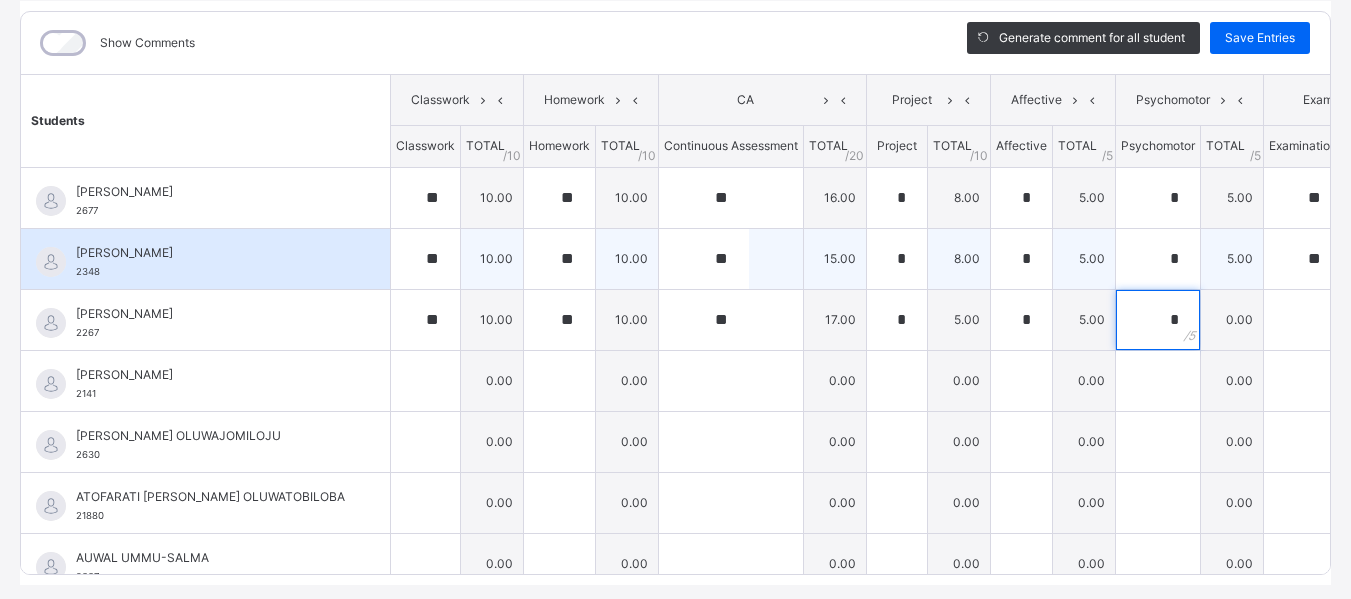 type on "*" 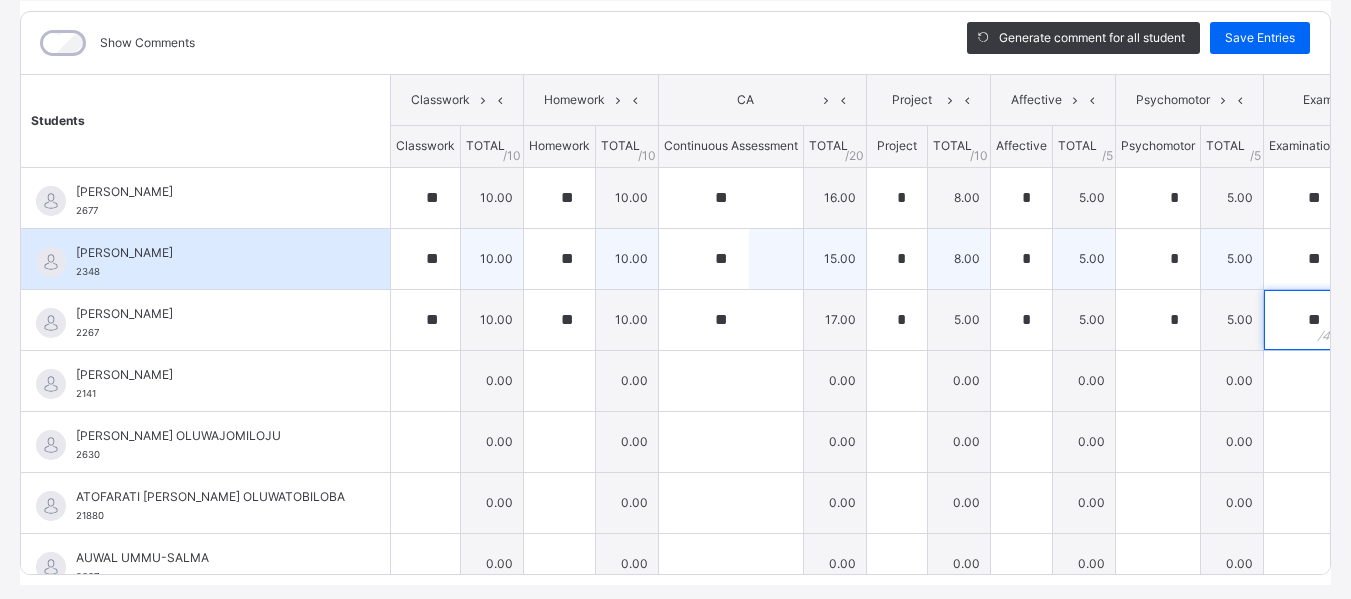 type on "**" 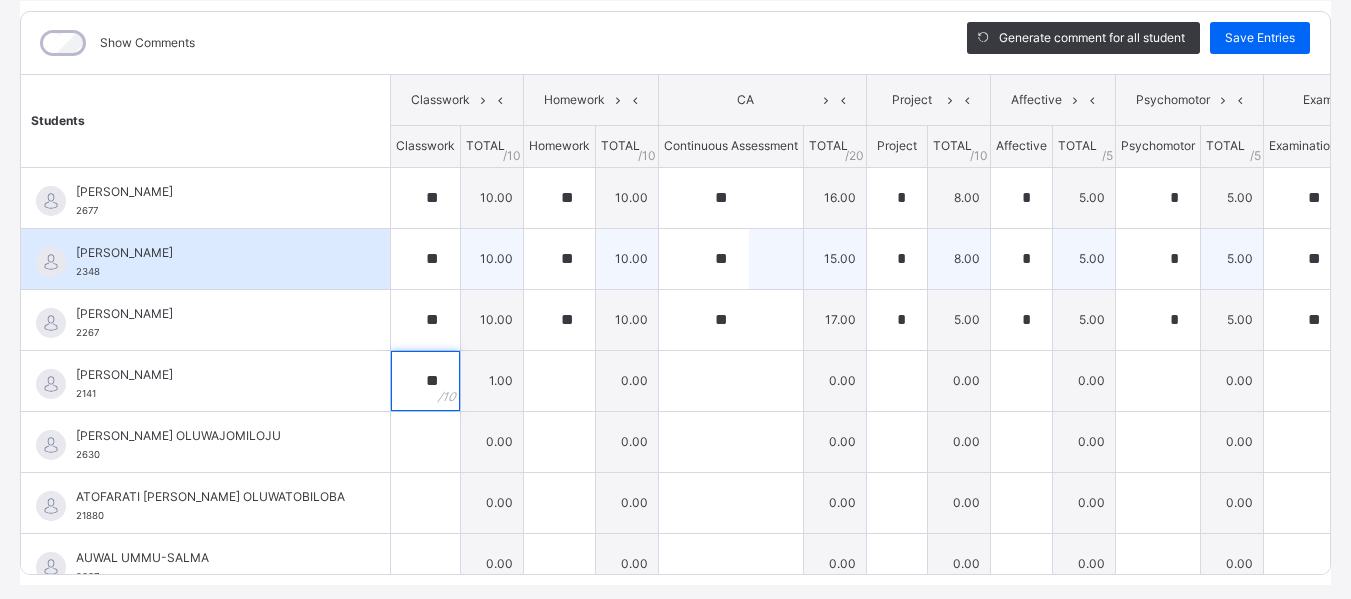 type on "**" 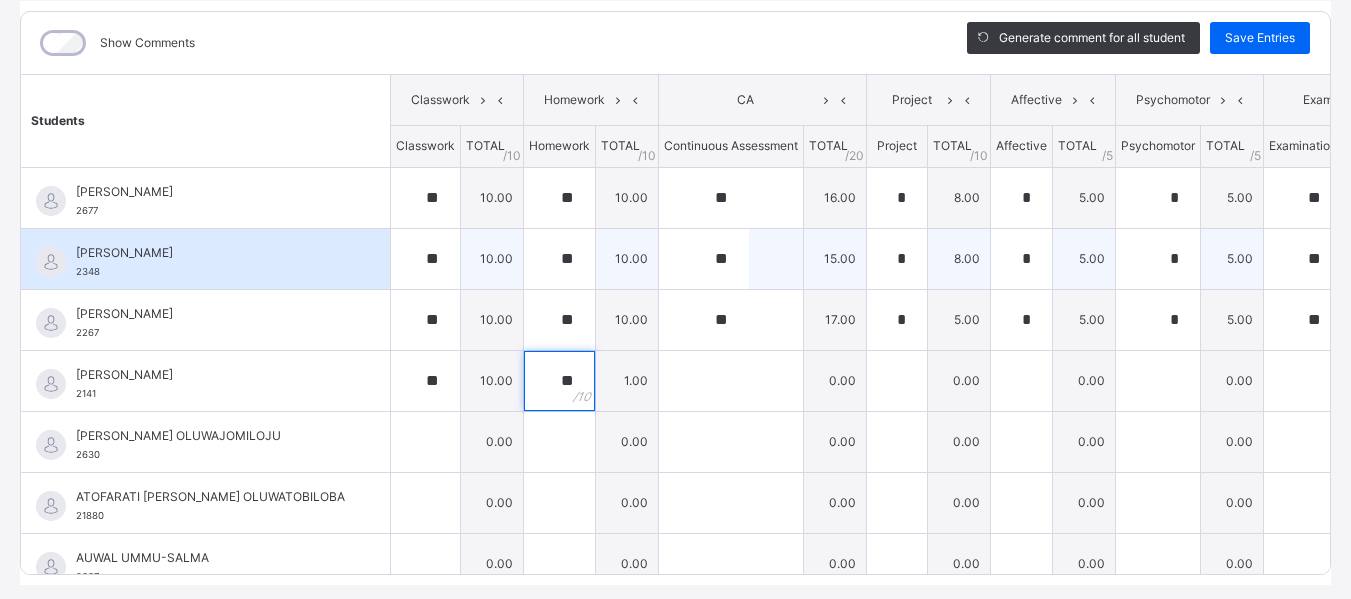 type on "**" 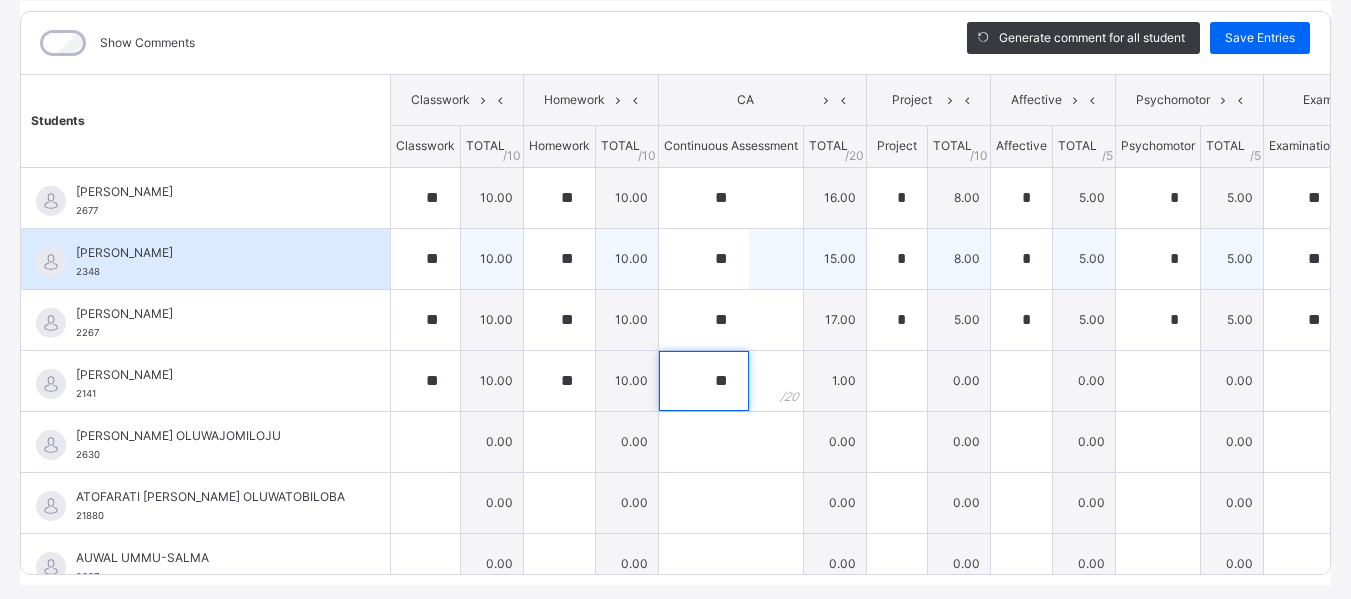type on "**" 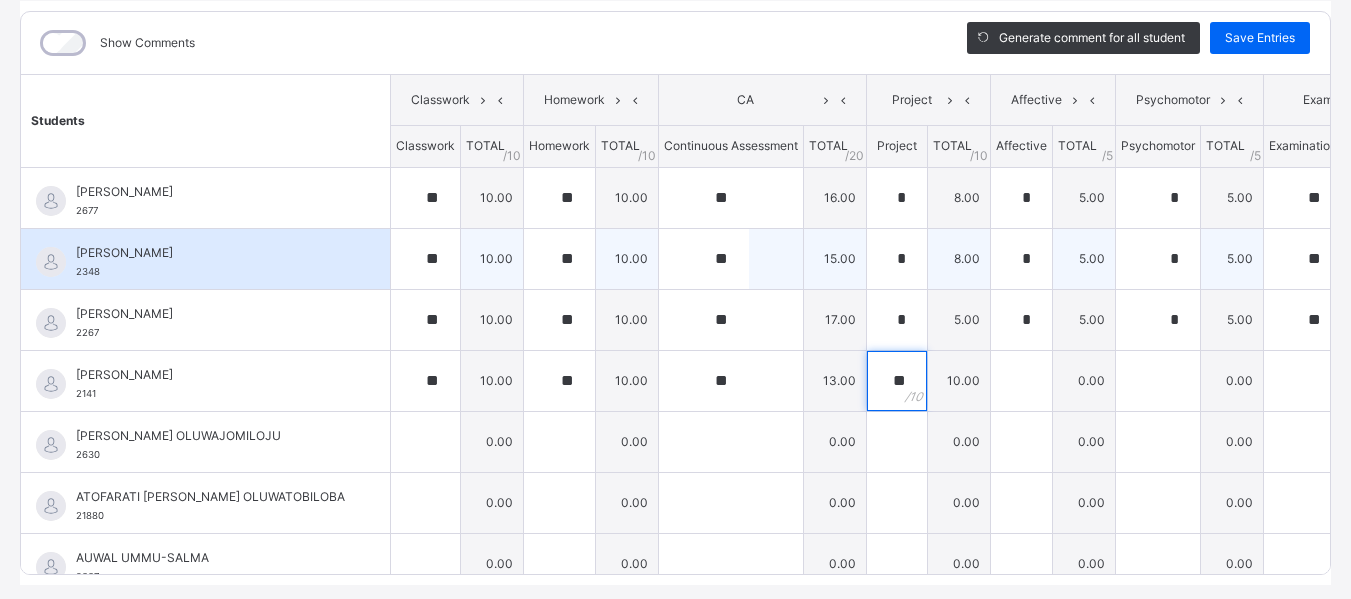 type on "**" 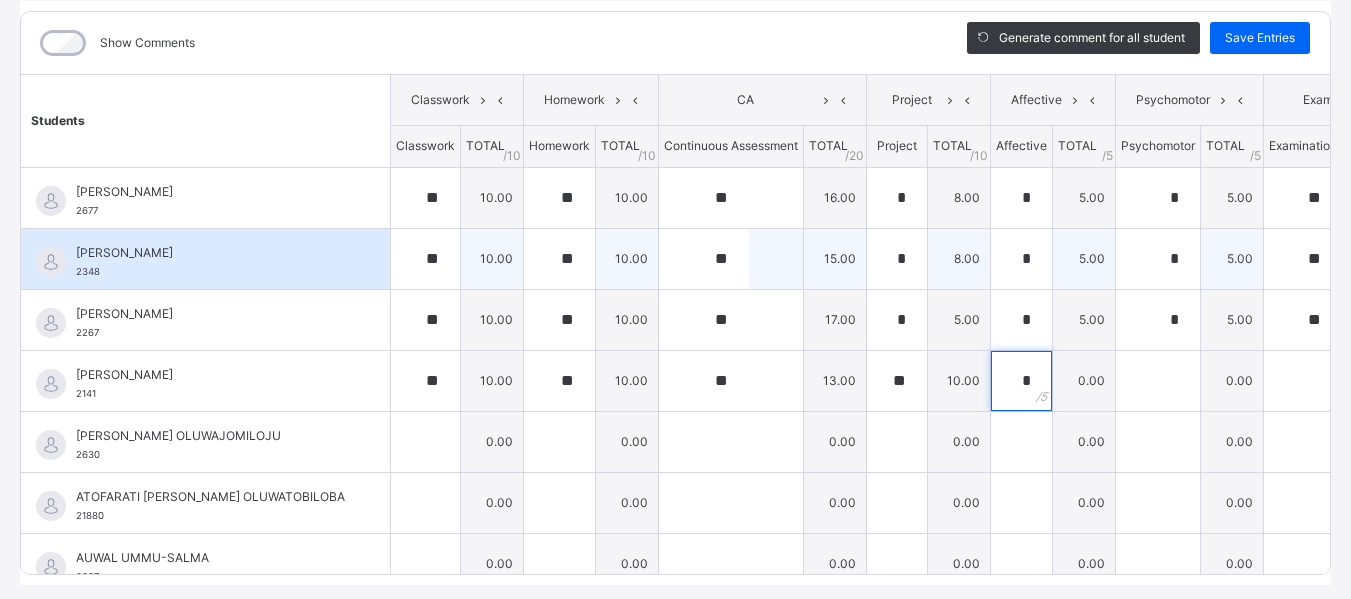 type on "*" 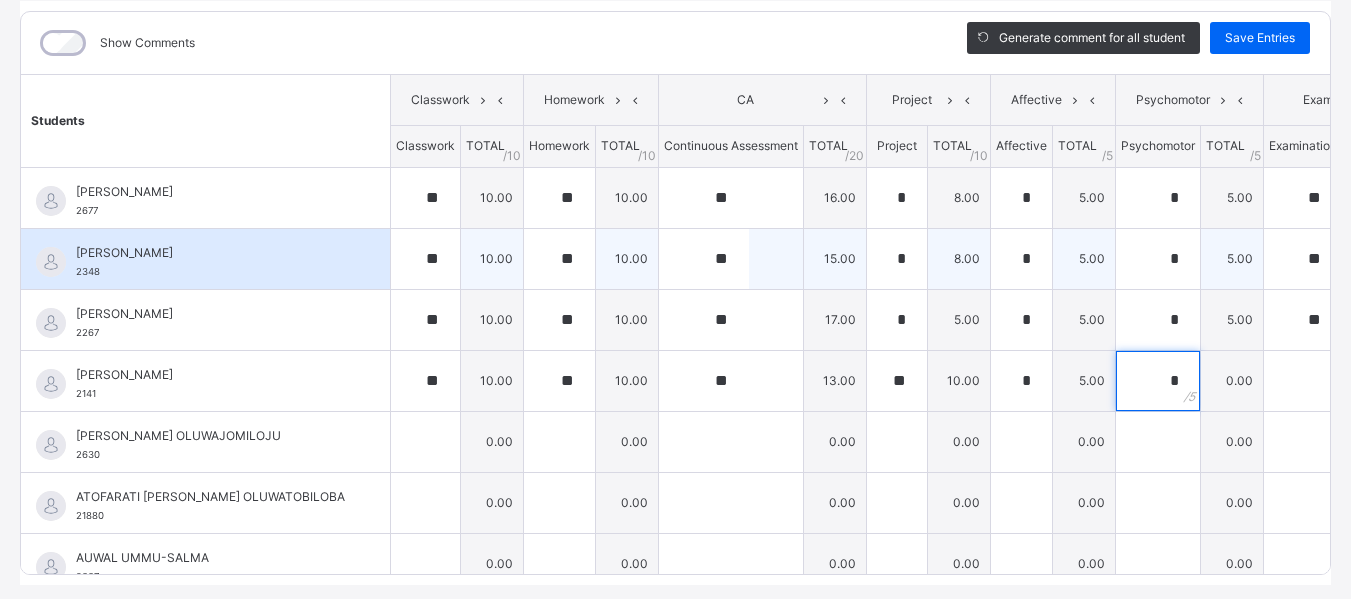 type on "*" 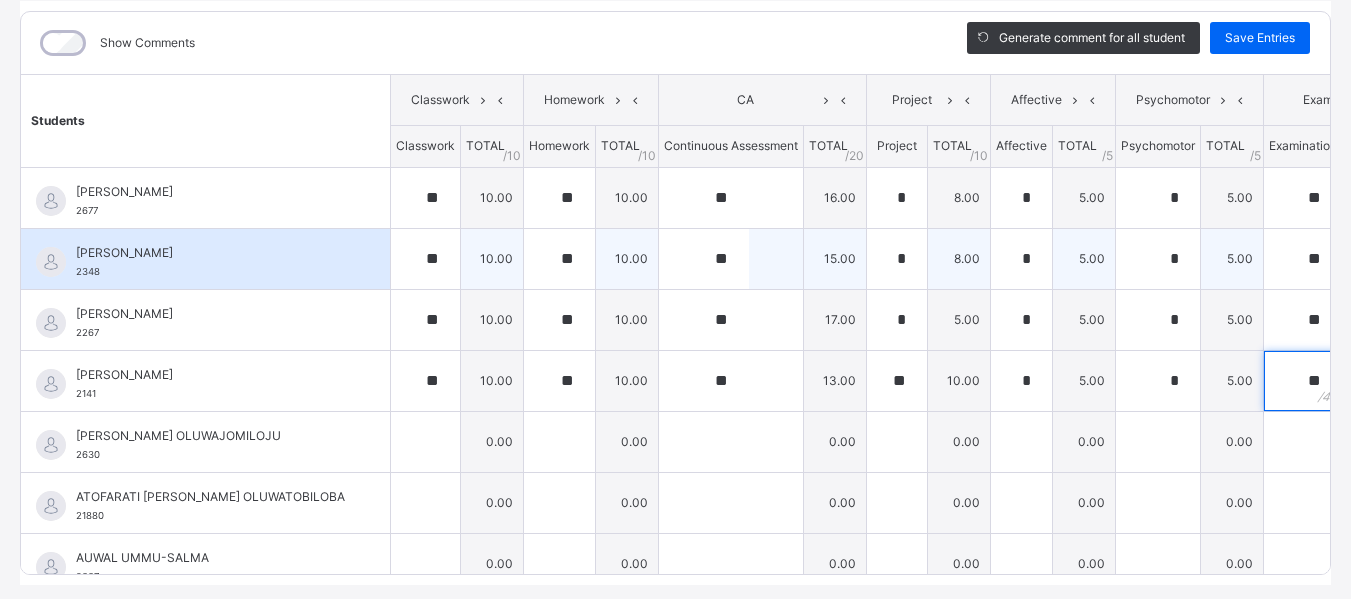 type on "**" 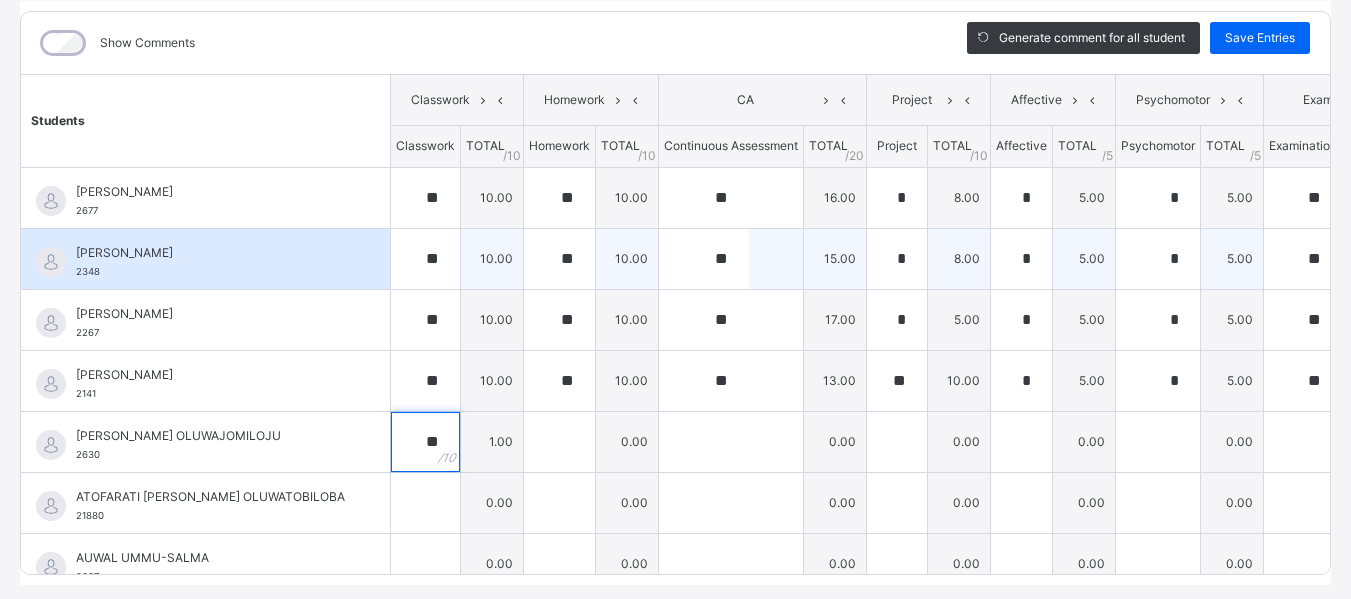 type on "**" 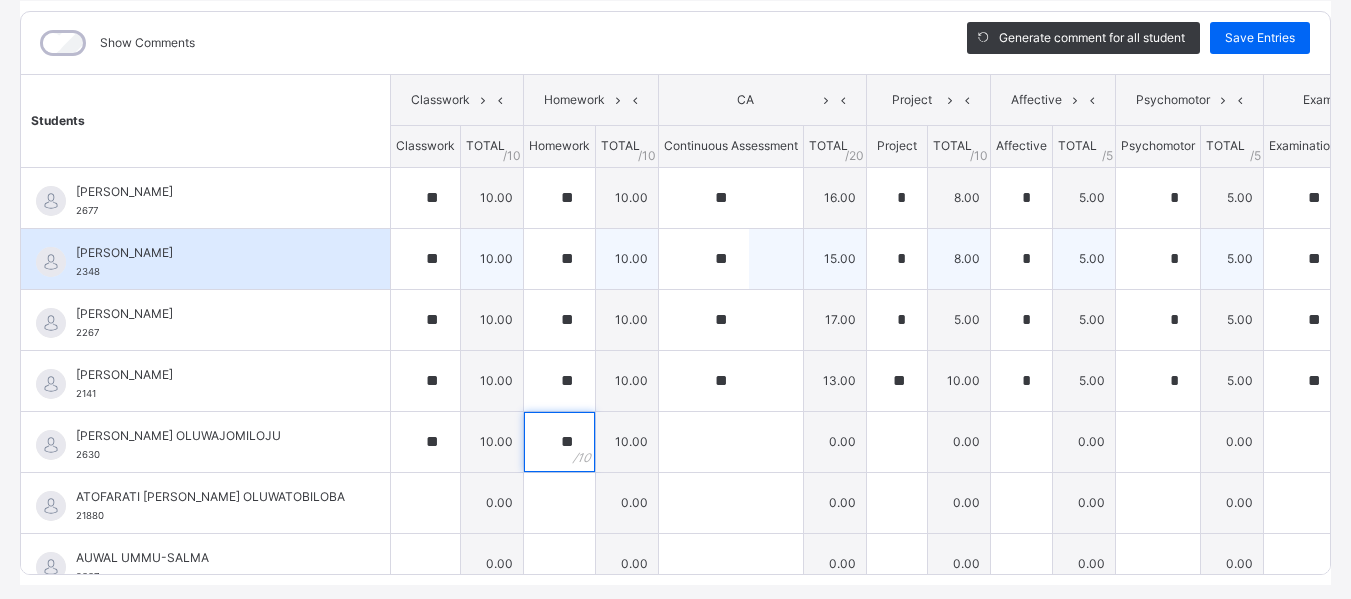 type on "**" 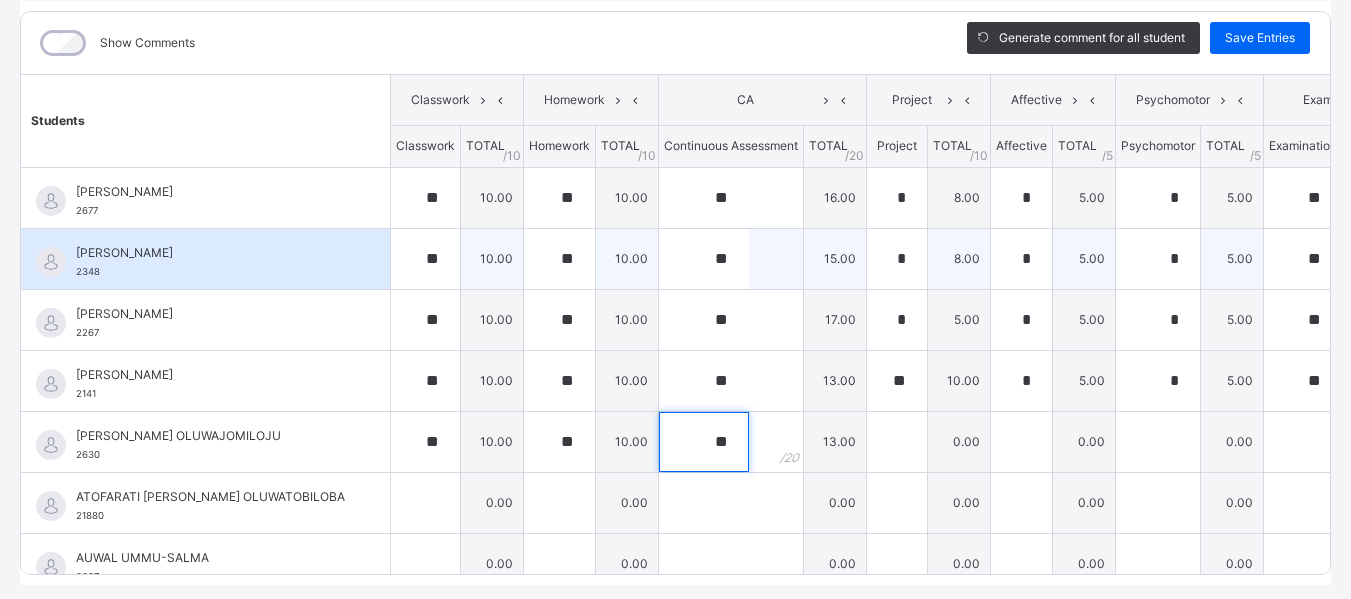 type on "**" 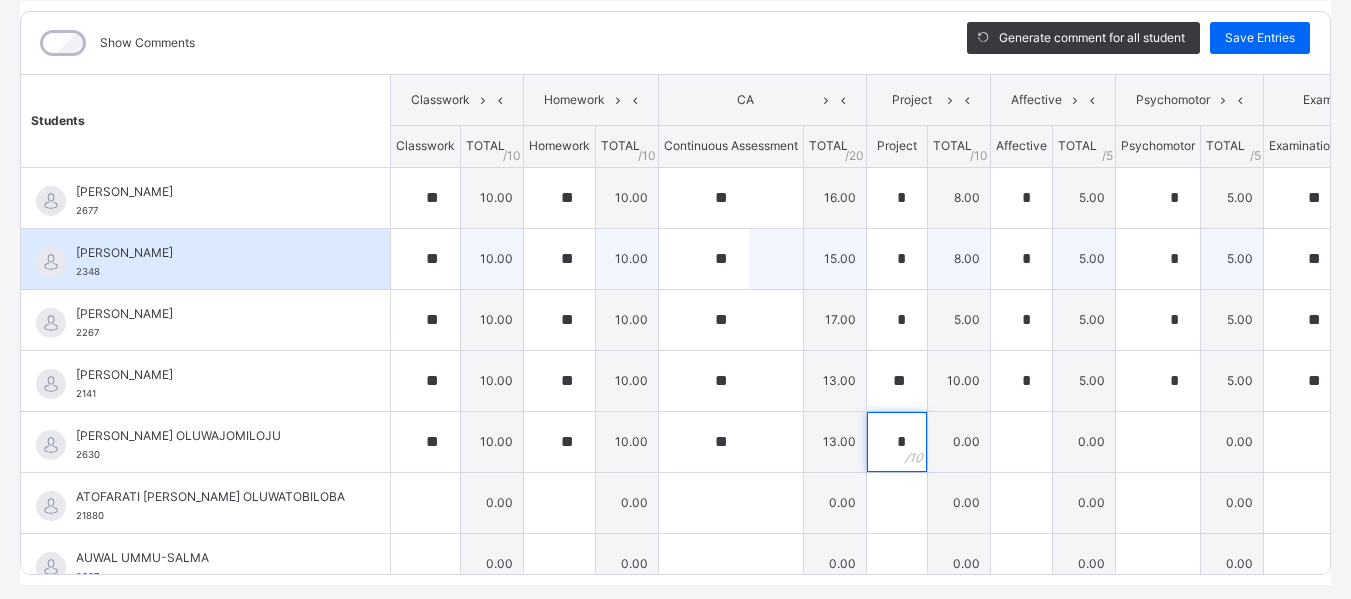 type on "*" 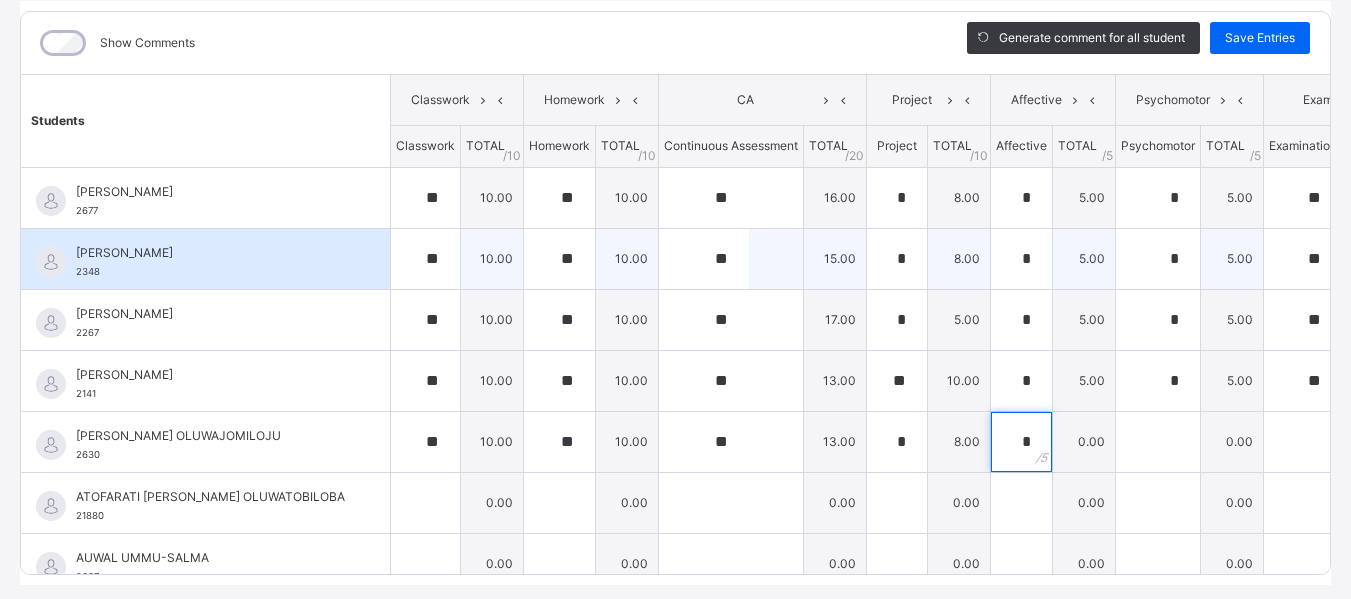 type on "*" 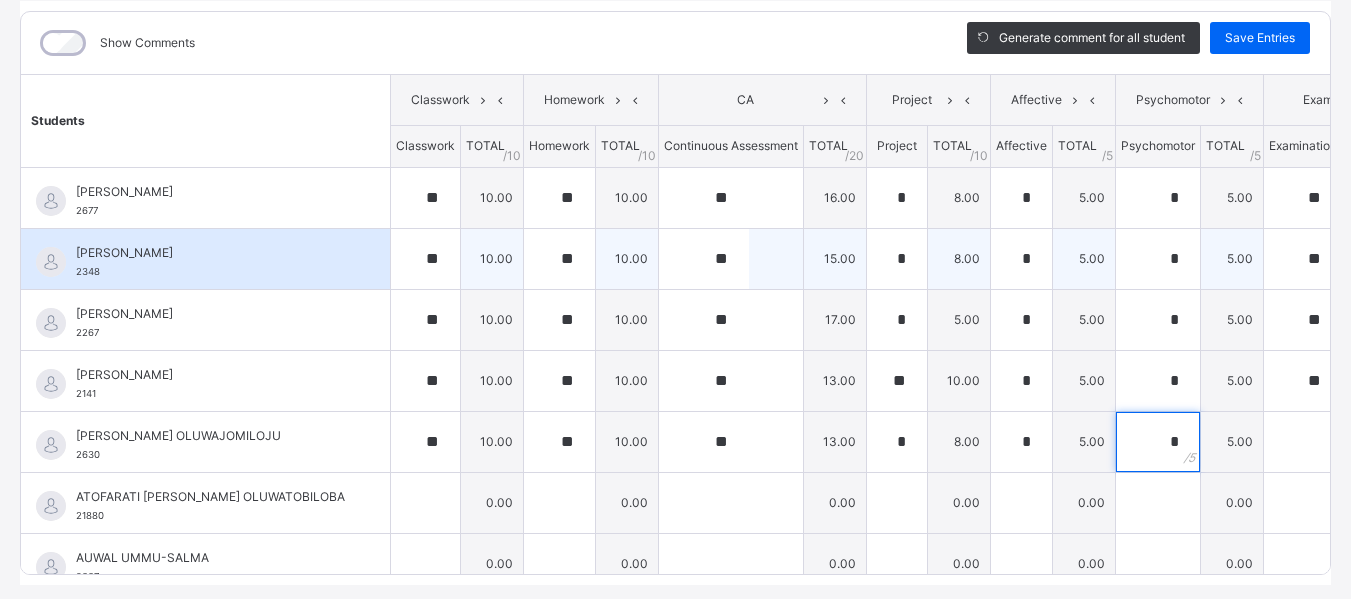 type on "*" 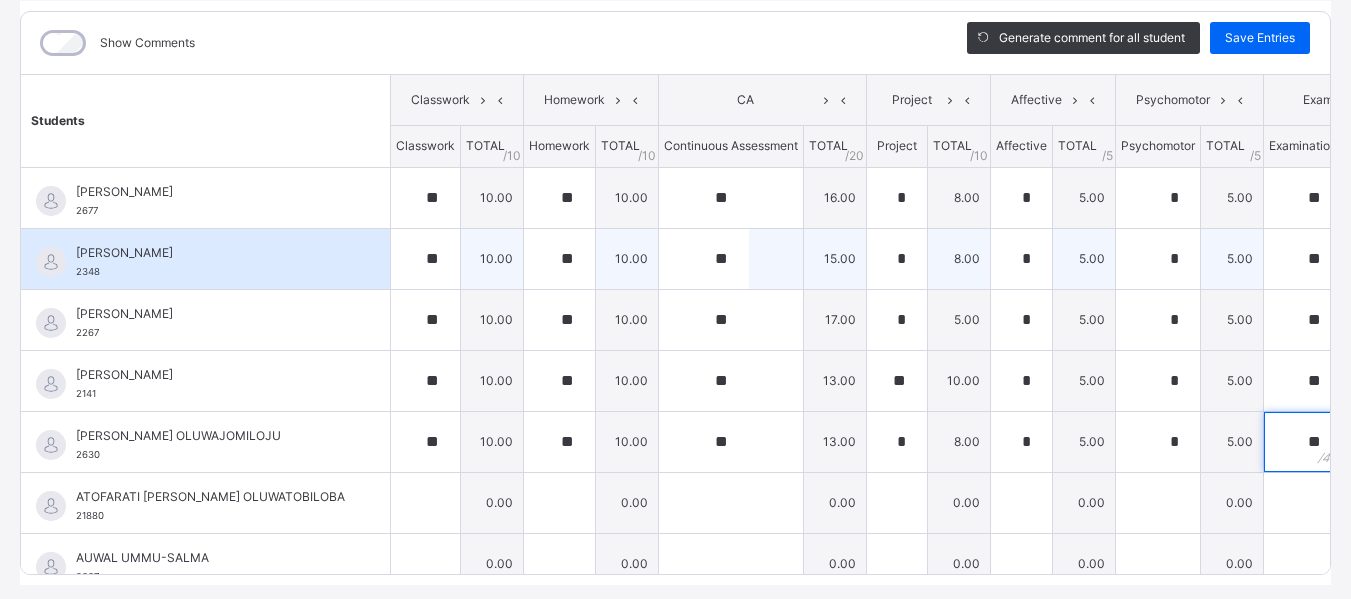 type on "**" 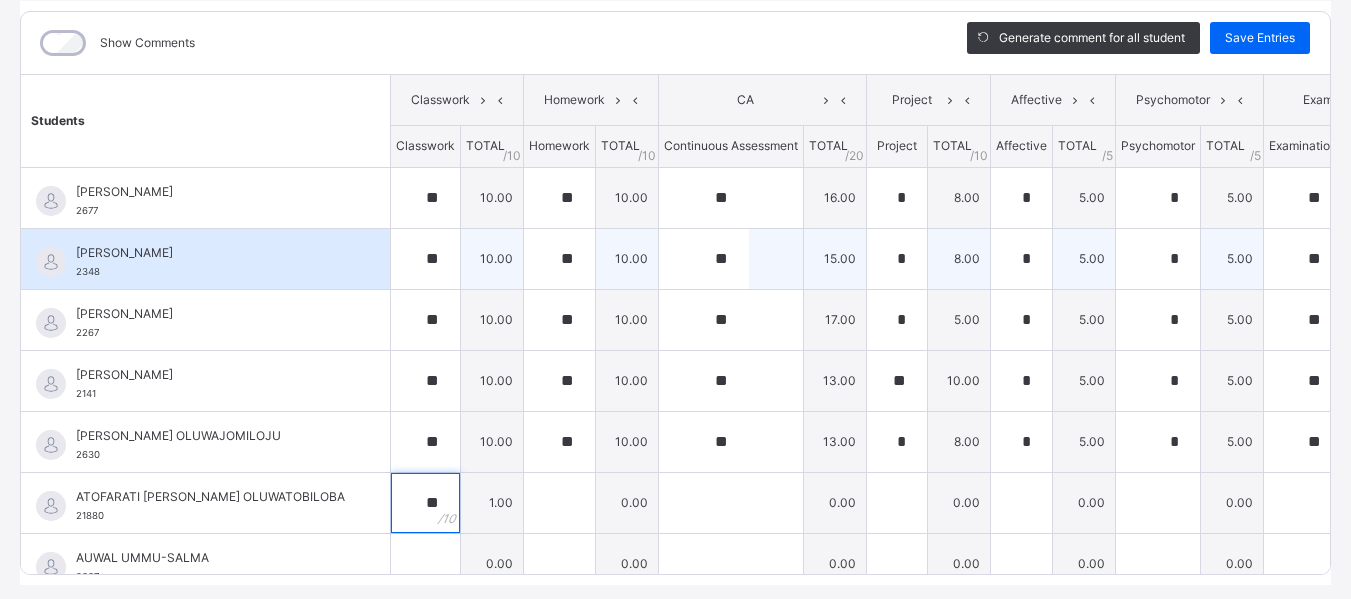 type on "**" 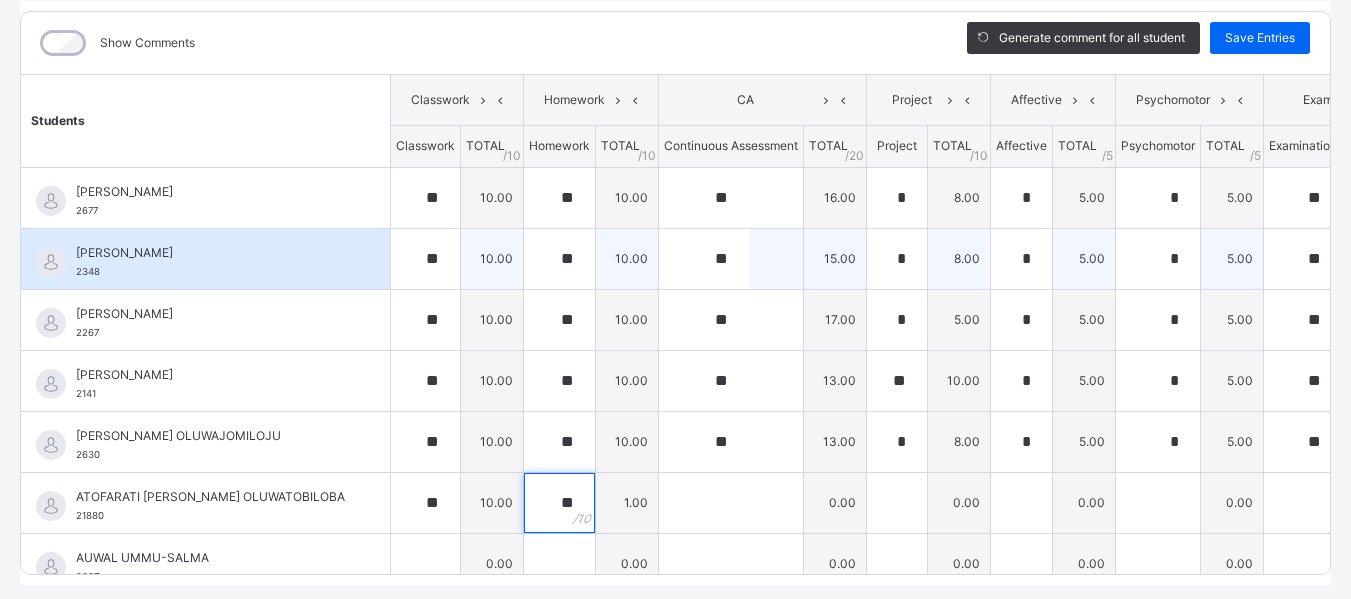 type on "**" 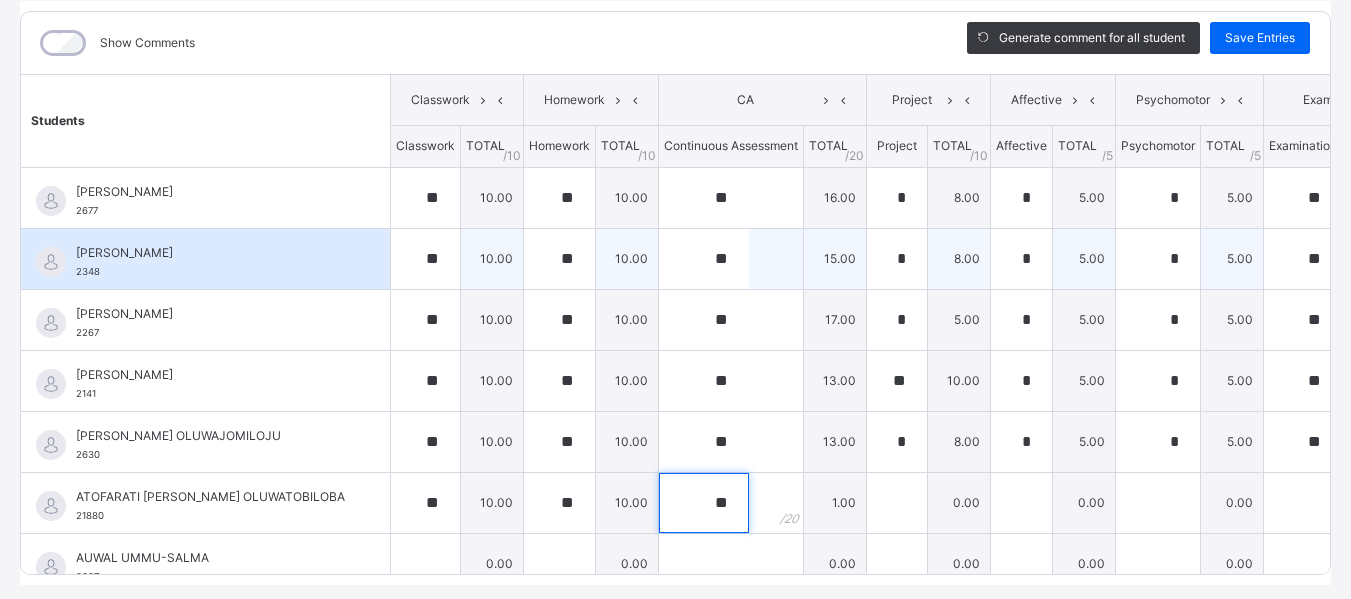 type on "**" 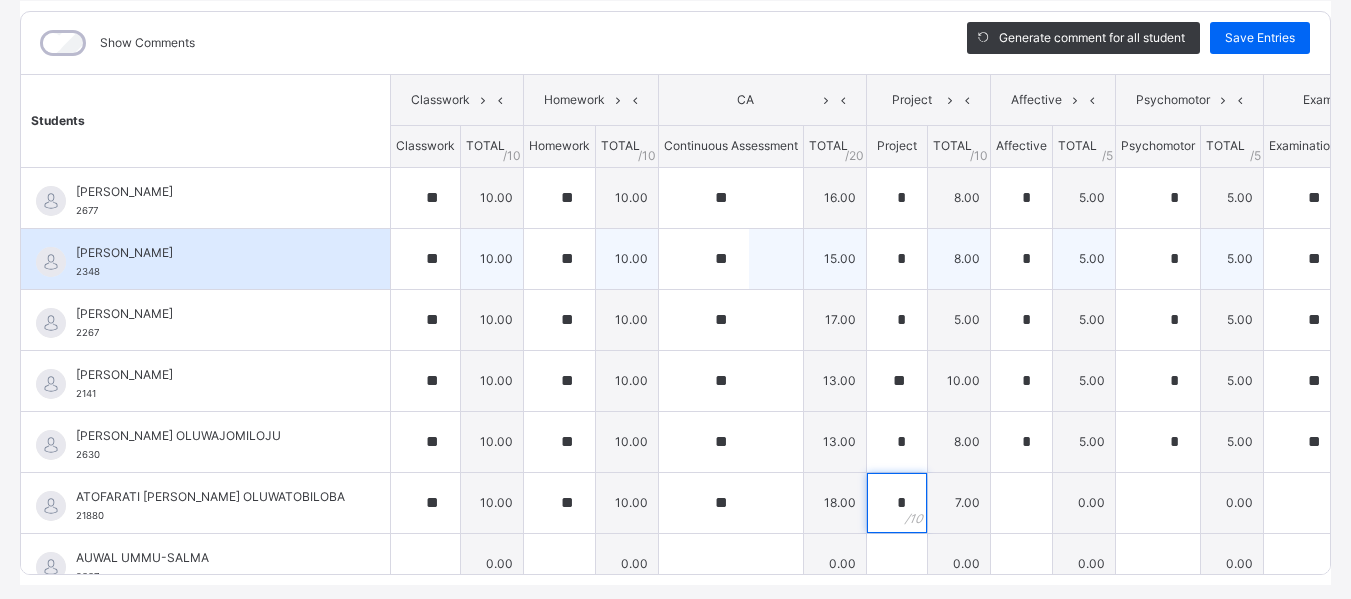 type on "*" 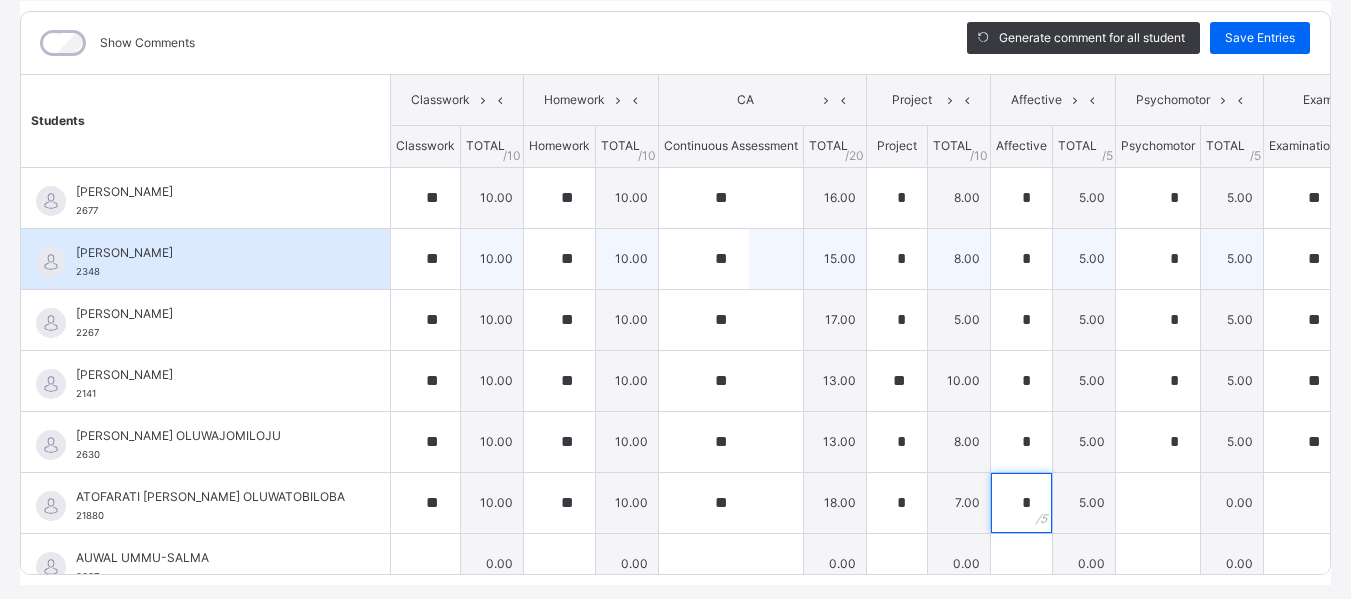 type on "*" 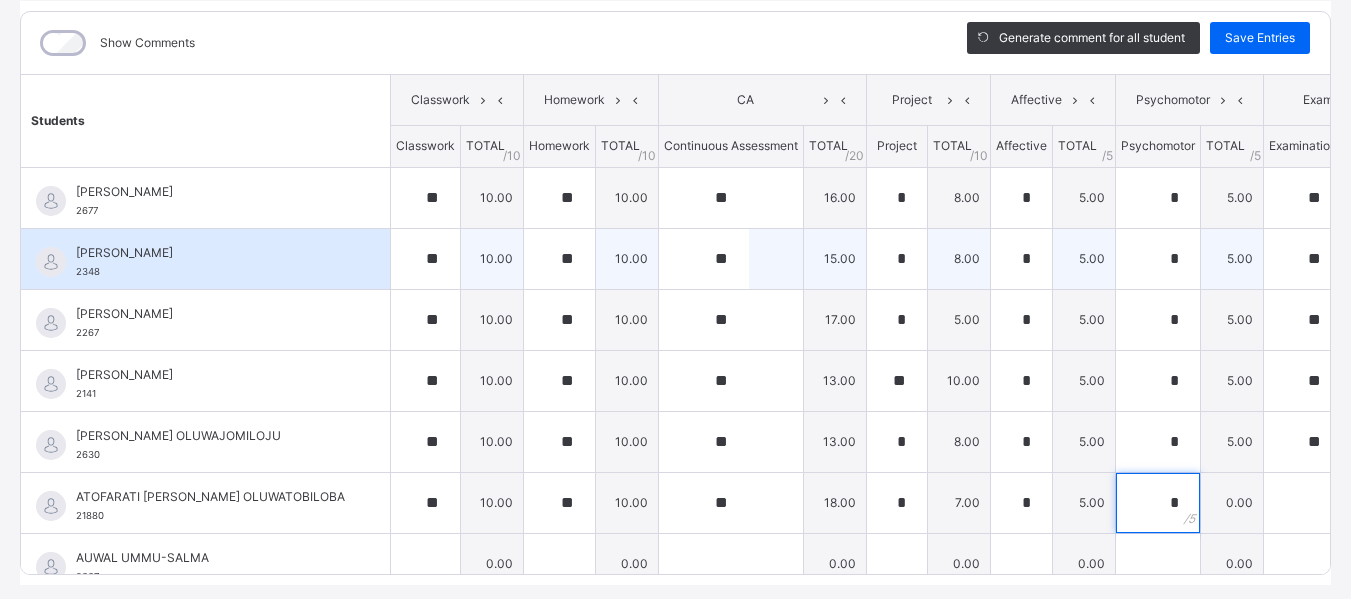 type on "*" 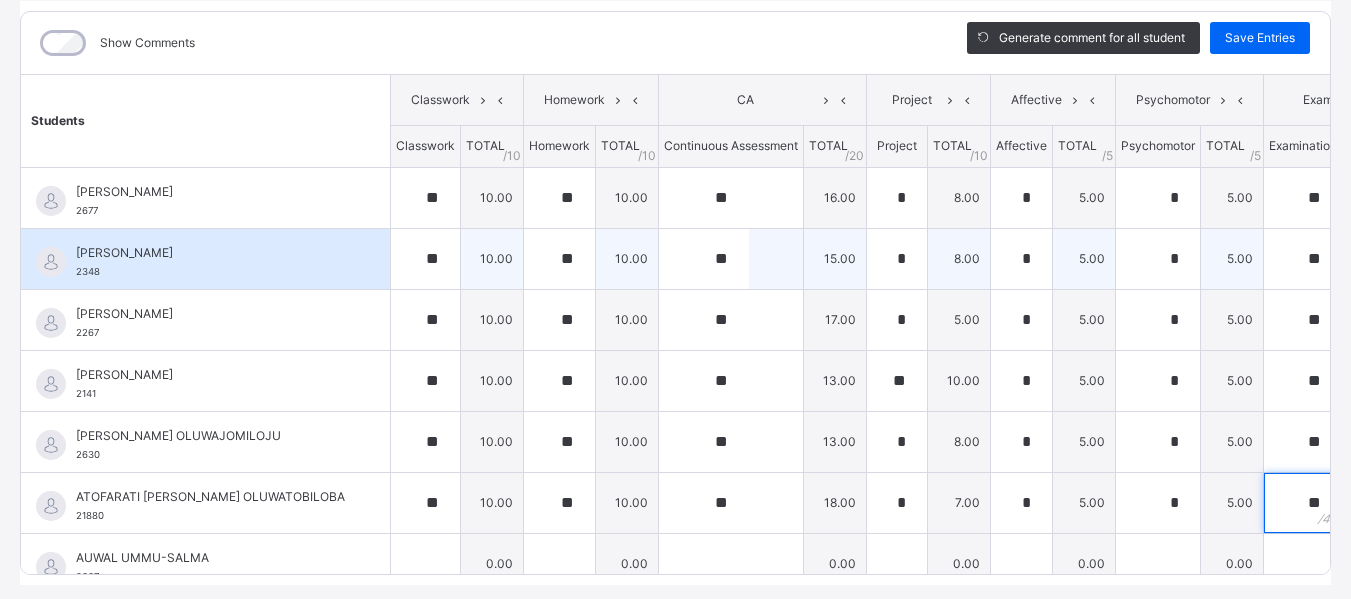 type on "**" 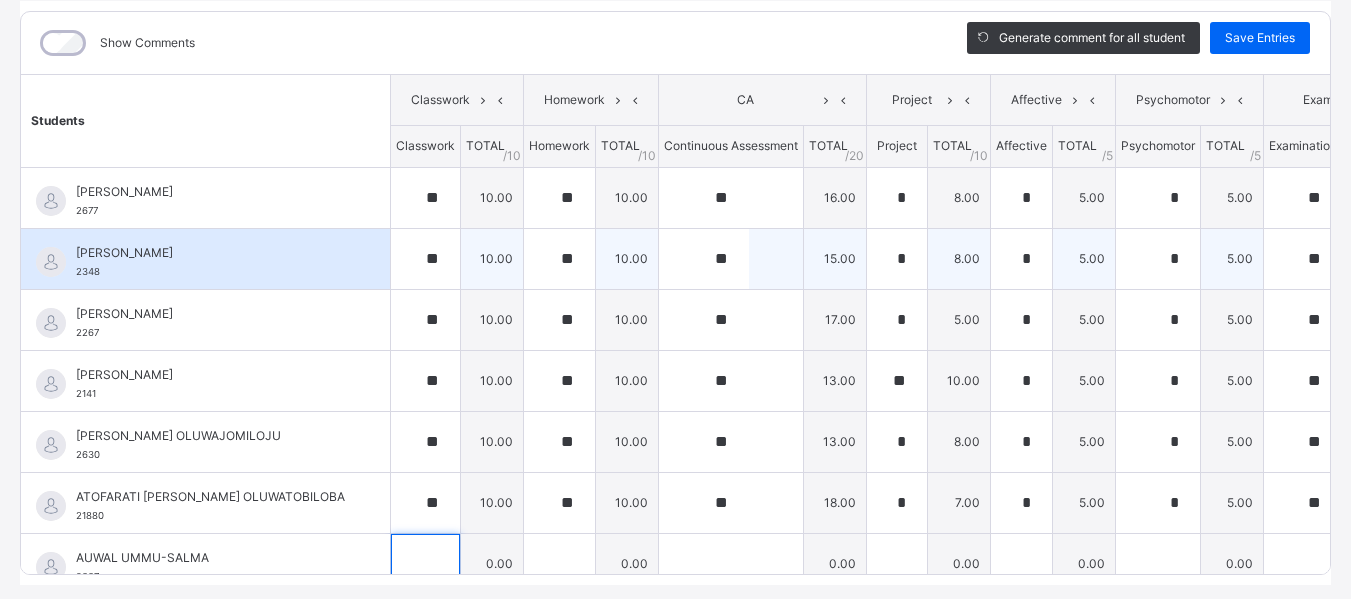 scroll, scrollTop: 35, scrollLeft: 0, axis: vertical 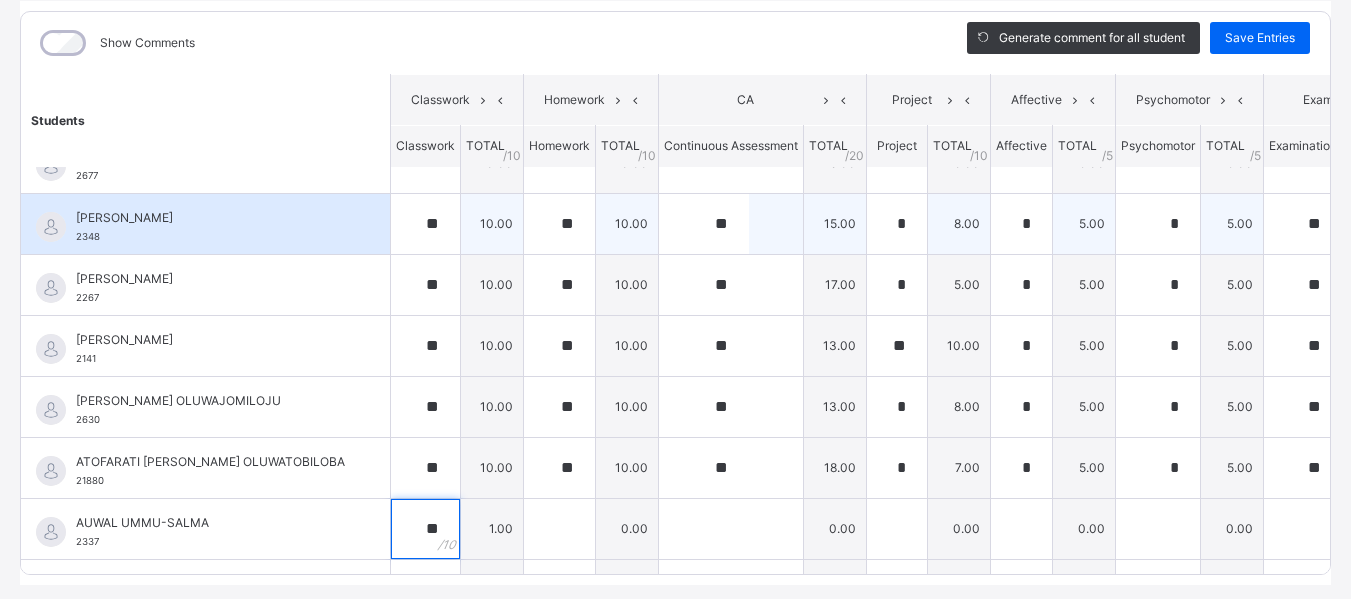 type on "**" 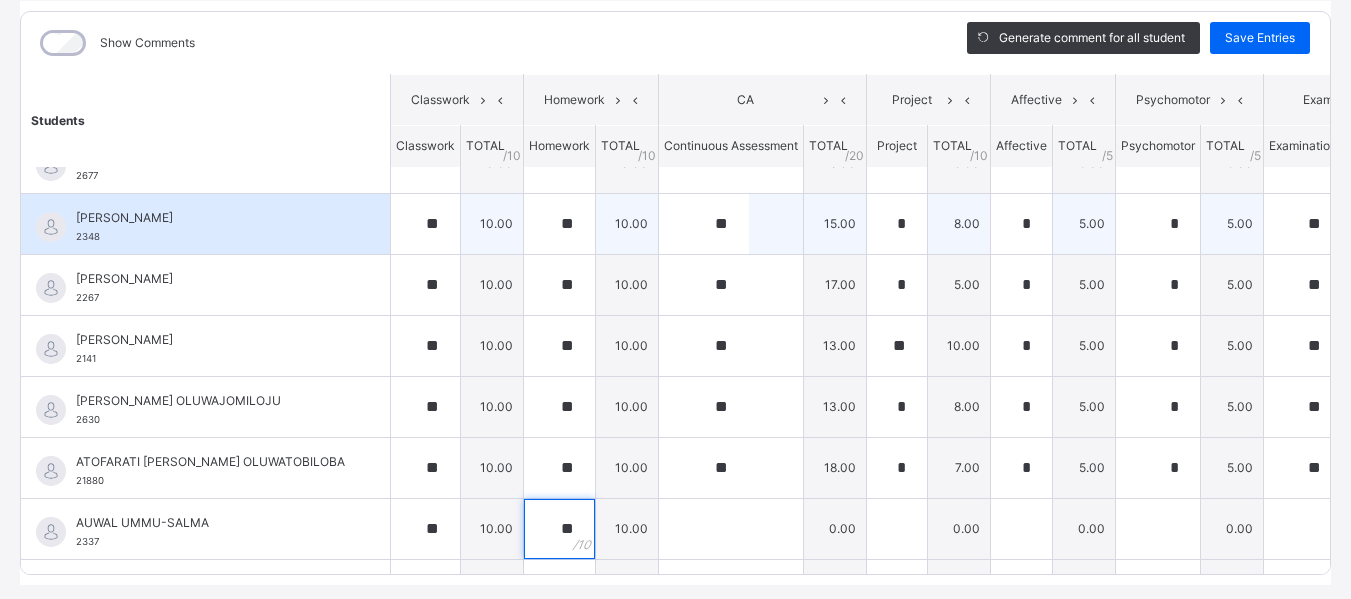 type on "**" 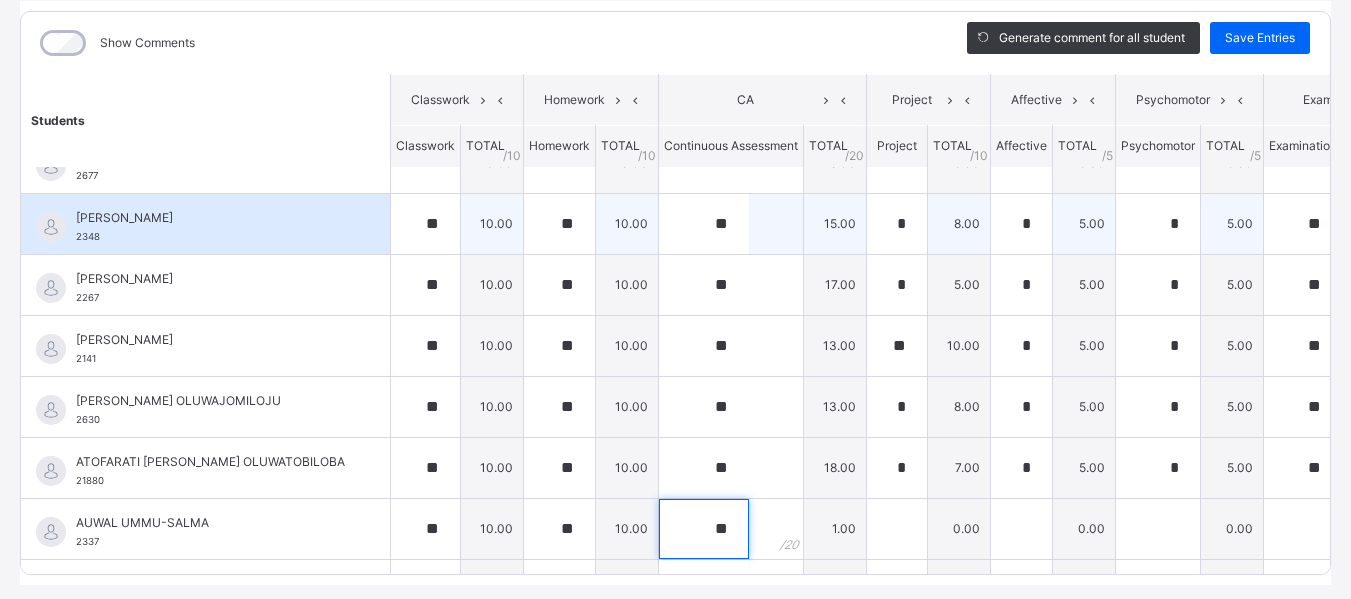 type on "**" 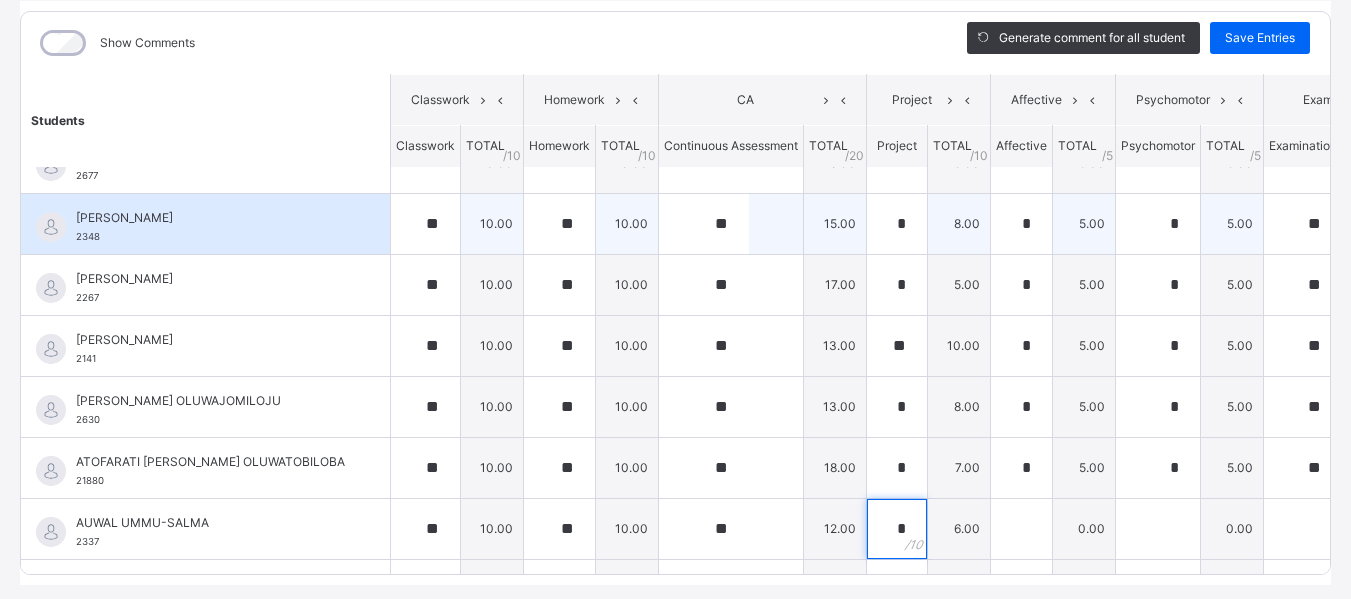 type on "*" 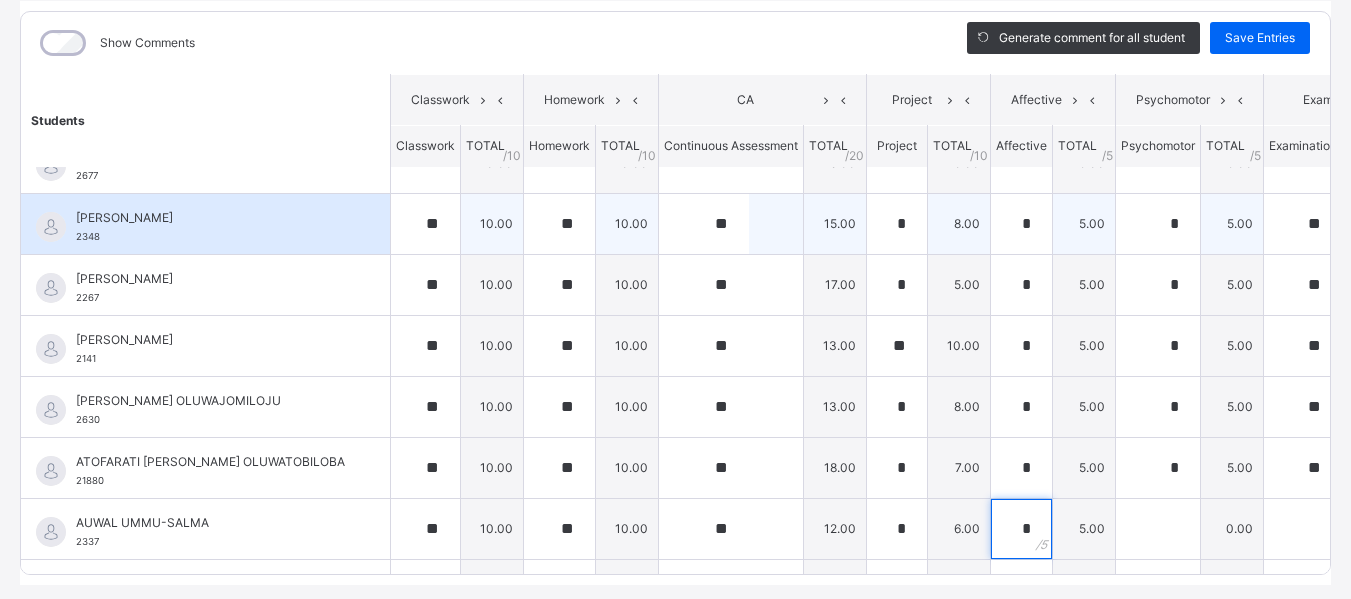 type on "*" 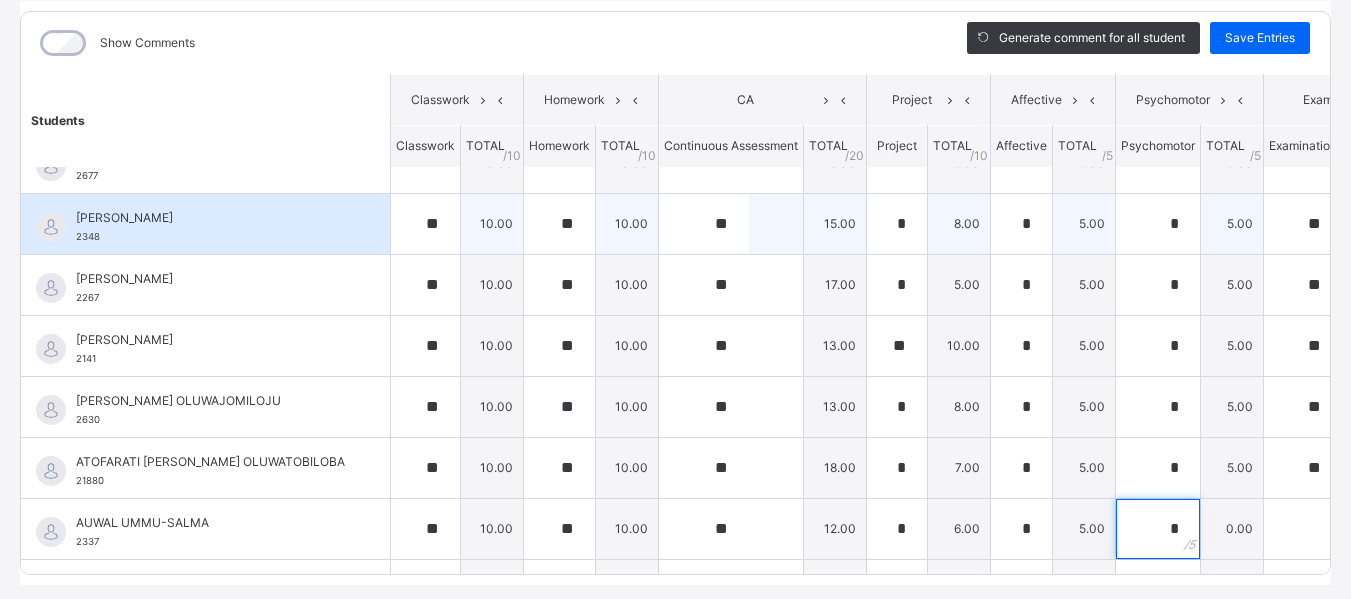 type on "*" 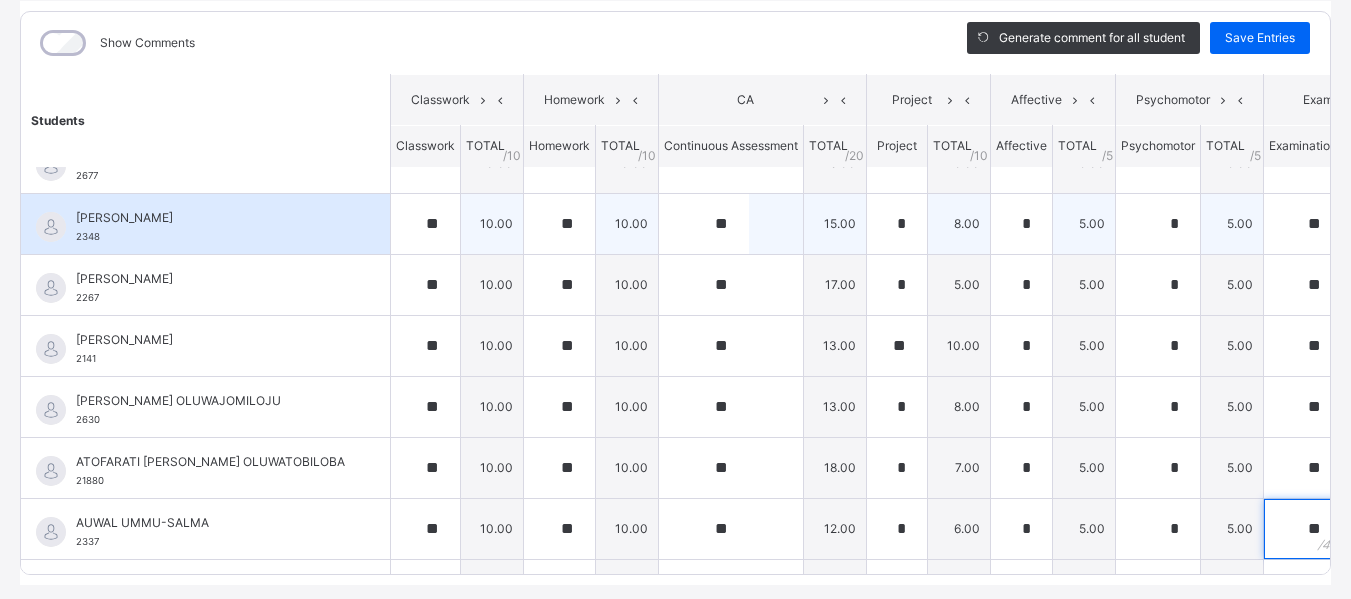 type on "**" 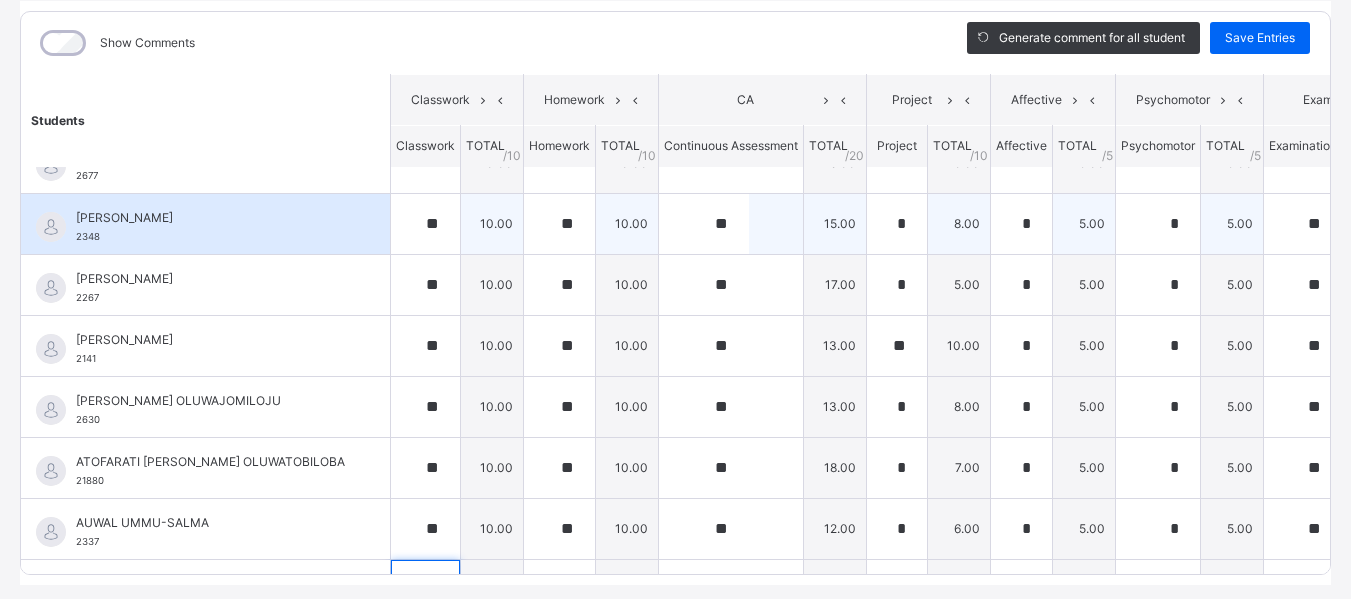 scroll, scrollTop: 308, scrollLeft: 0, axis: vertical 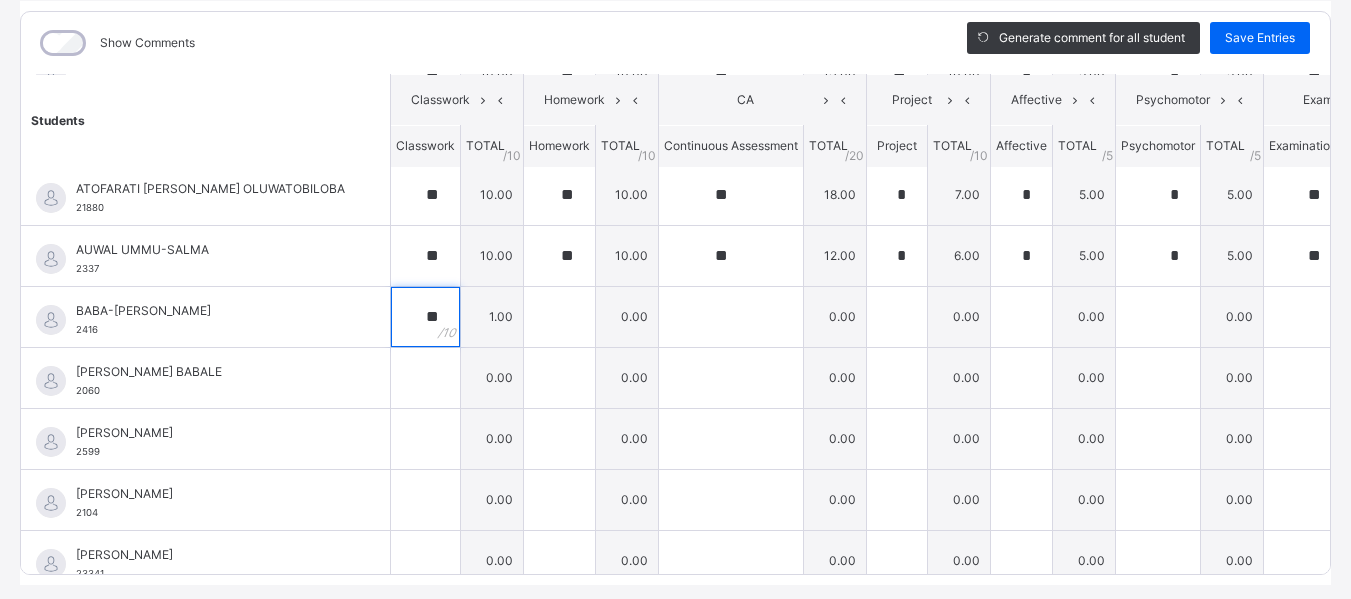 type on "**" 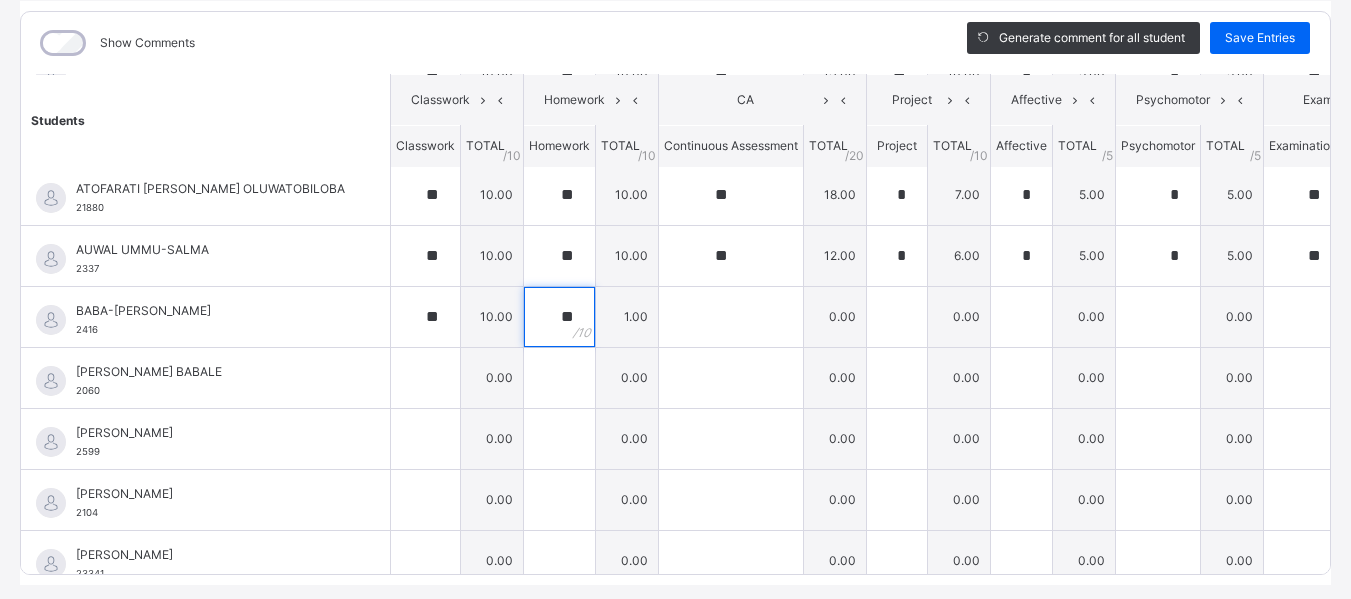 type on "**" 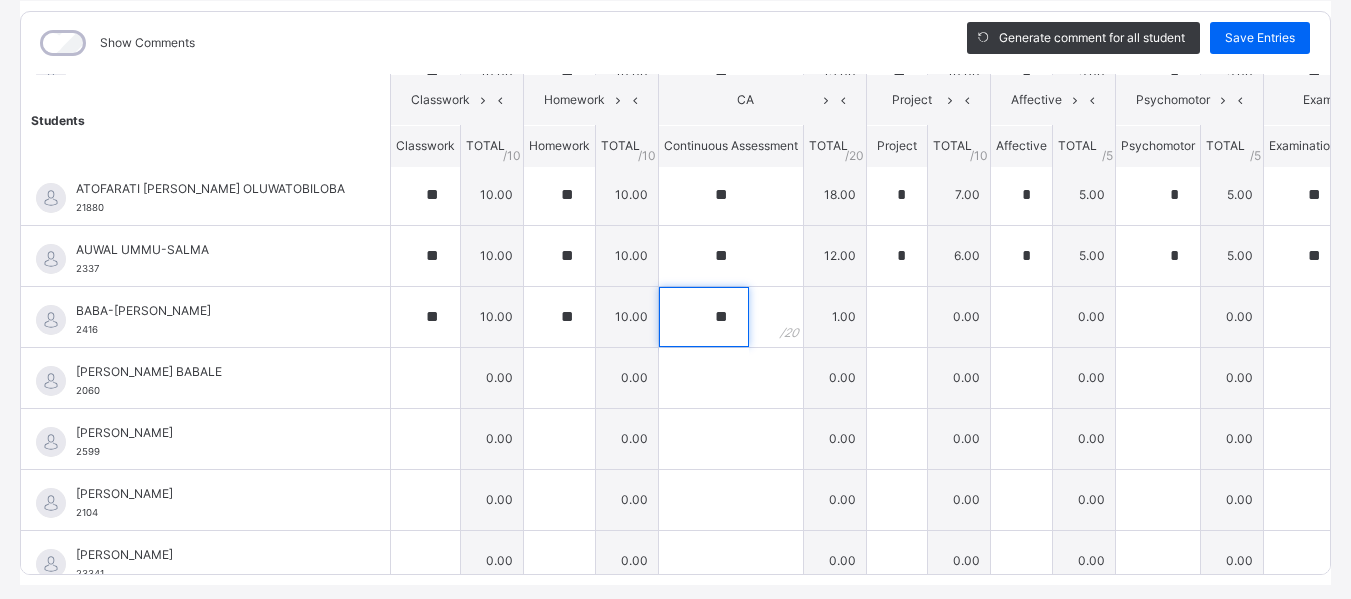 type on "**" 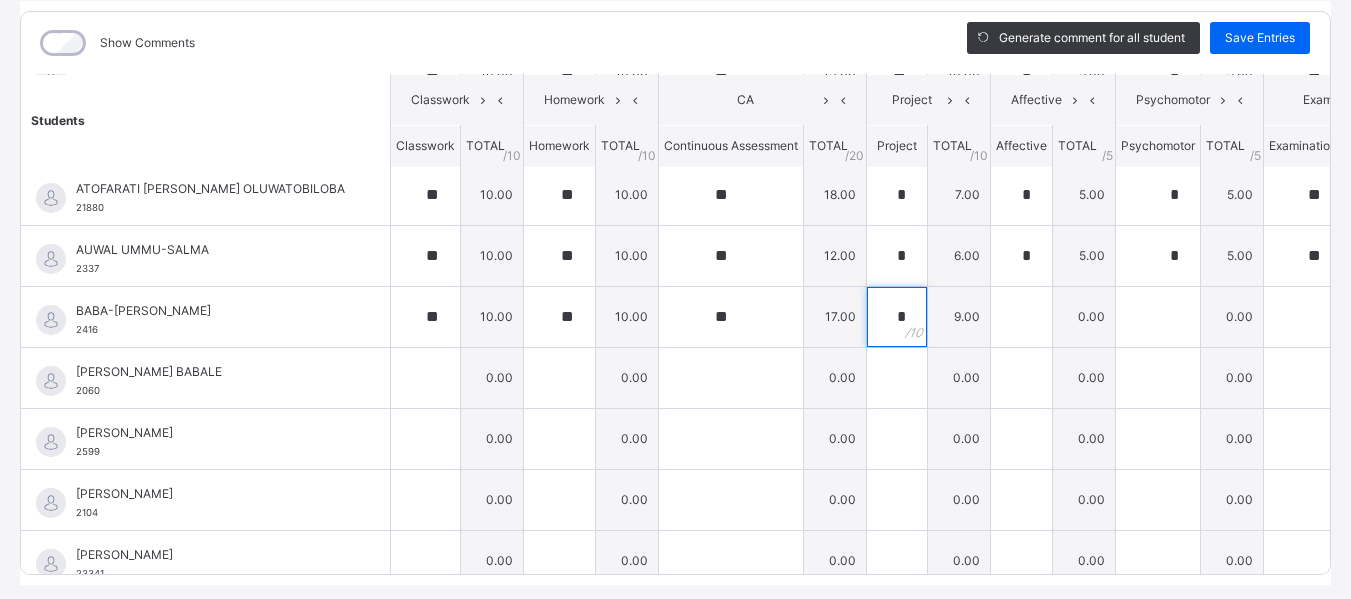 type on "*" 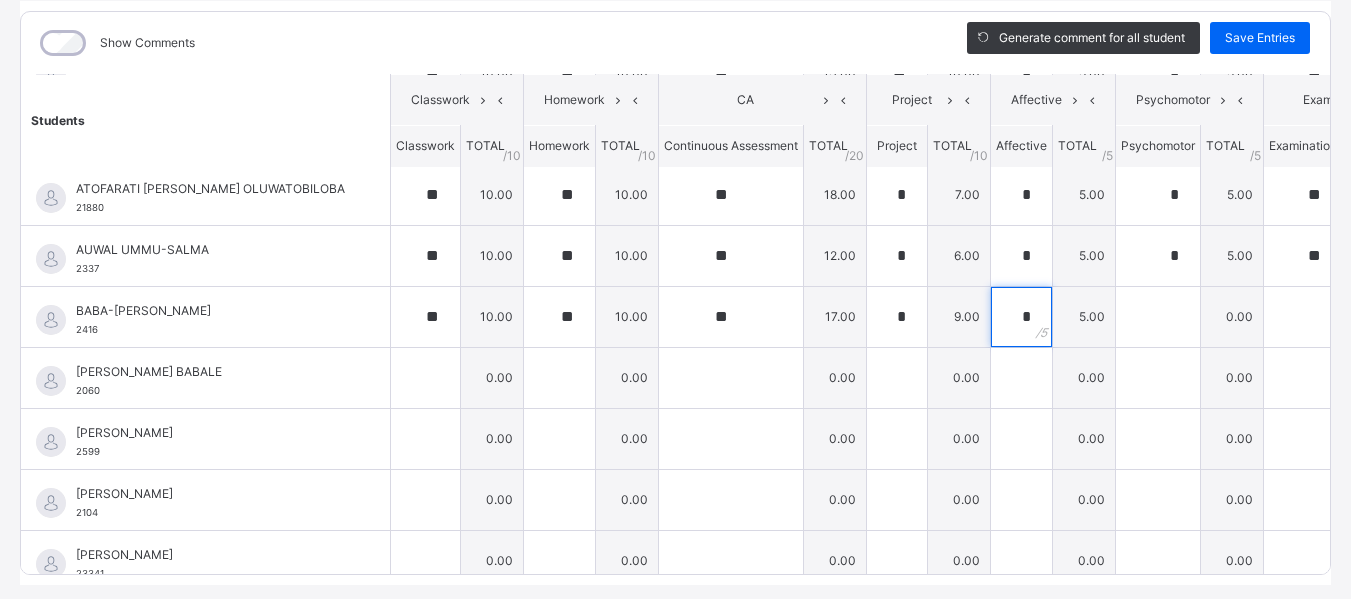 type on "*" 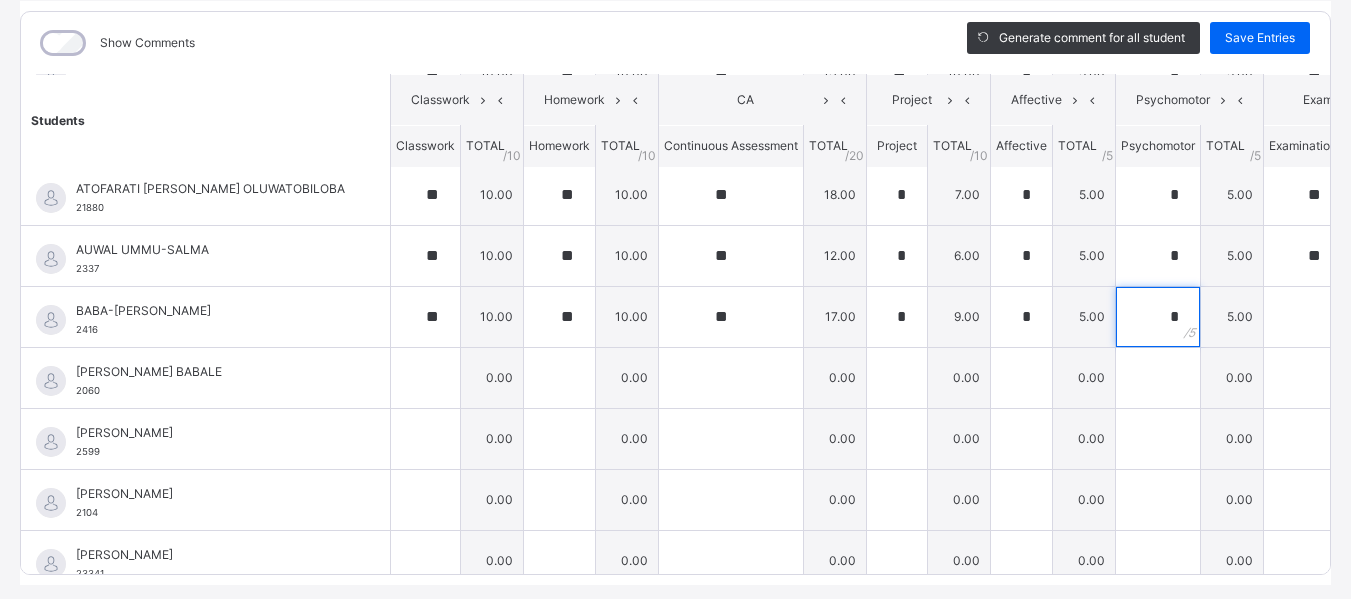 type on "*" 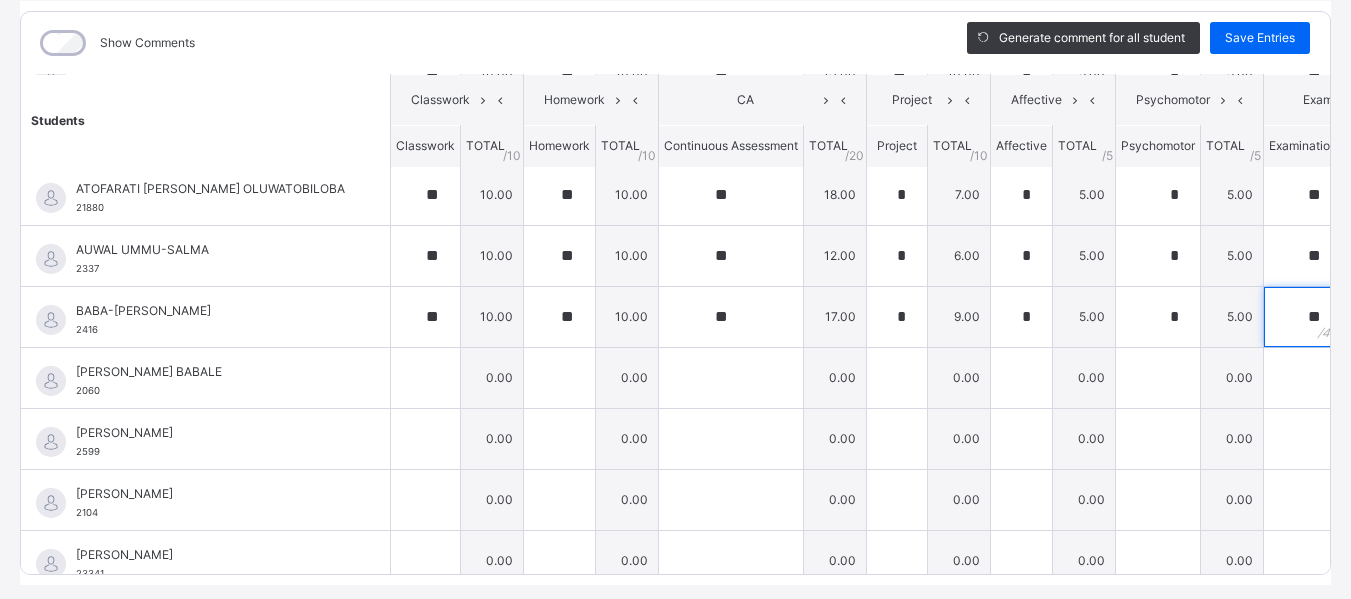 type on "**" 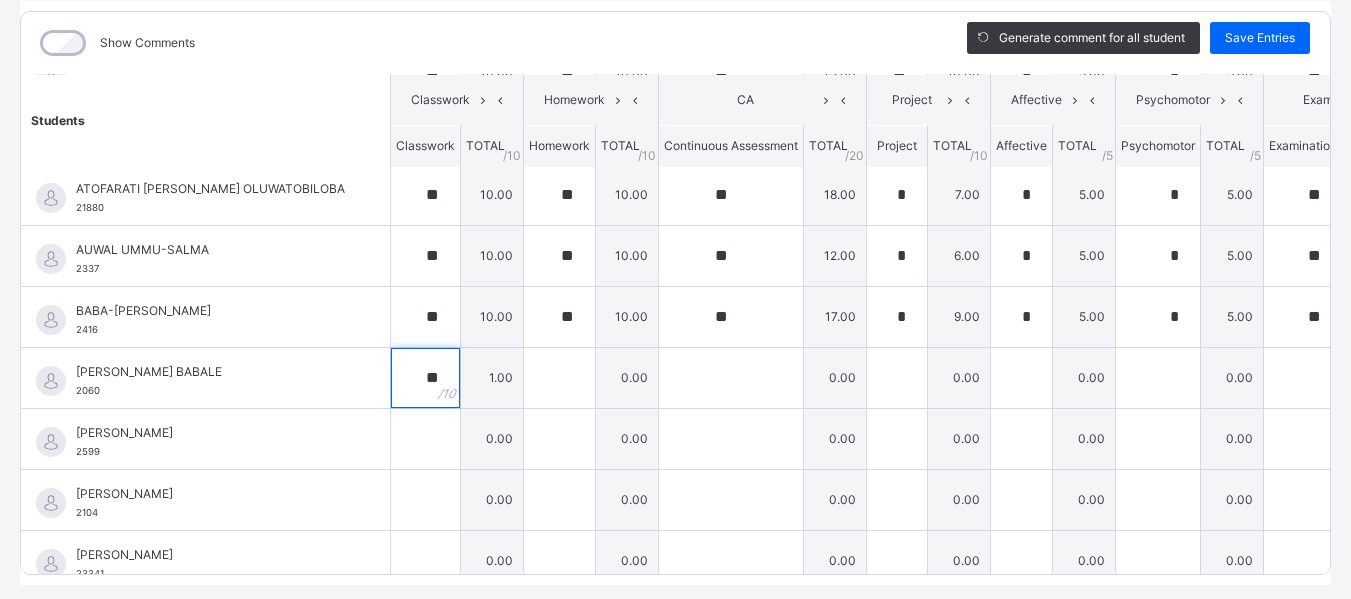 type on "**" 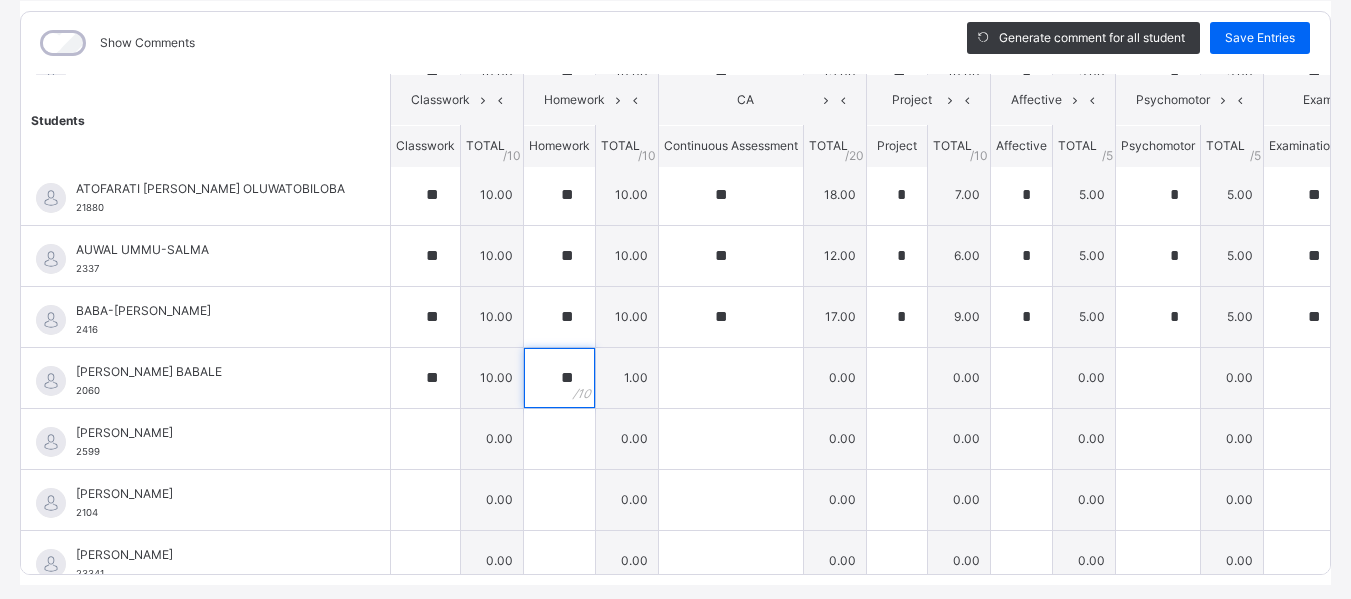 type on "**" 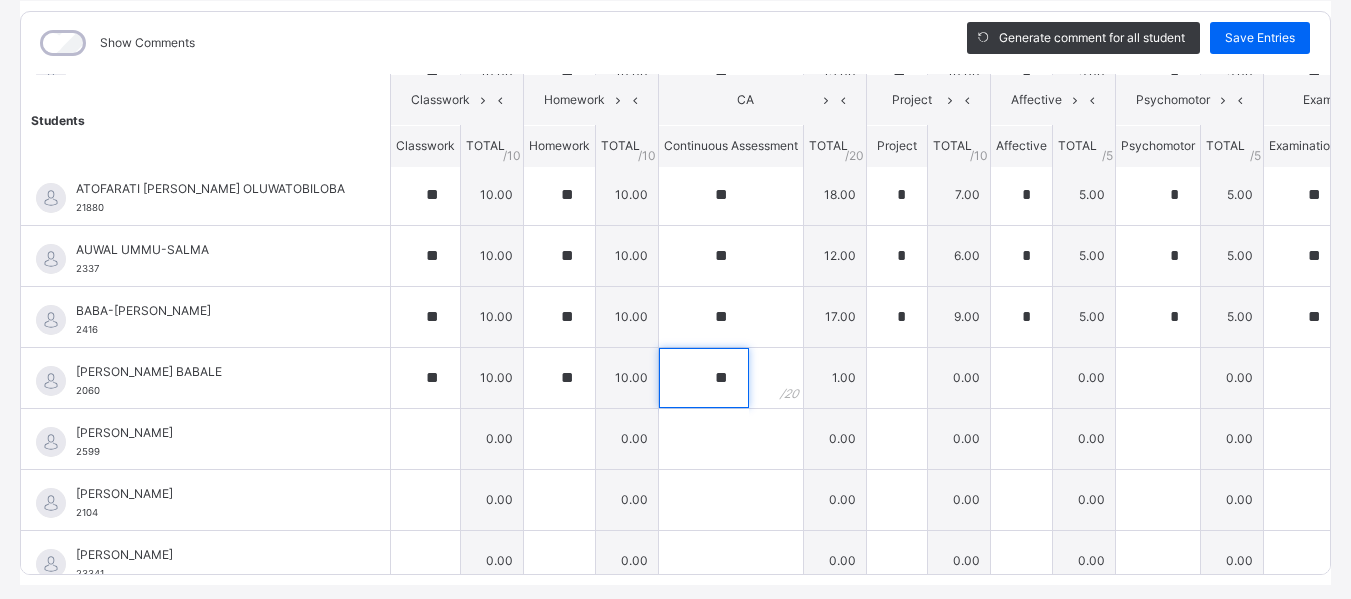 type on "**" 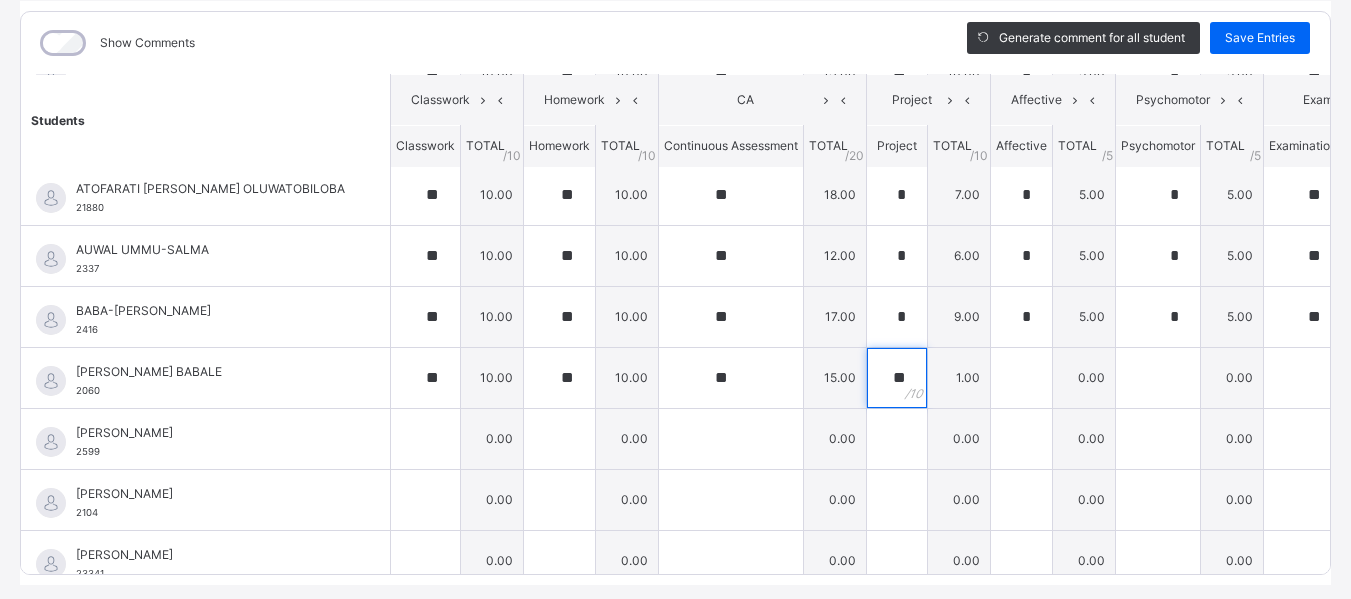 type on "**" 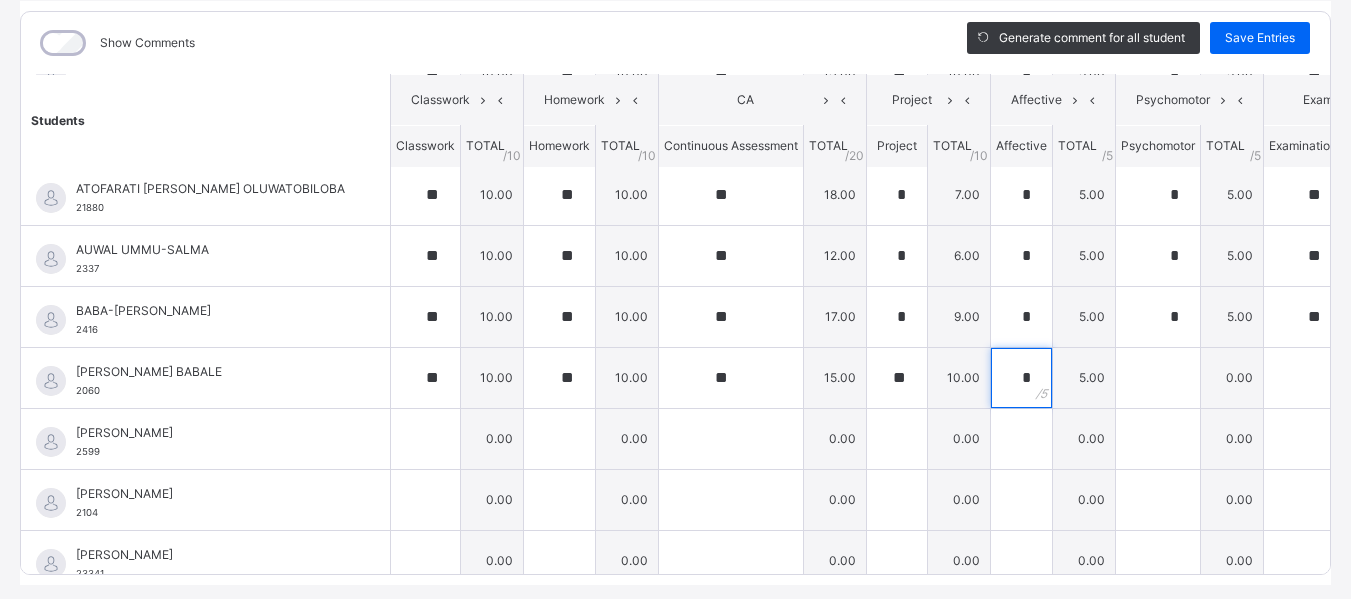 type on "*" 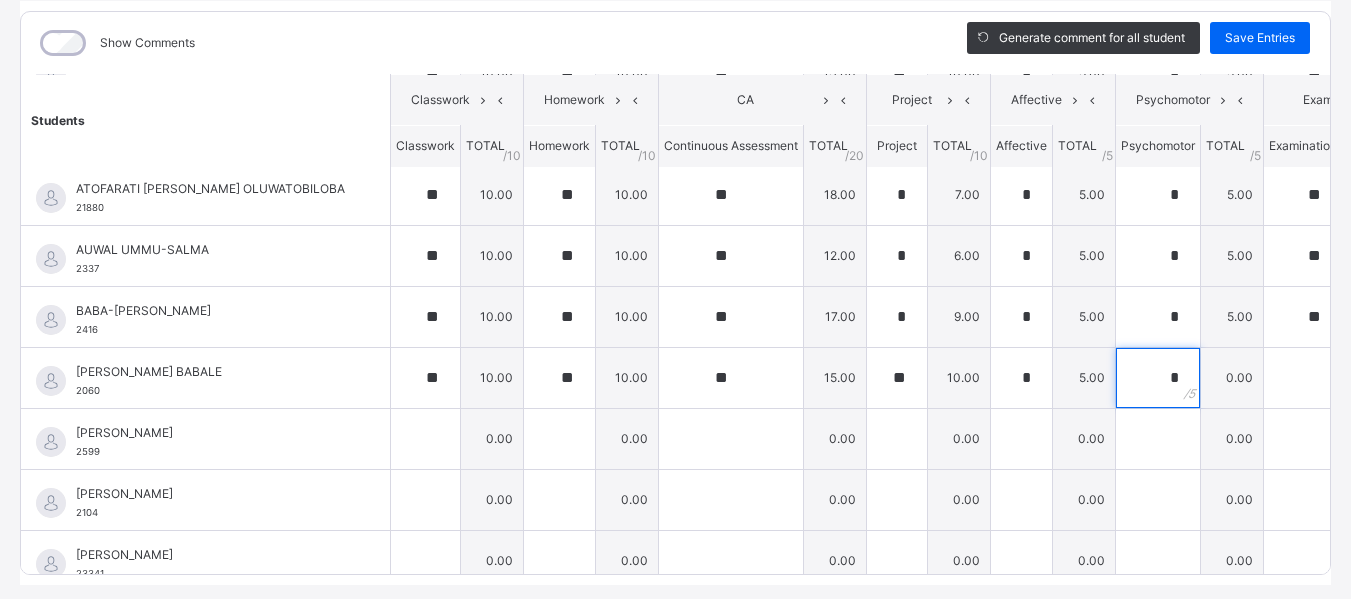 type on "*" 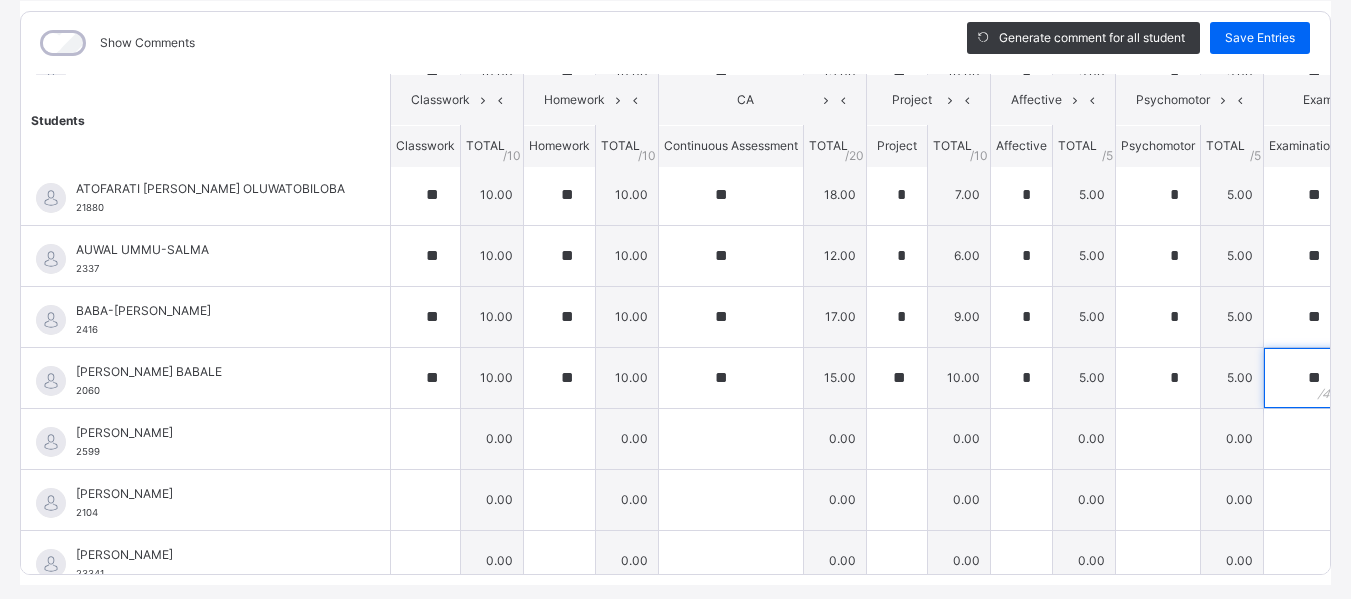 type on "**" 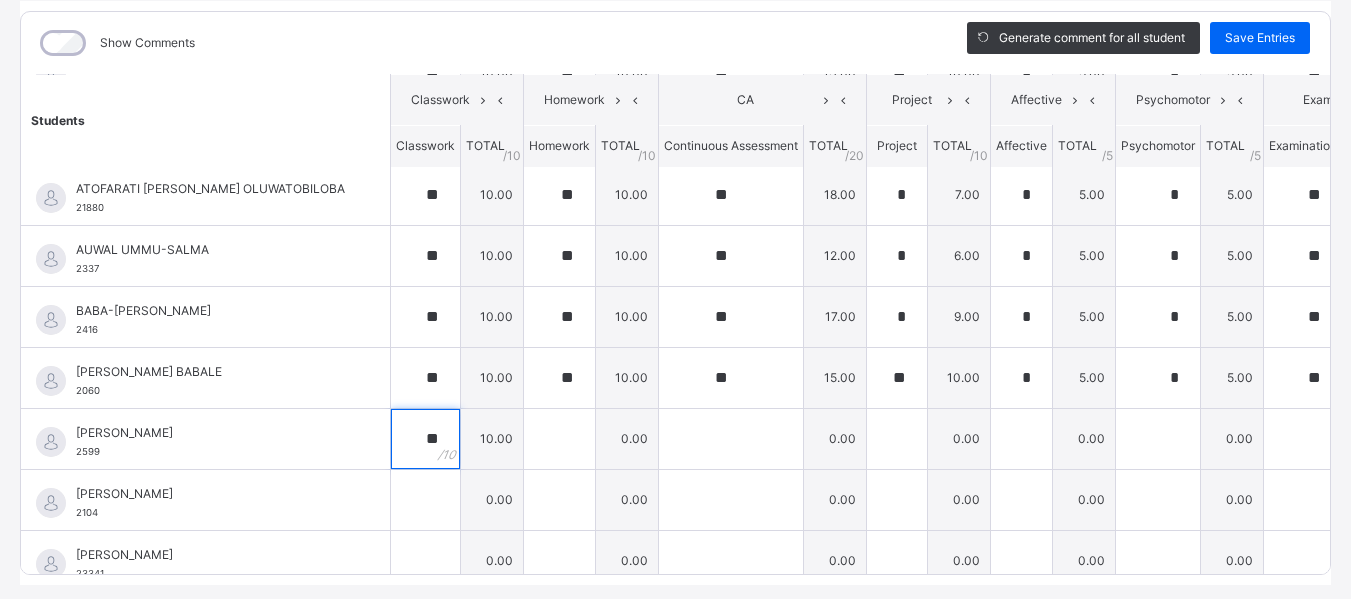 type on "**" 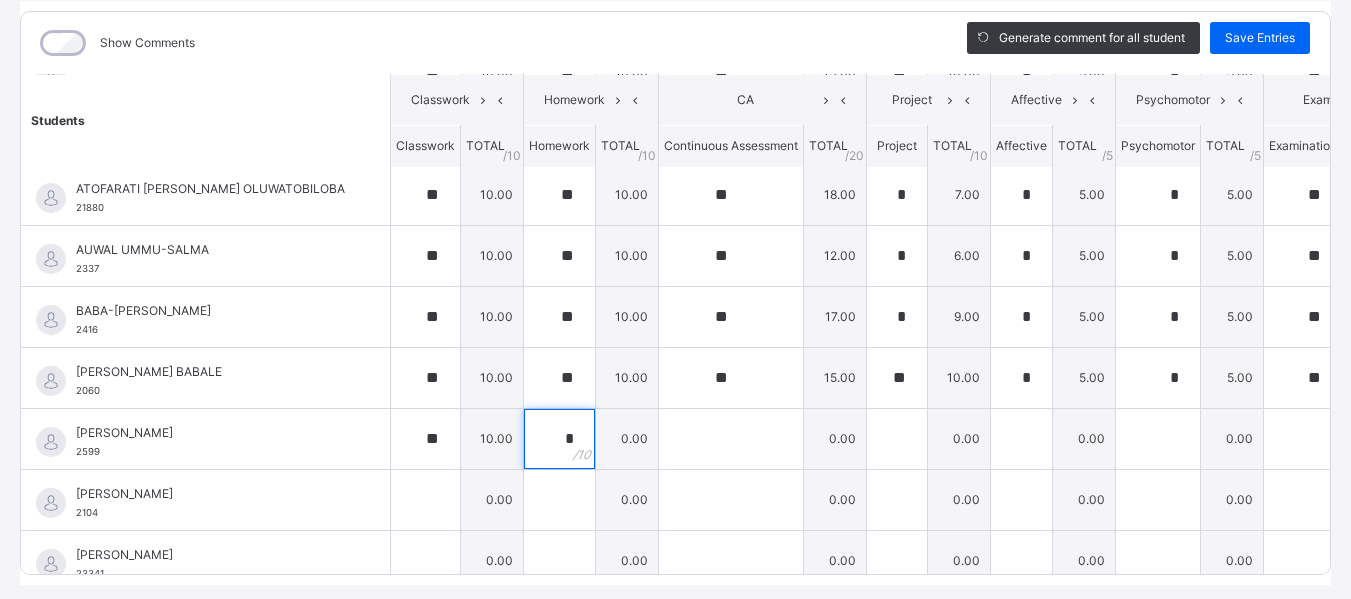 type on "*" 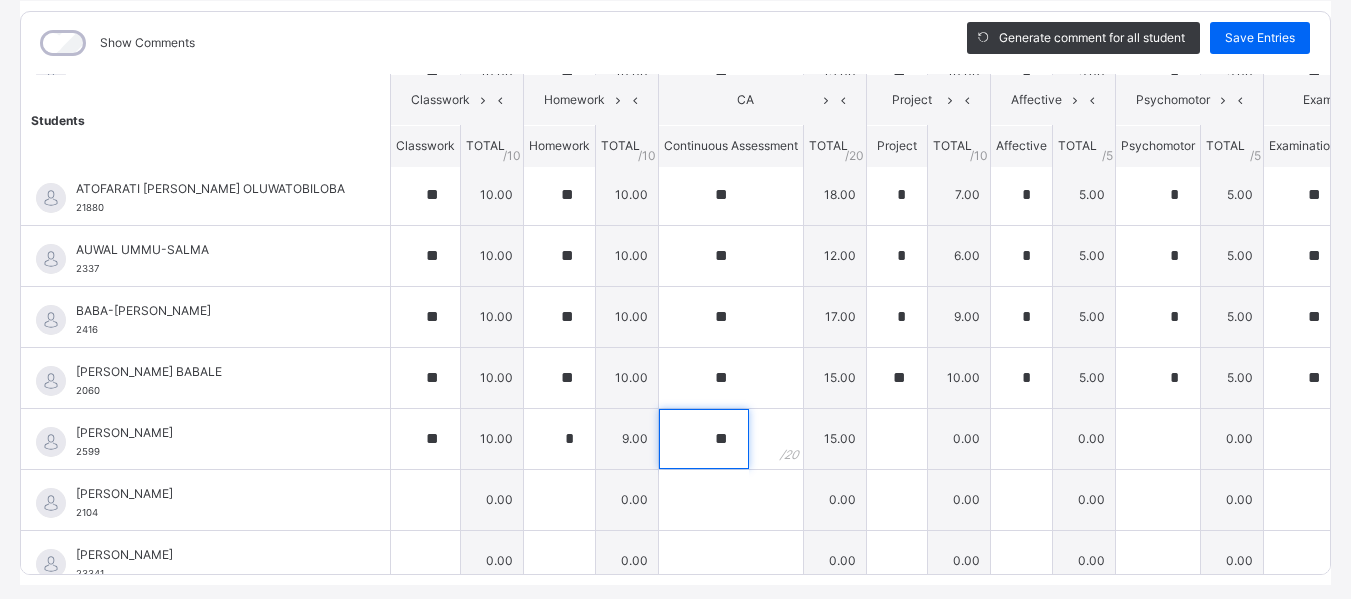 type on "**" 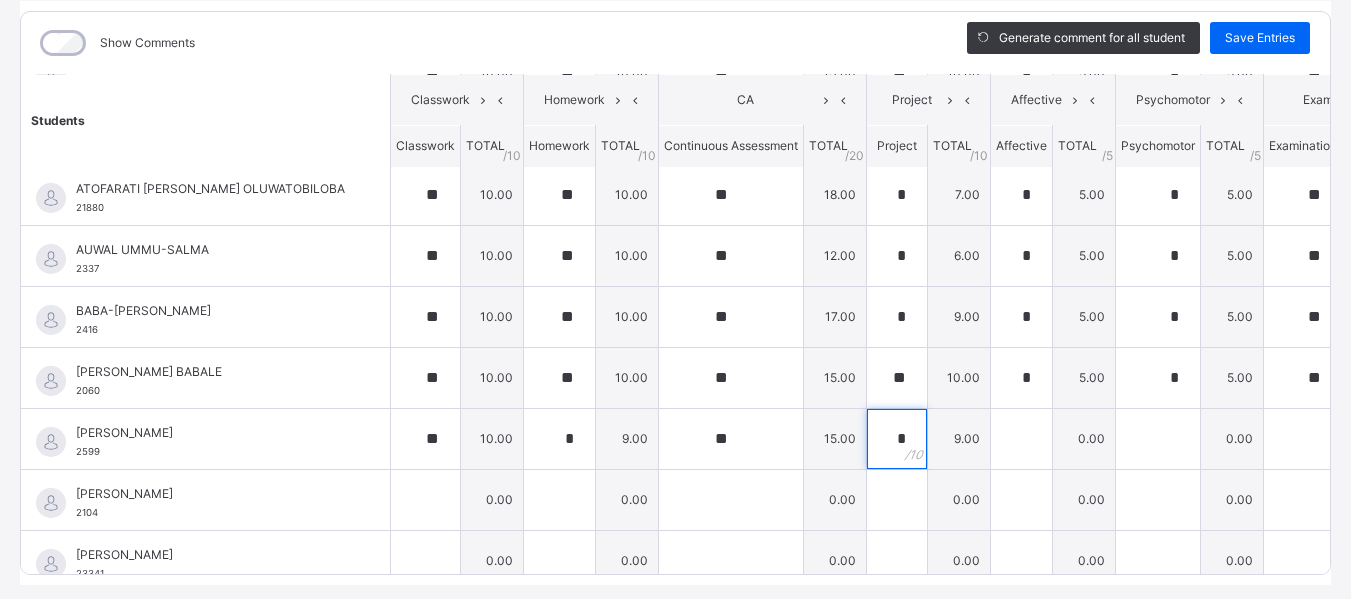 type on "*" 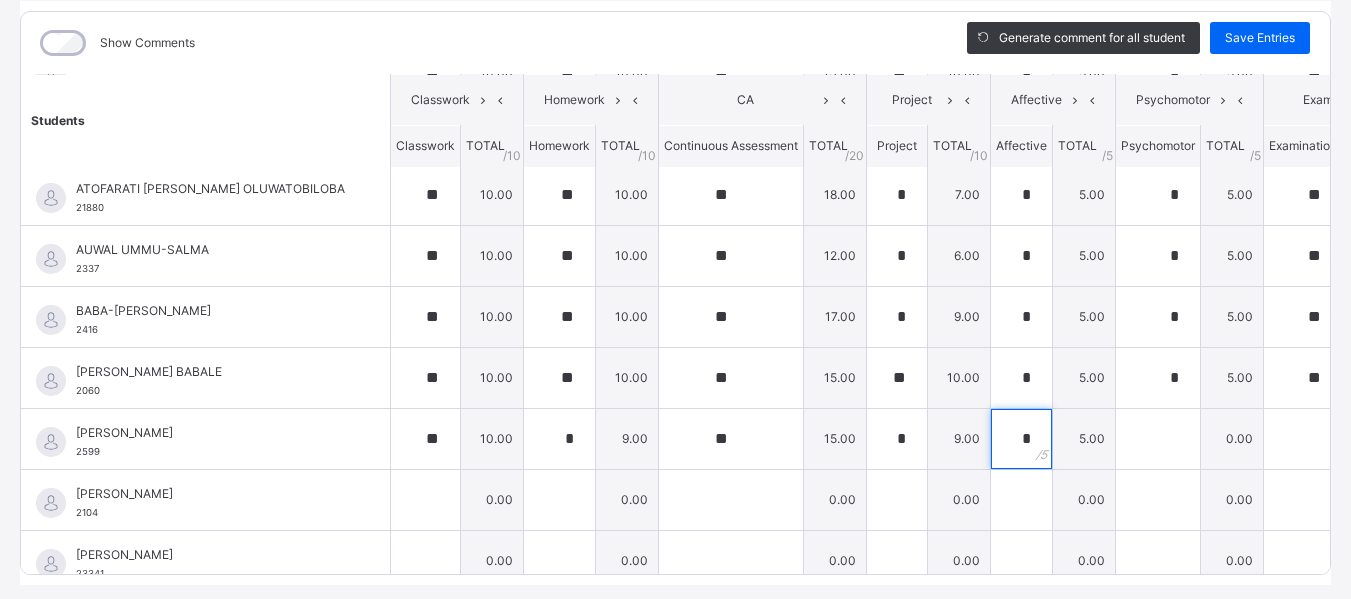 type on "*" 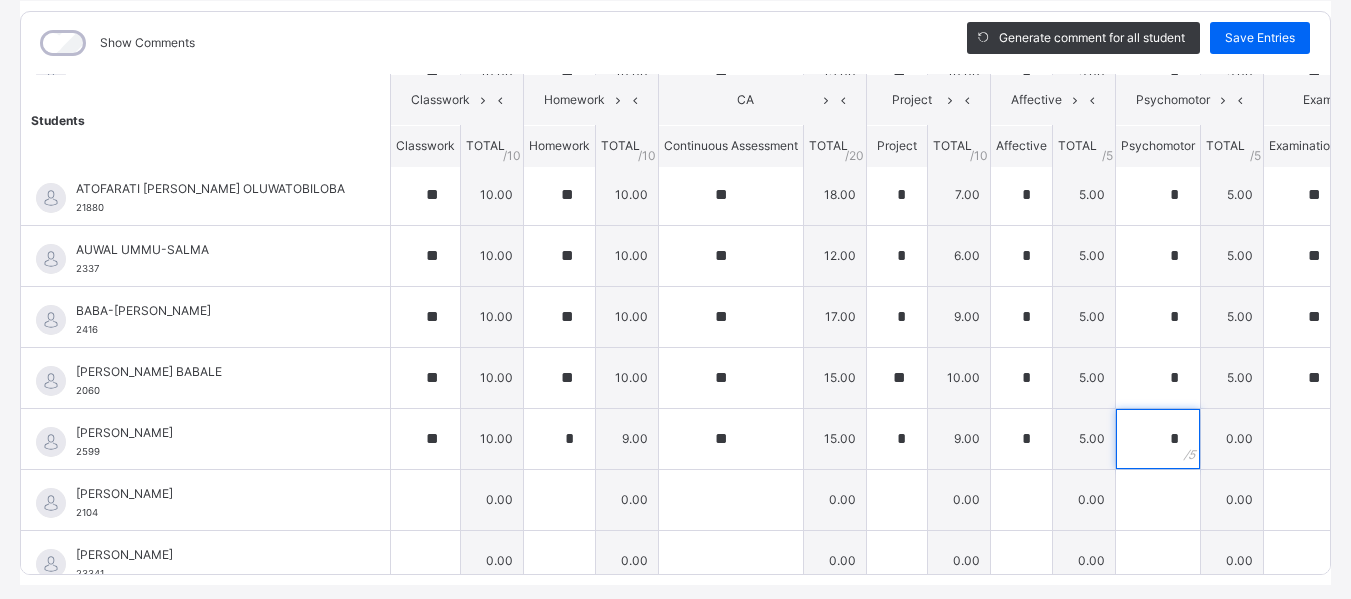 type on "*" 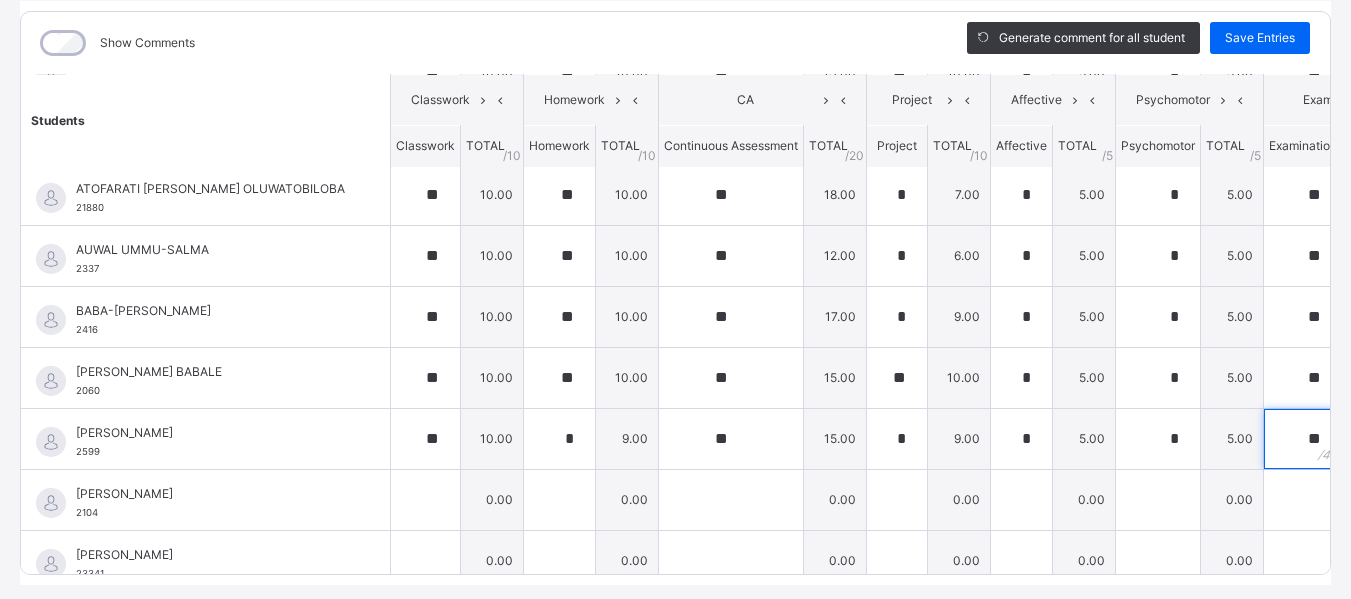 type on "**" 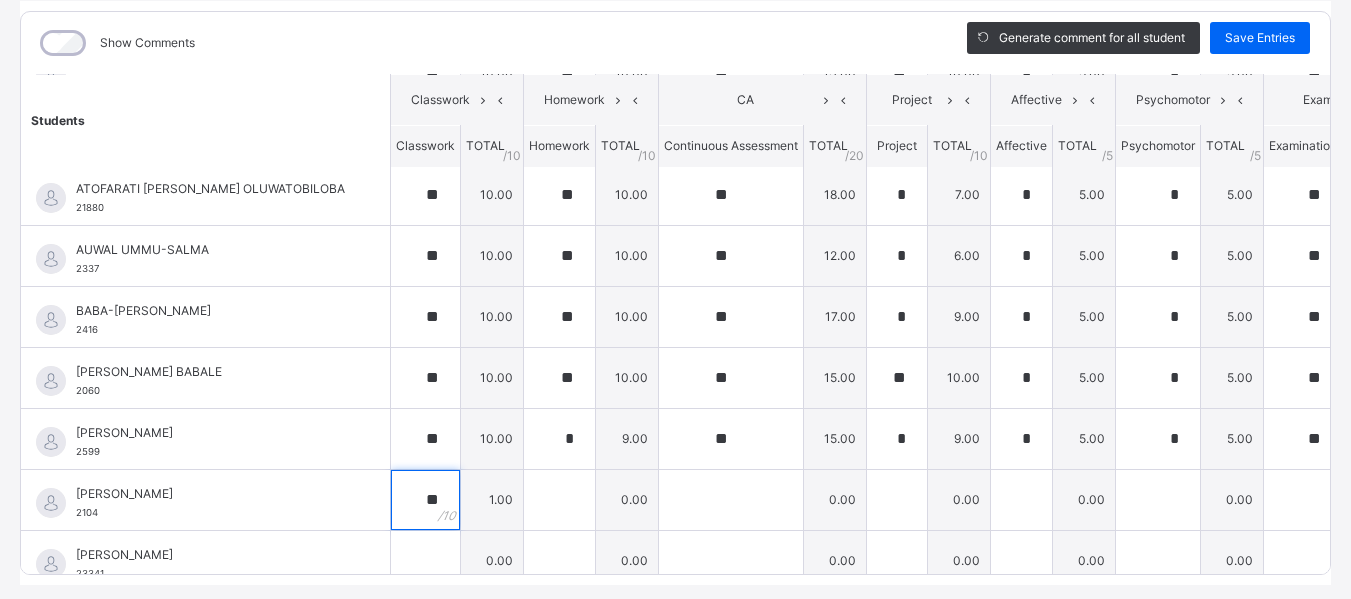 type on "**" 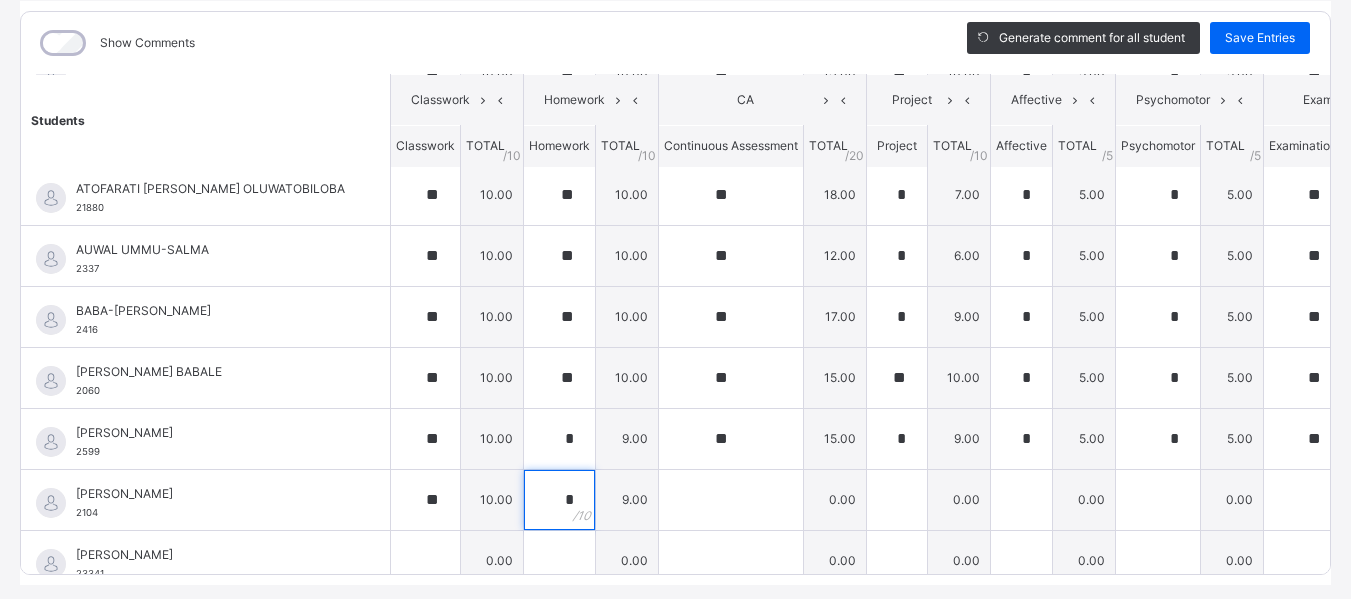 type on "*" 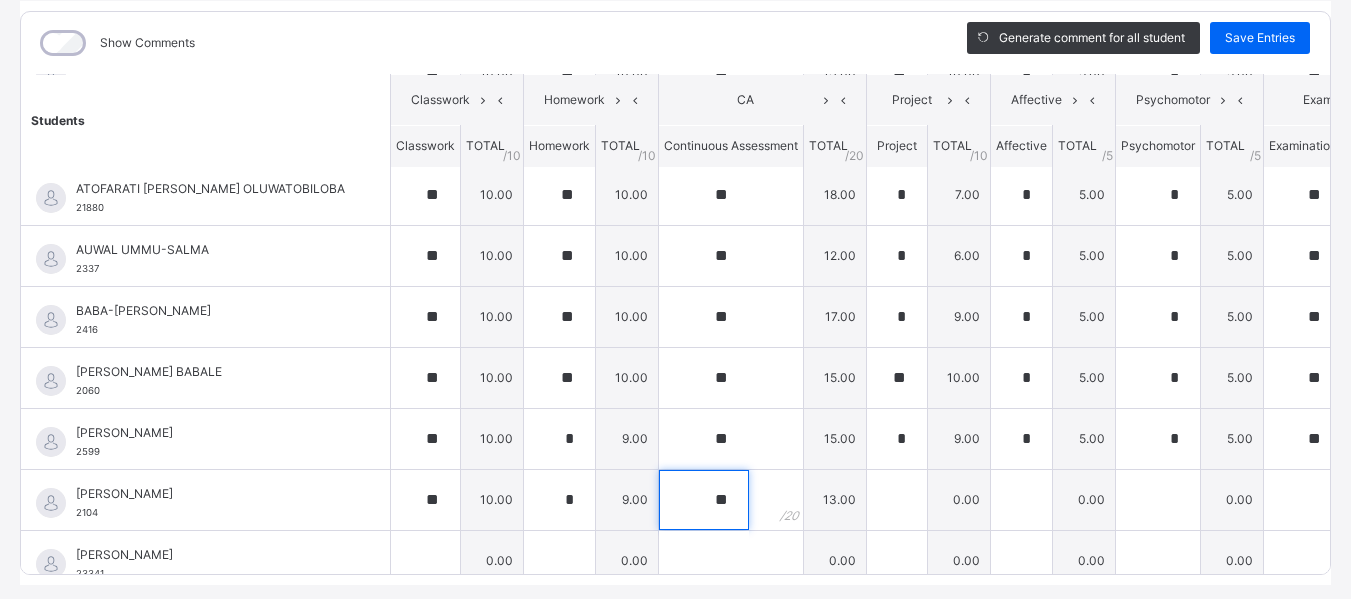 type on "**" 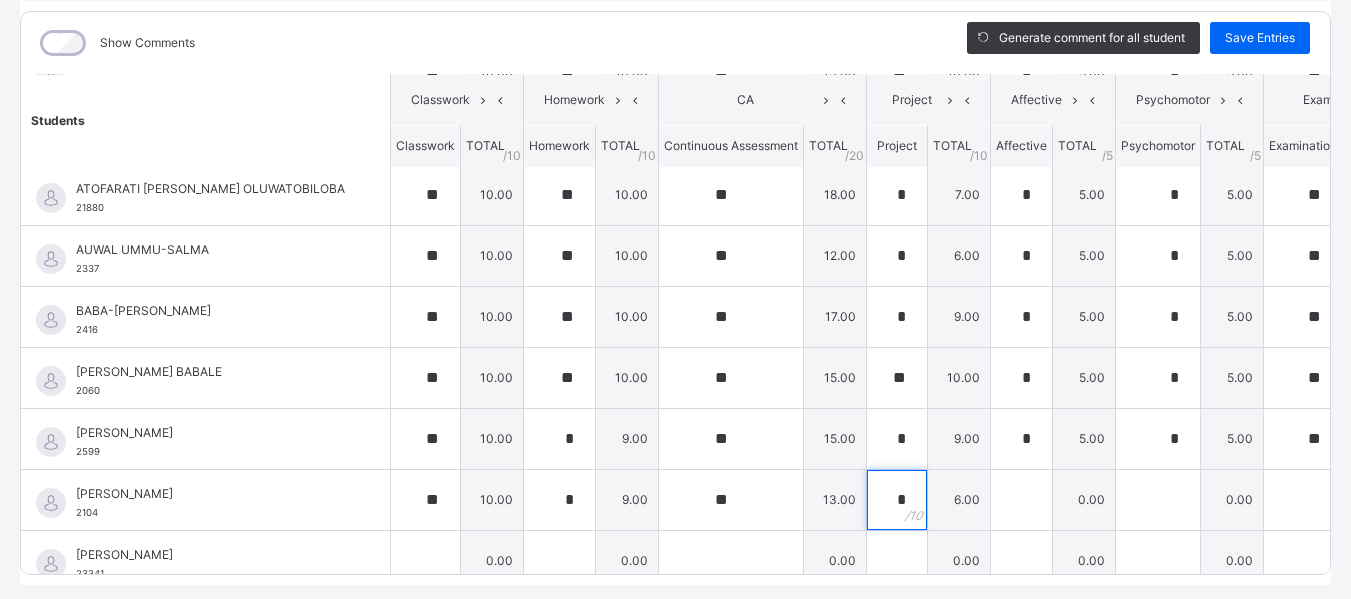 type on "*" 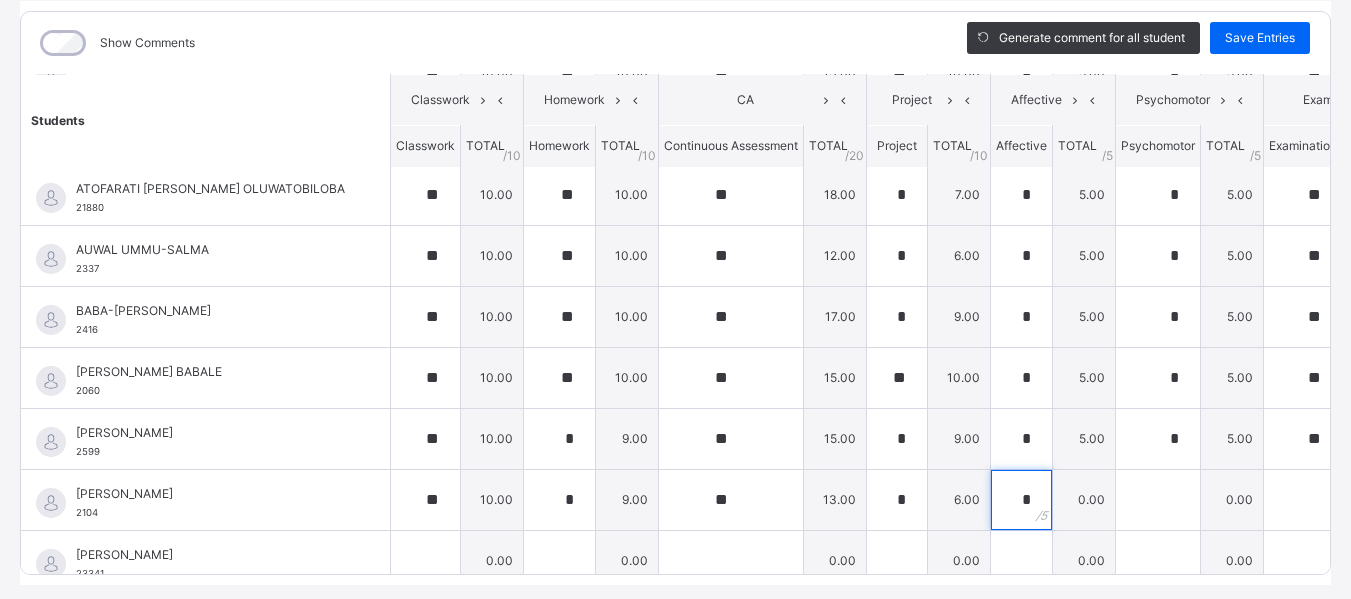 type on "*" 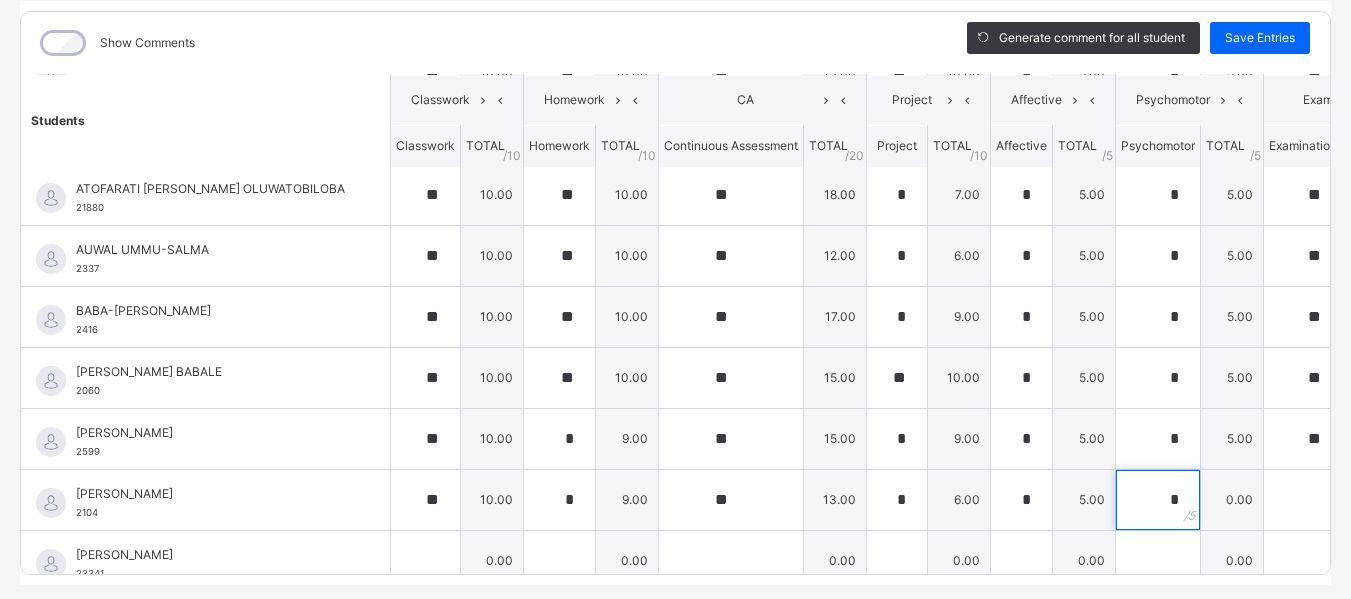 type on "*" 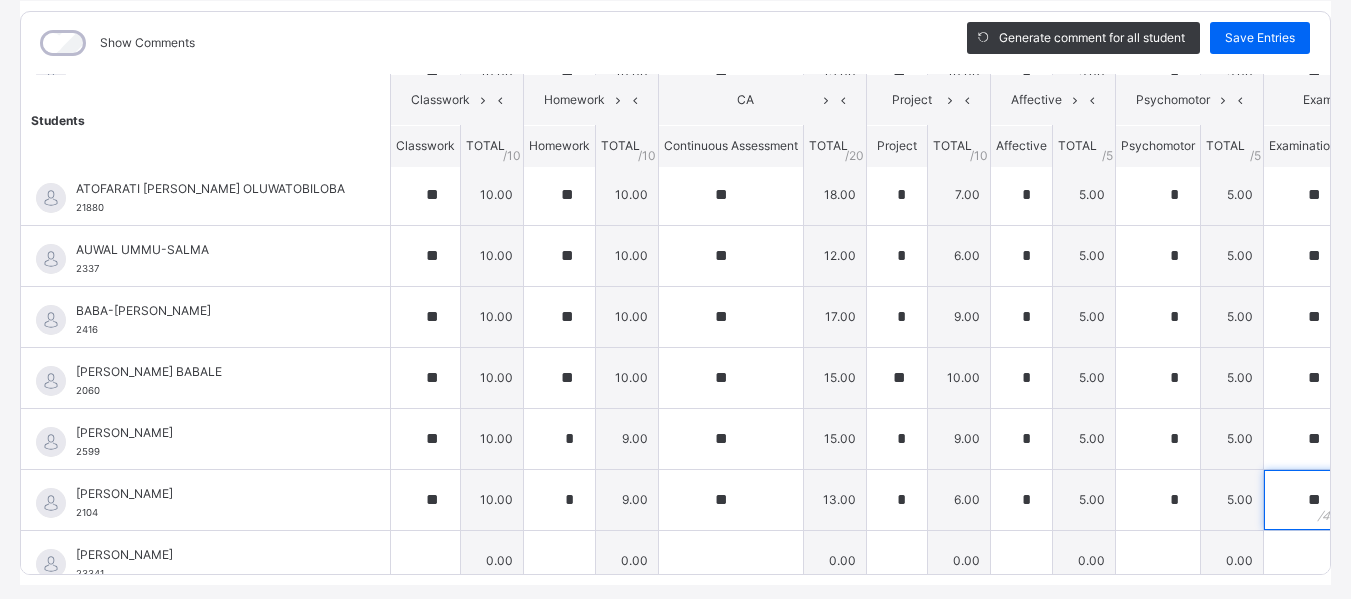 type on "**" 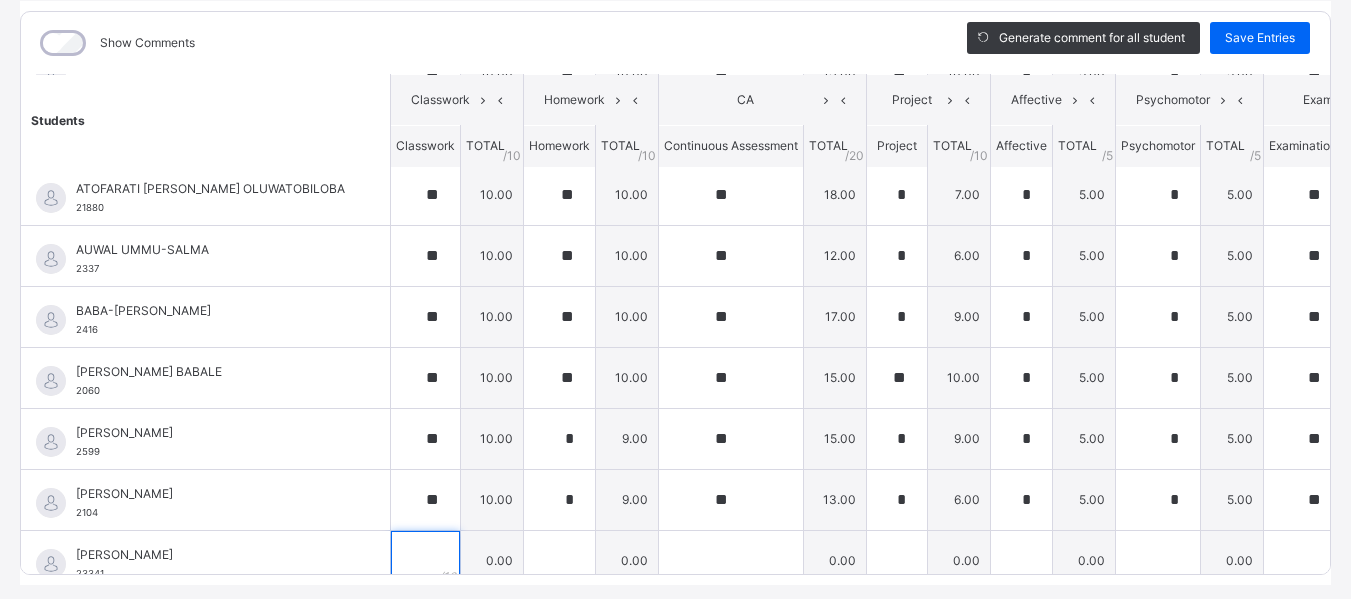 scroll, scrollTop: 340, scrollLeft: 0, axis: vertical 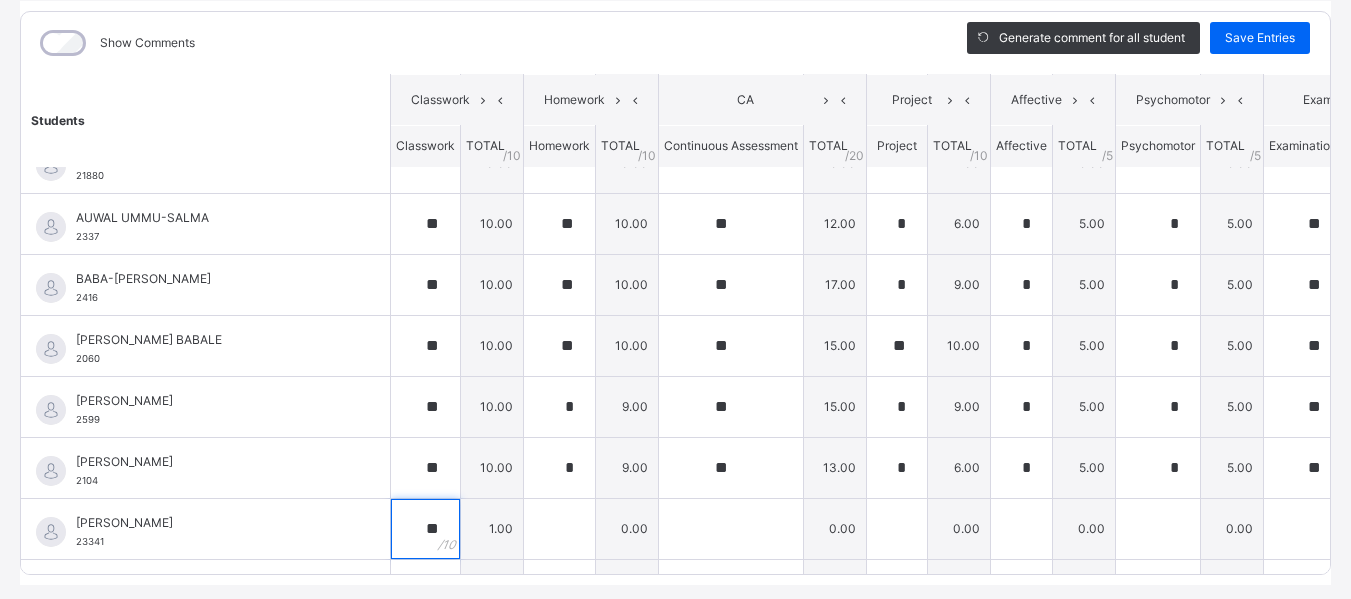 type on "**" 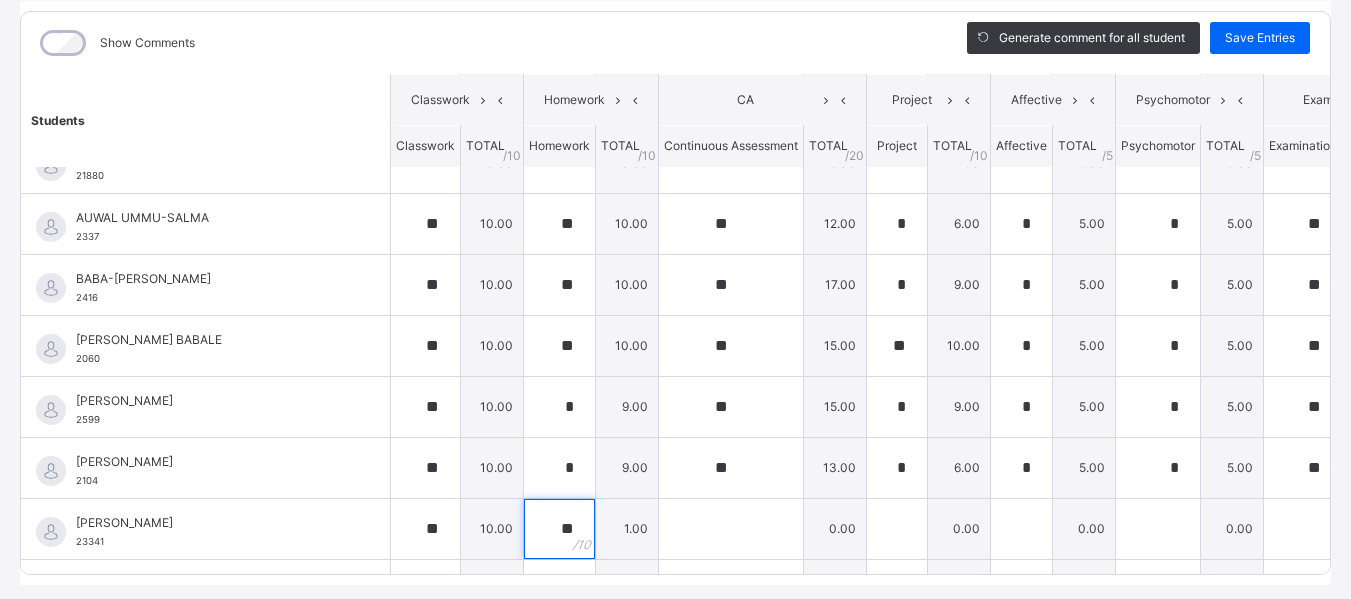 type on "**" 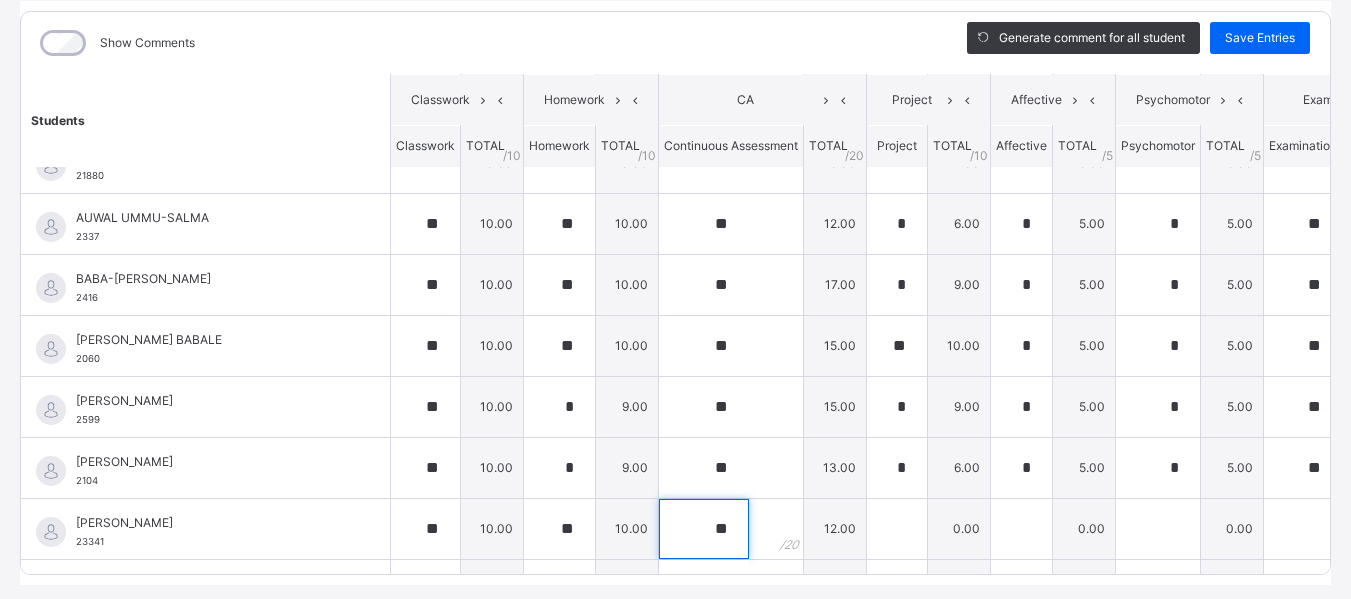 type on "**" 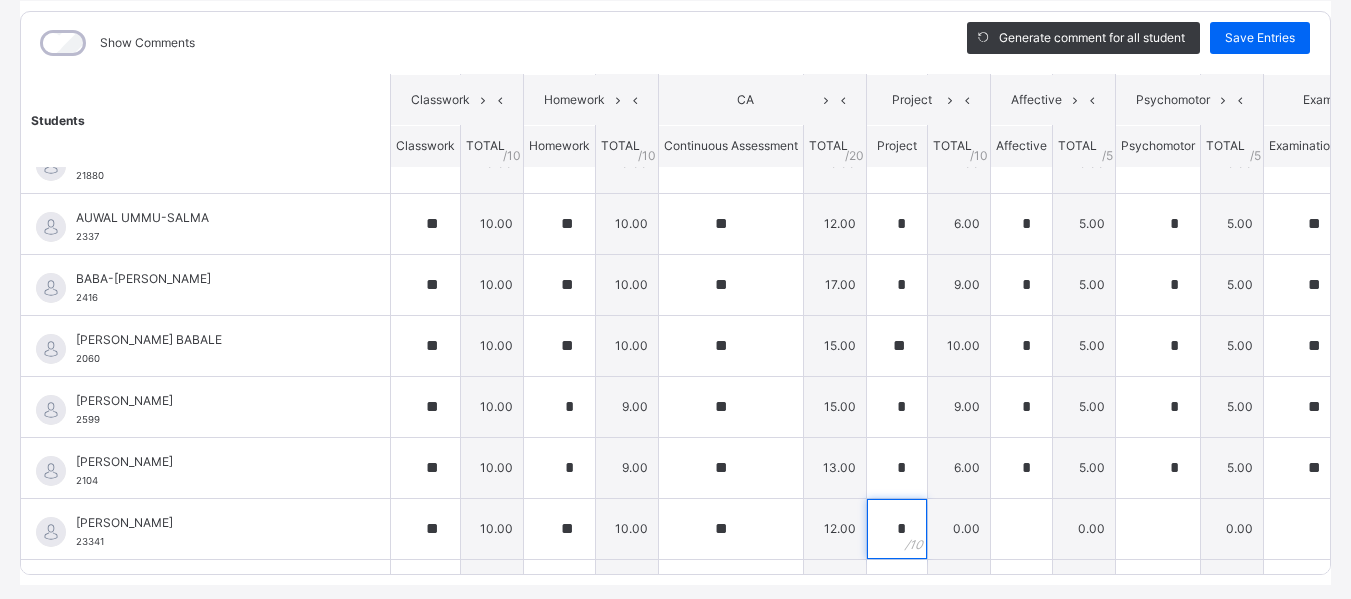 type on "*" 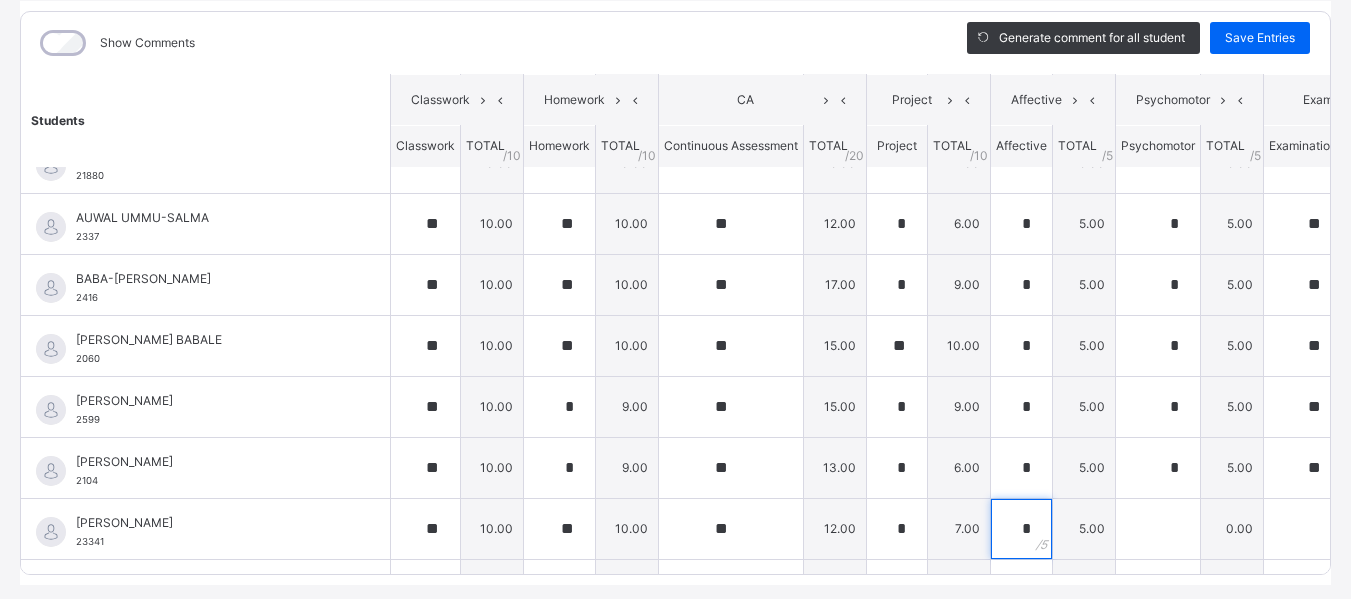 type on "*" 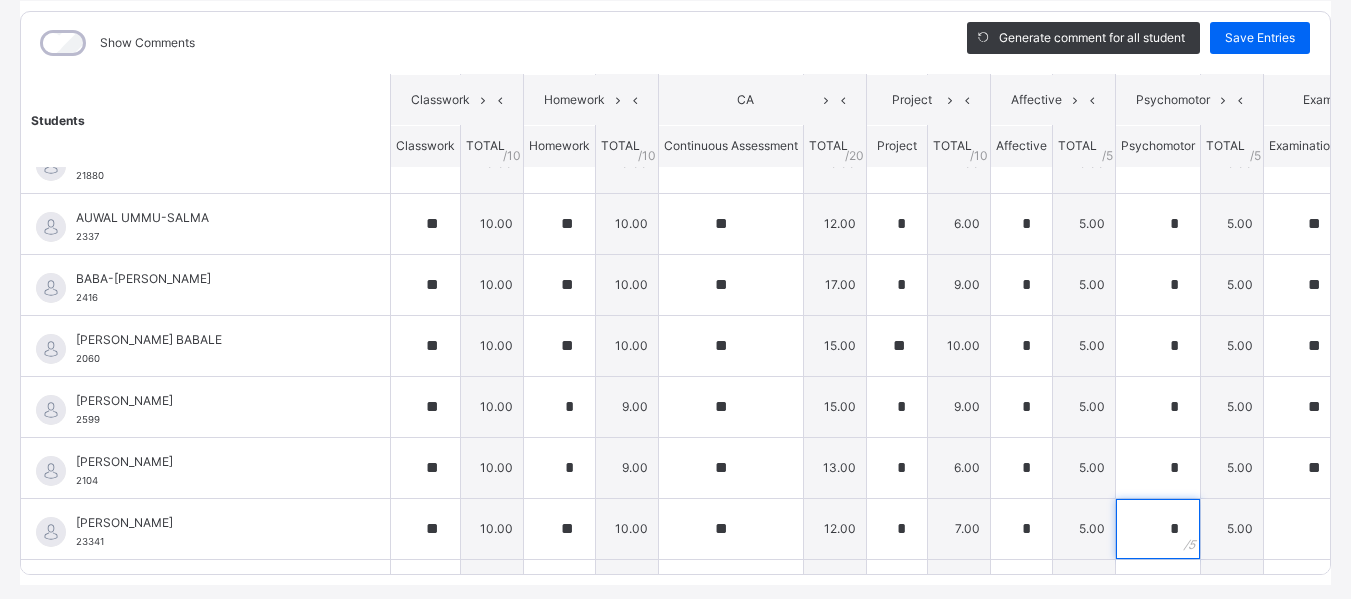type on "*" 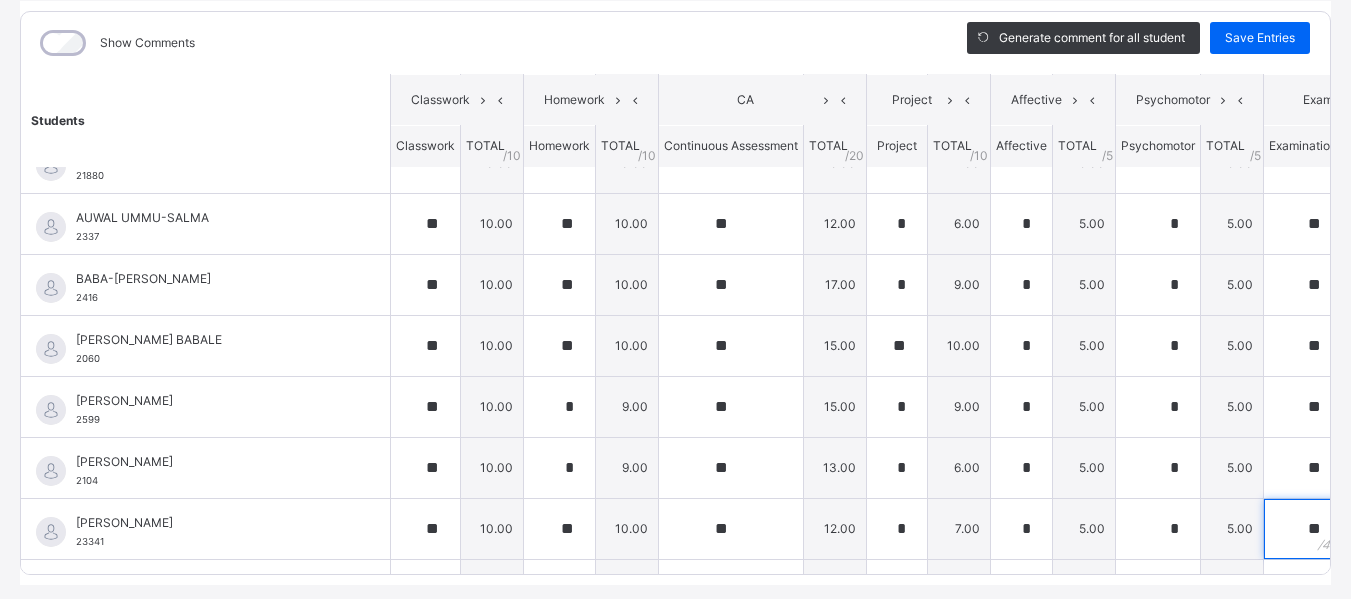 type on "**" 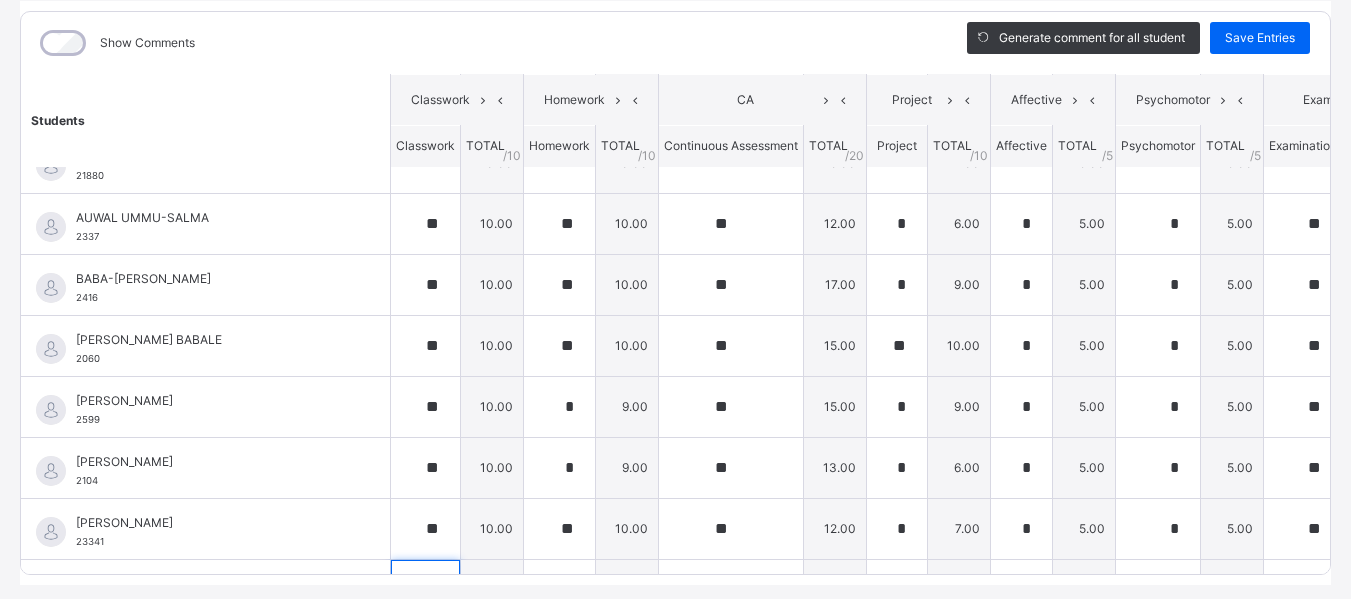 scroll, scrollTop: 585, scrollLeft: 0, axis: vertical 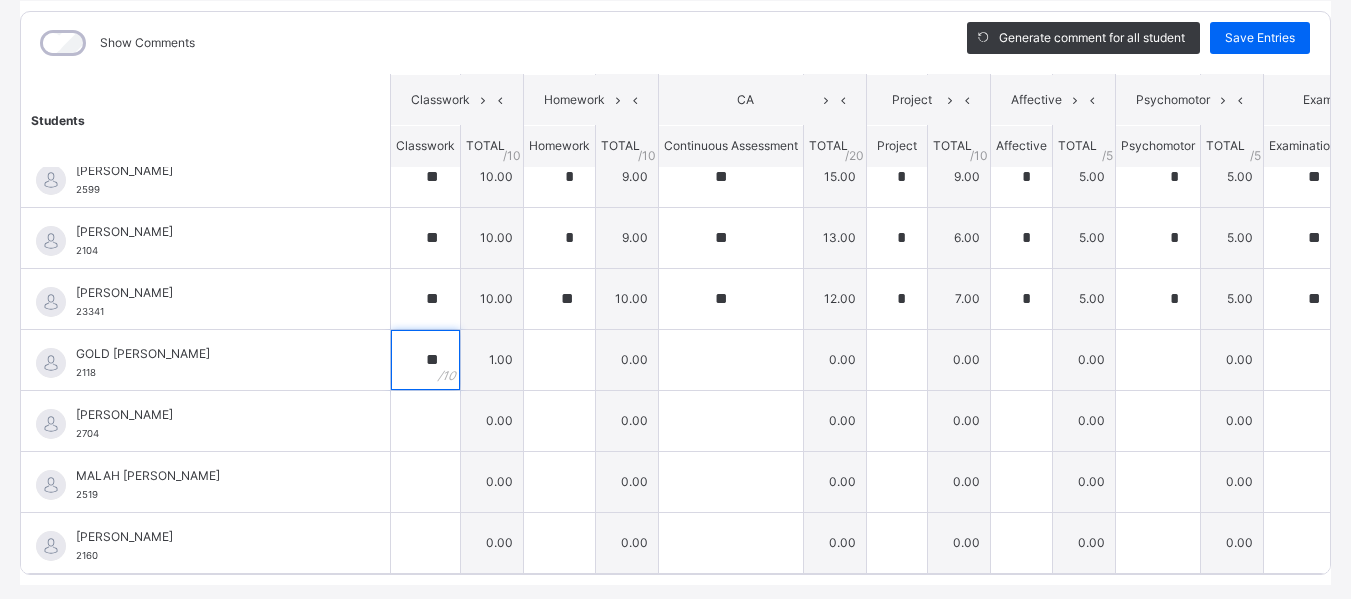 type on "**" 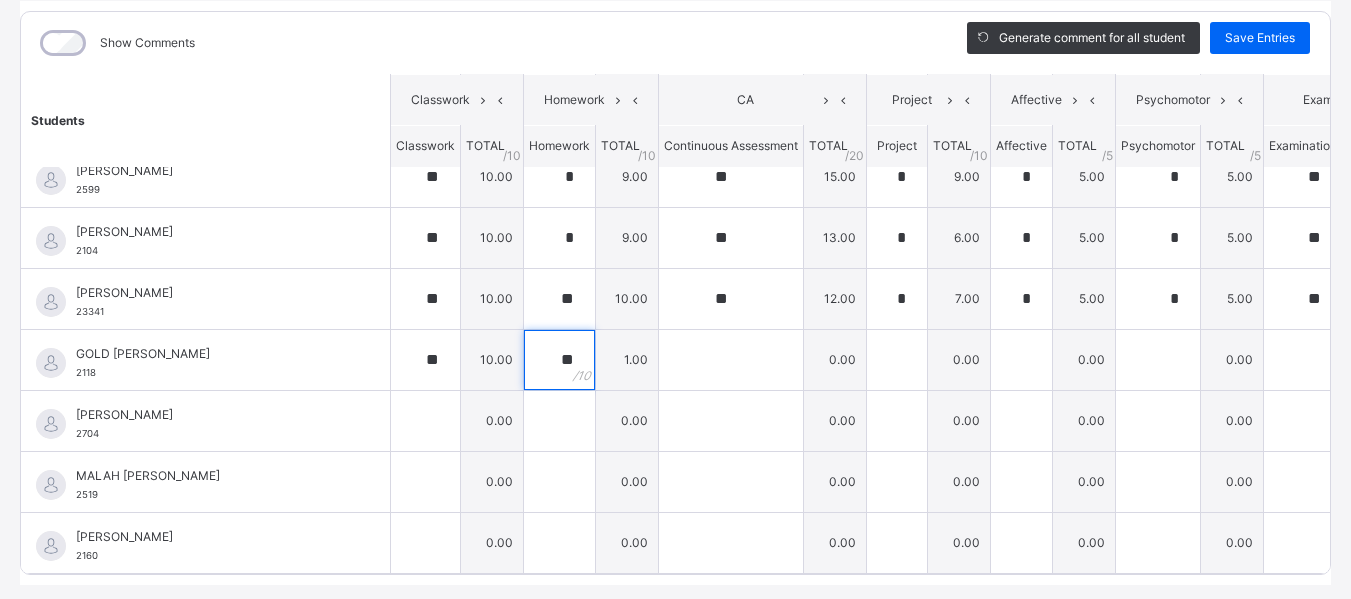 type on "**" 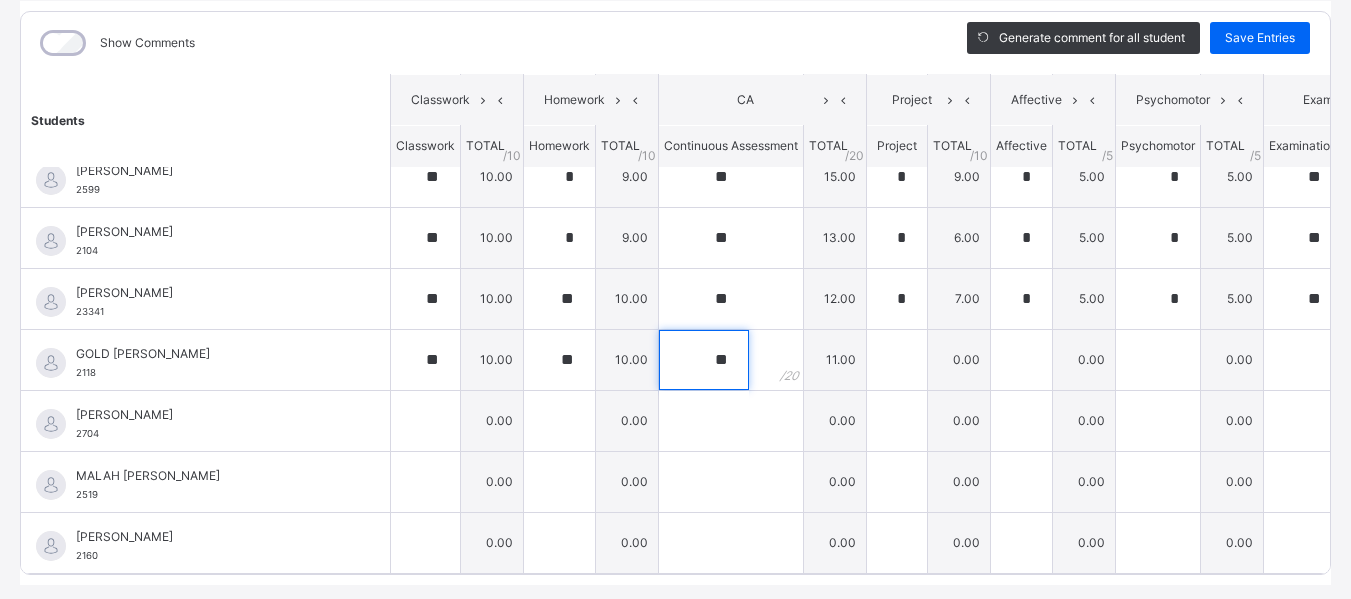 type on "**" 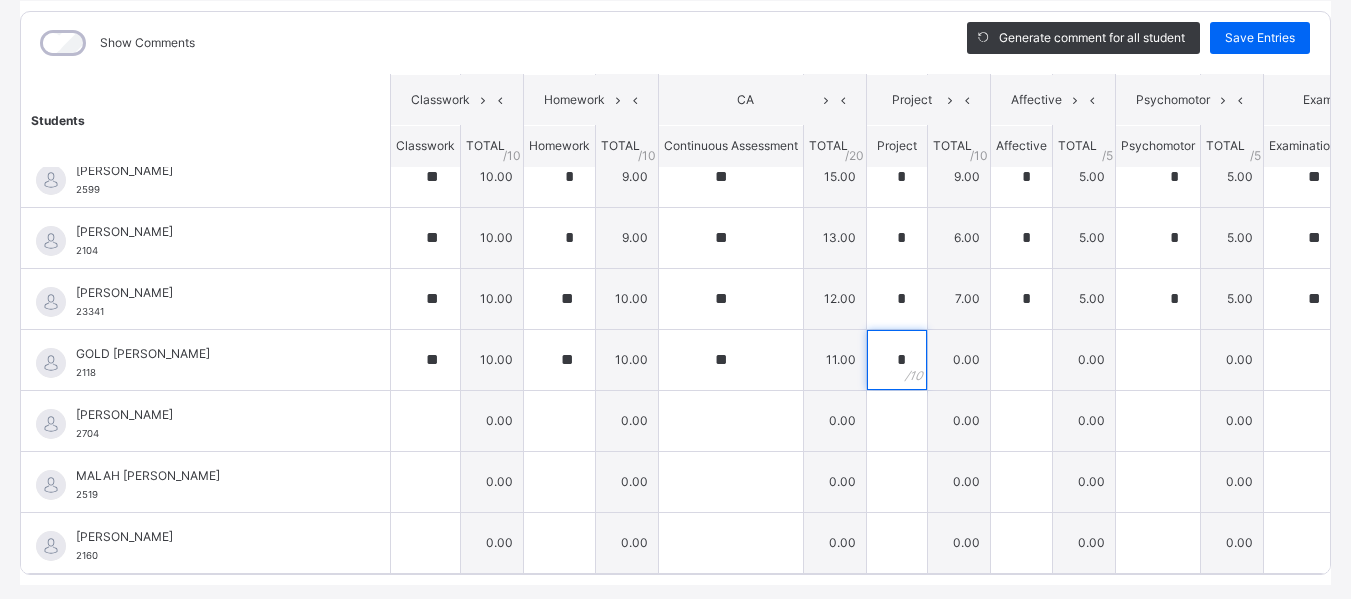 type on "*" 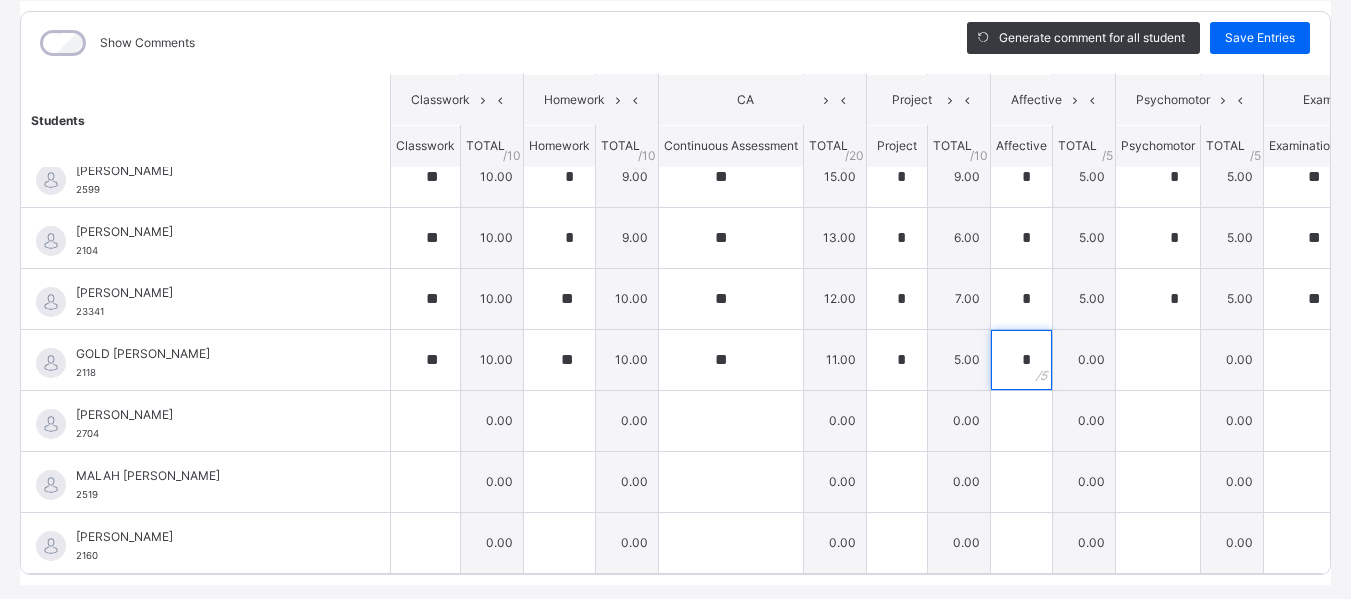 type on "*" 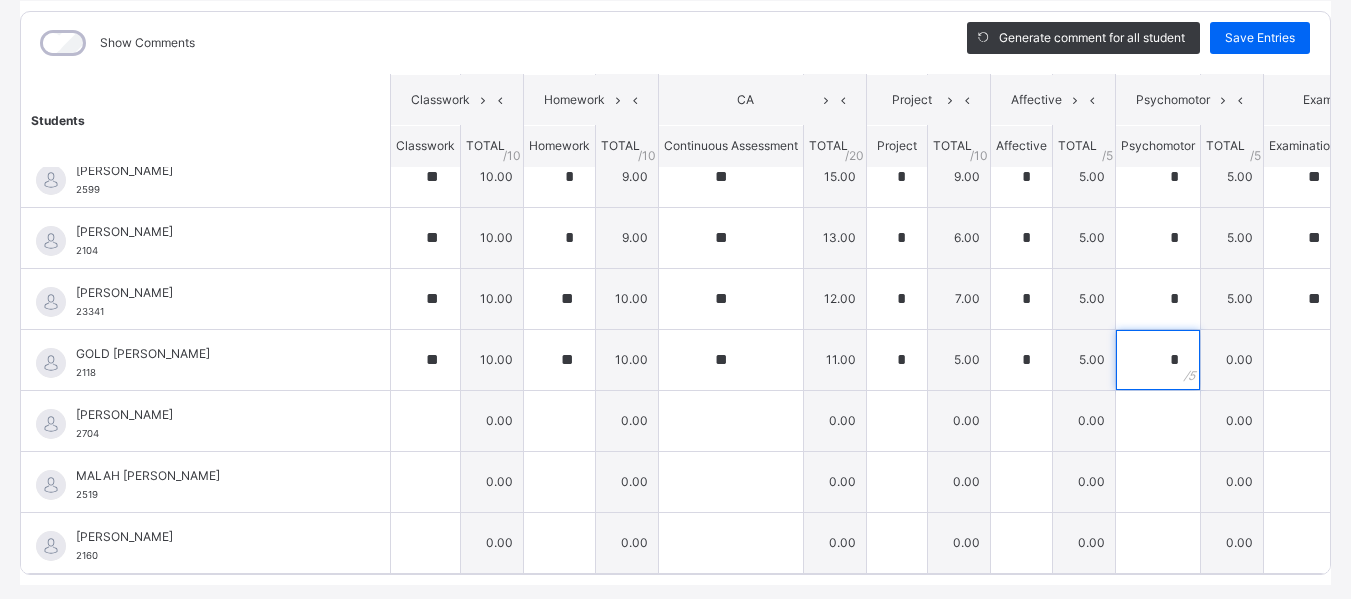 type on "*" 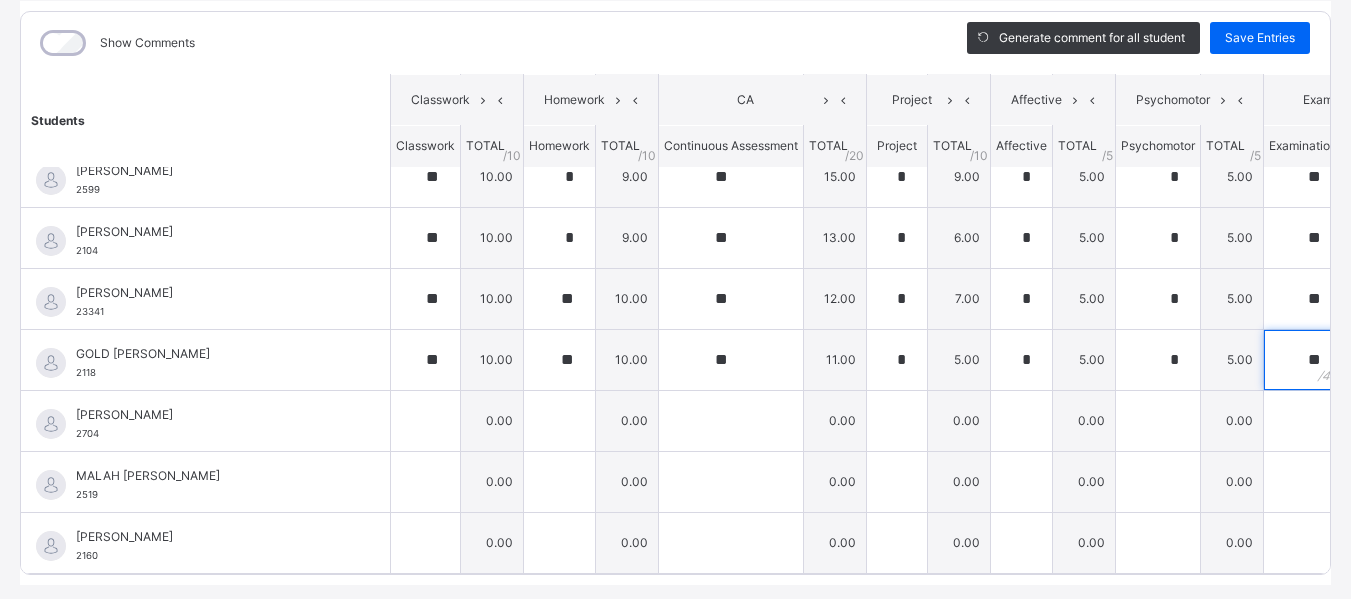 type on "**" 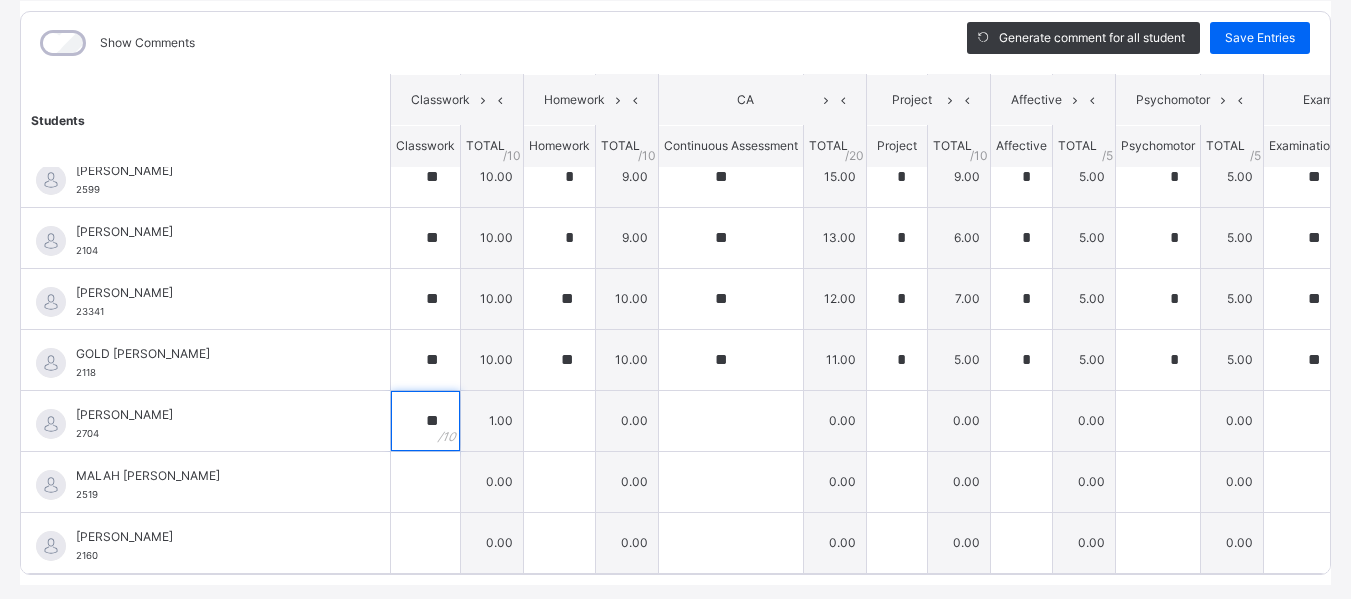 type on "**" 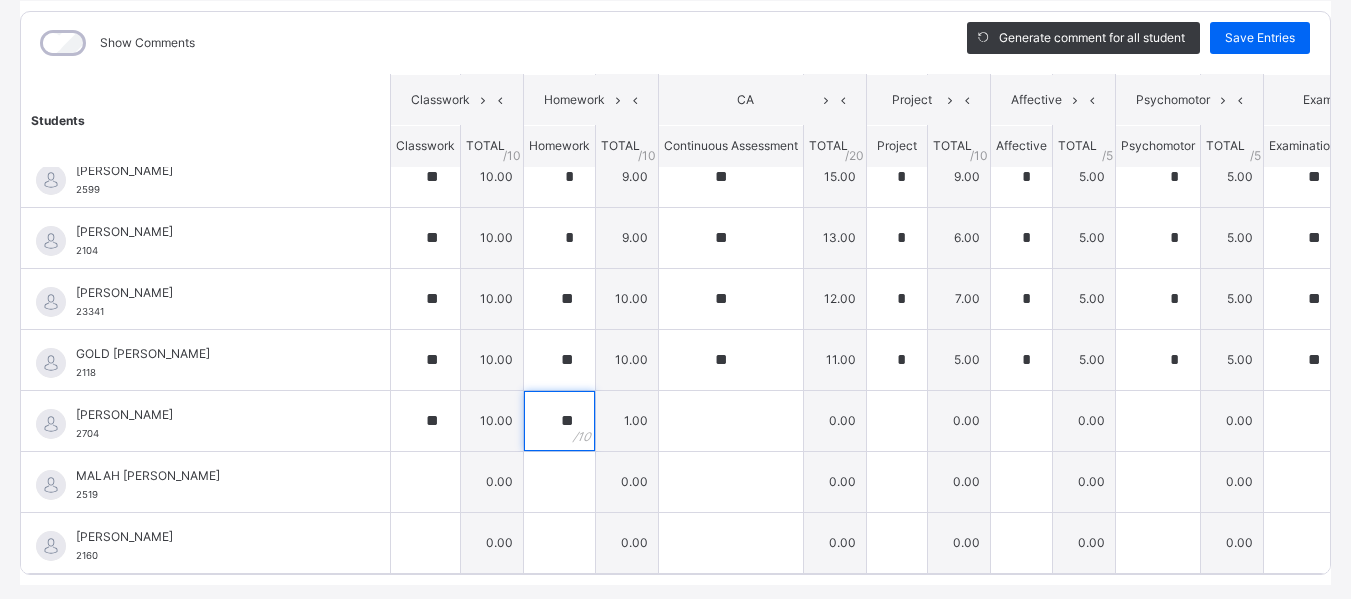 type on "**" 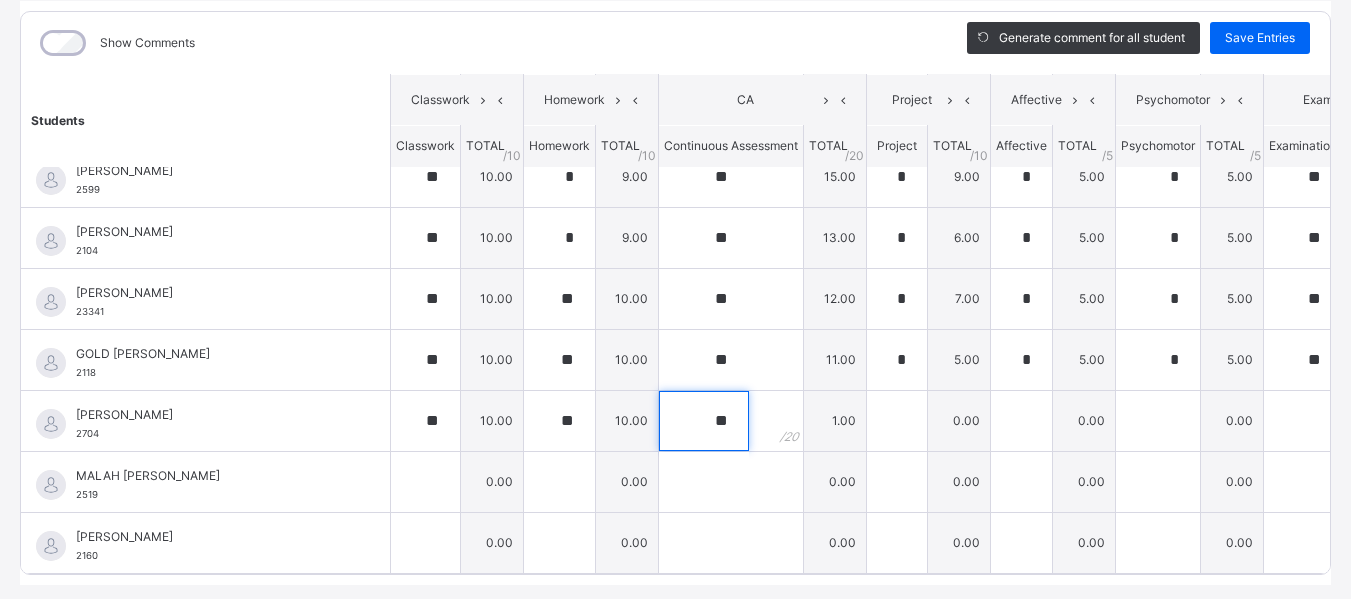 type on "**" 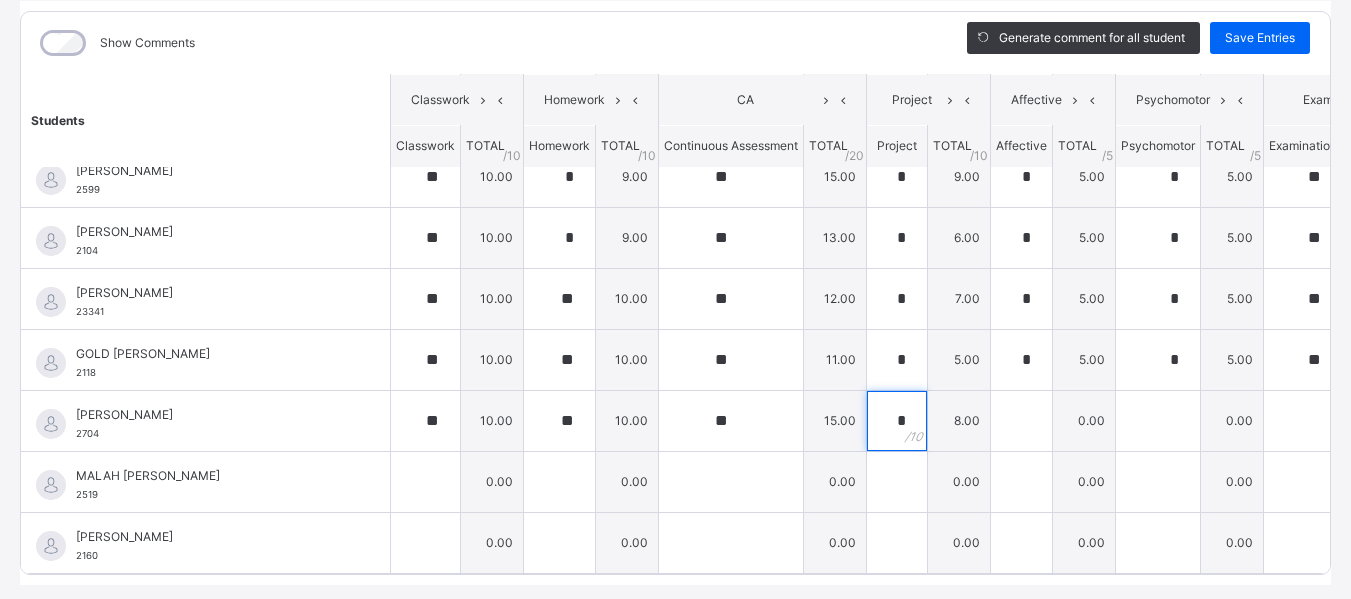 type on "*" 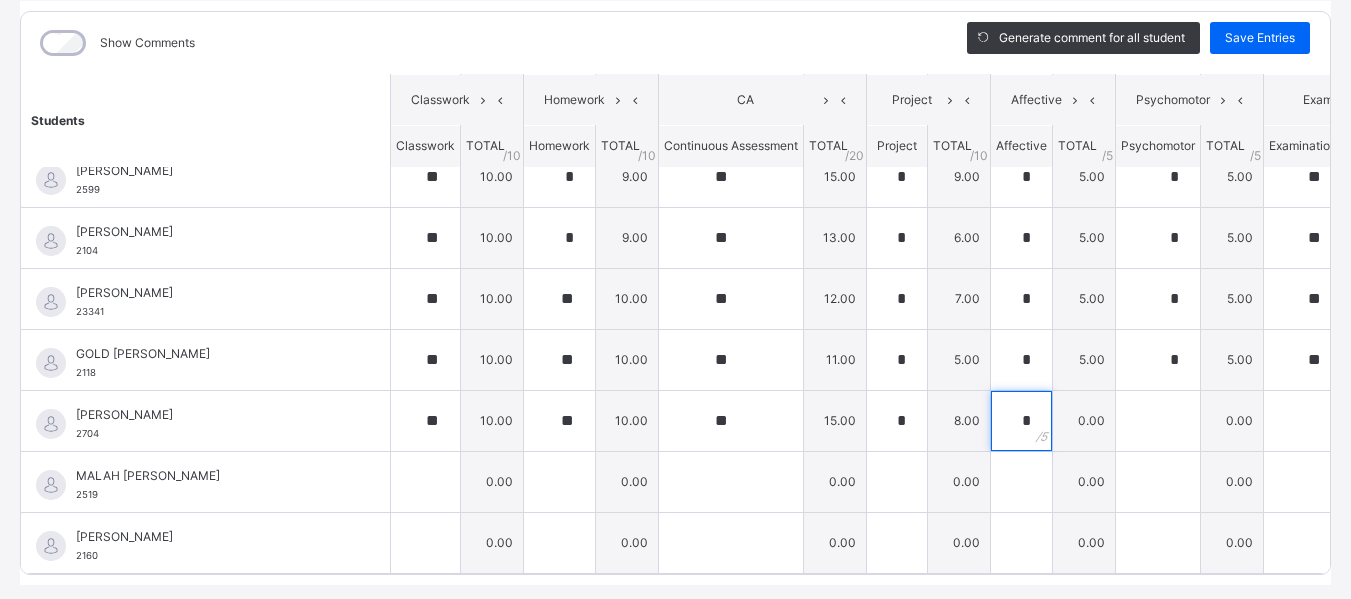 type on "*" 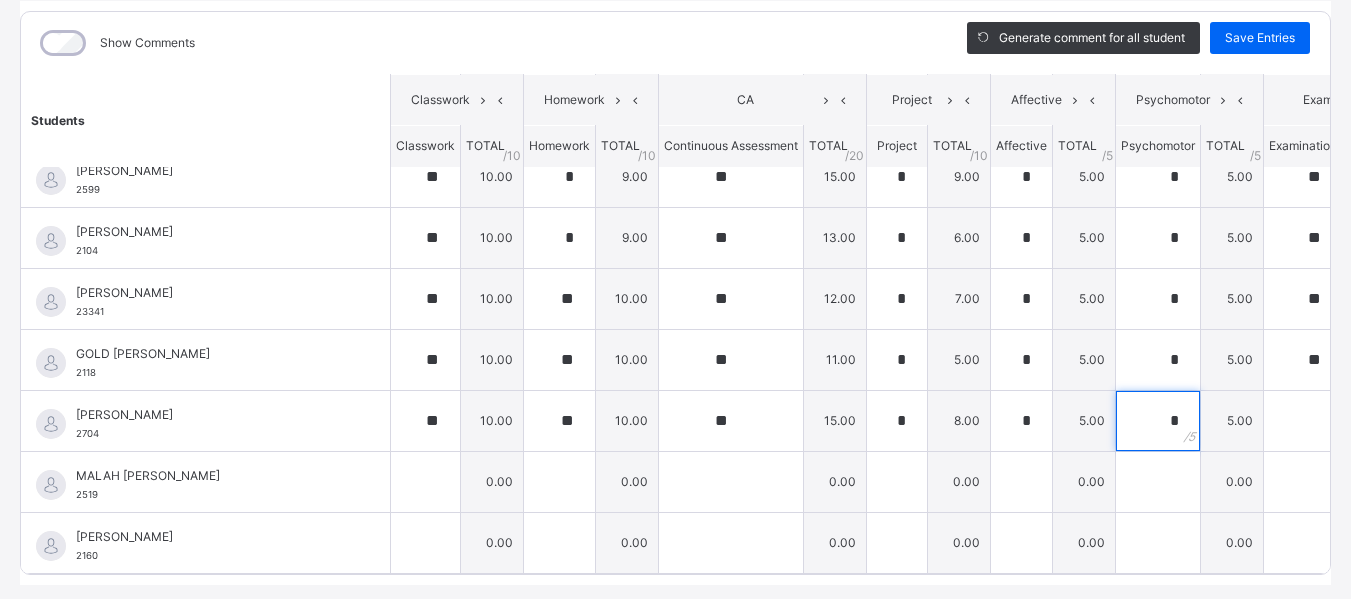 type on "*" 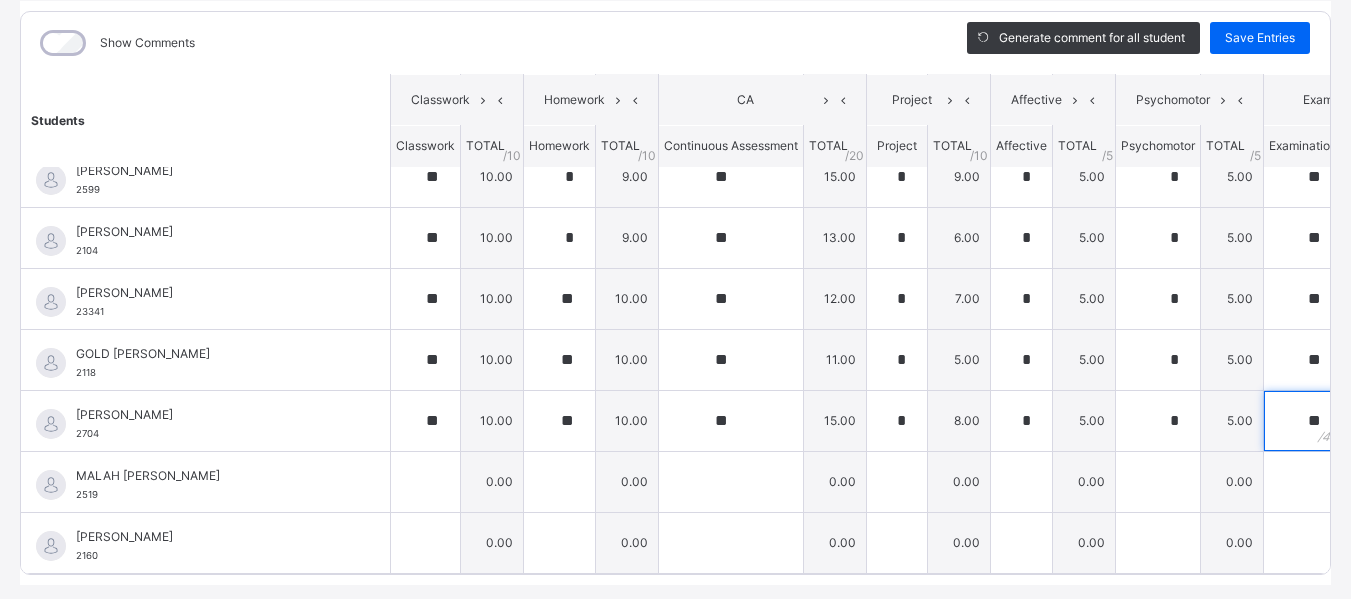 type on "**" 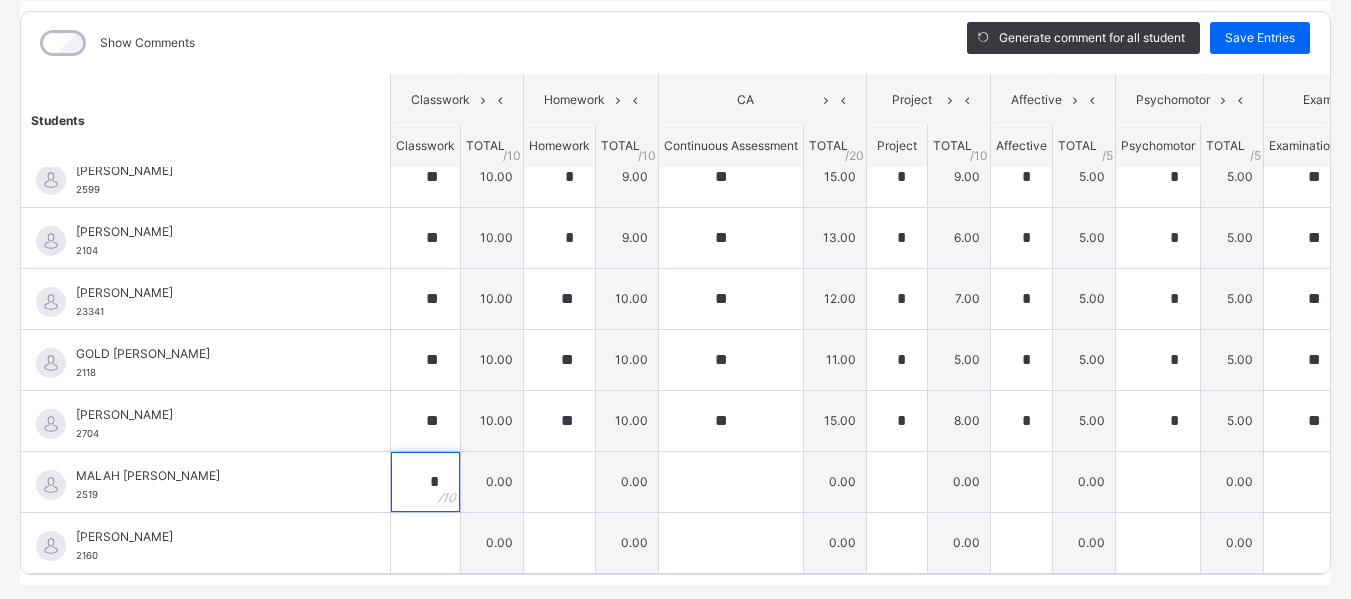 type on "**" 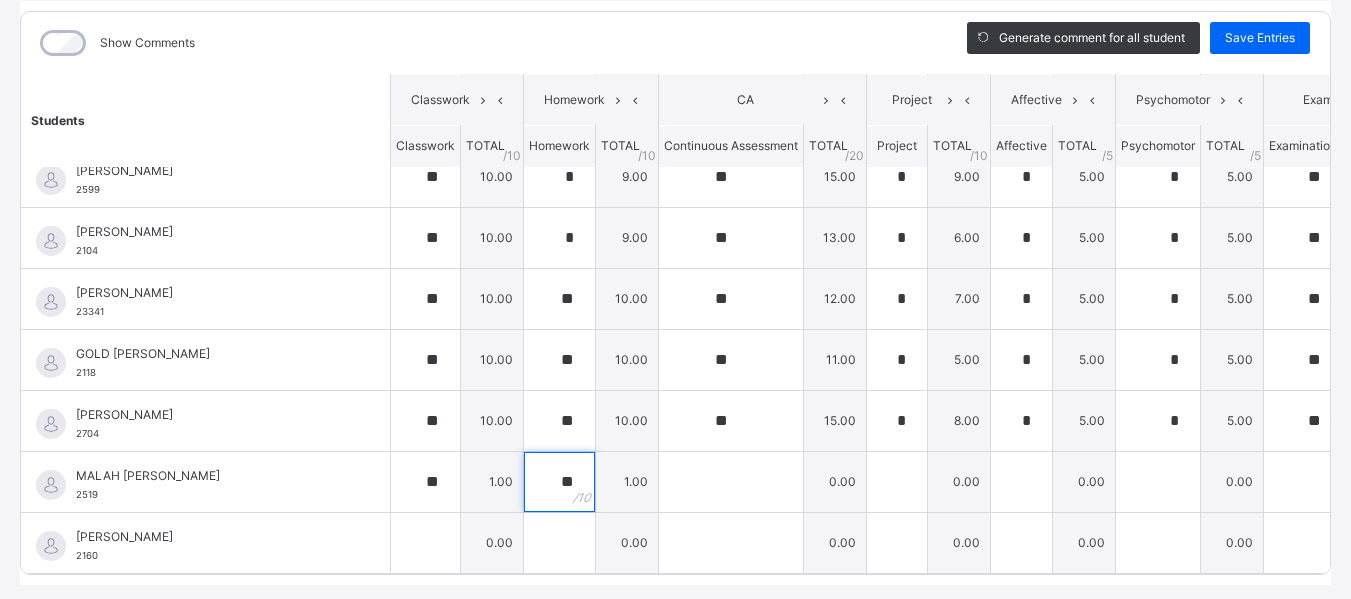 type on "**" 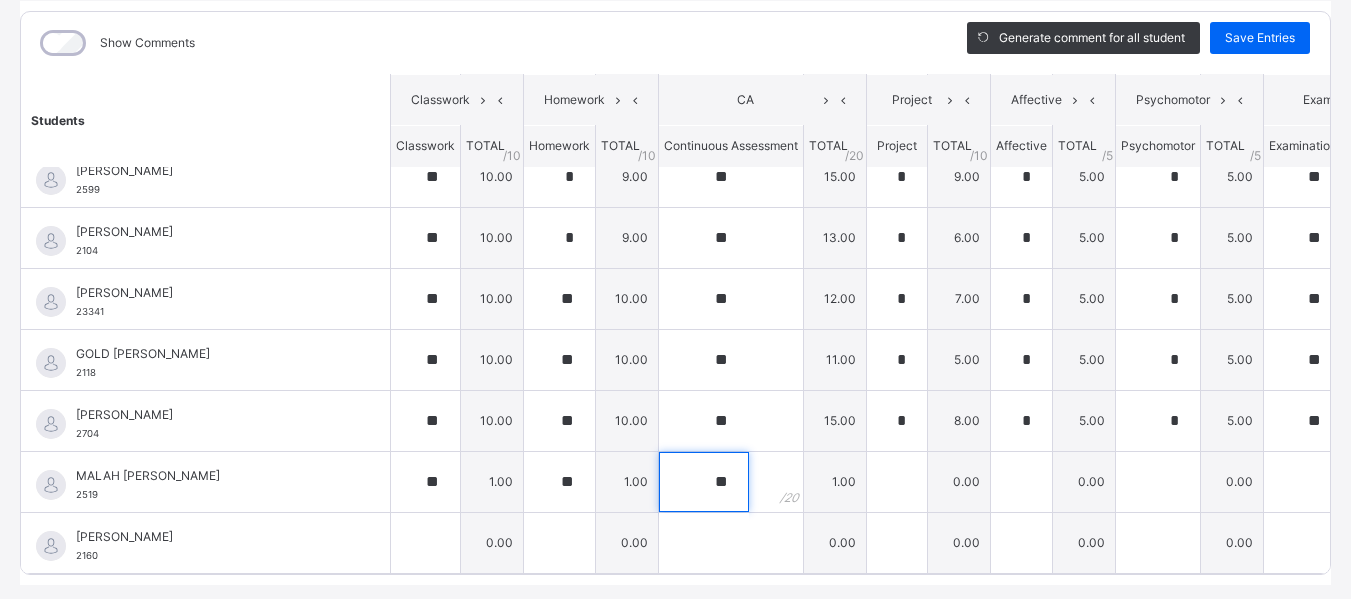 type on "**" 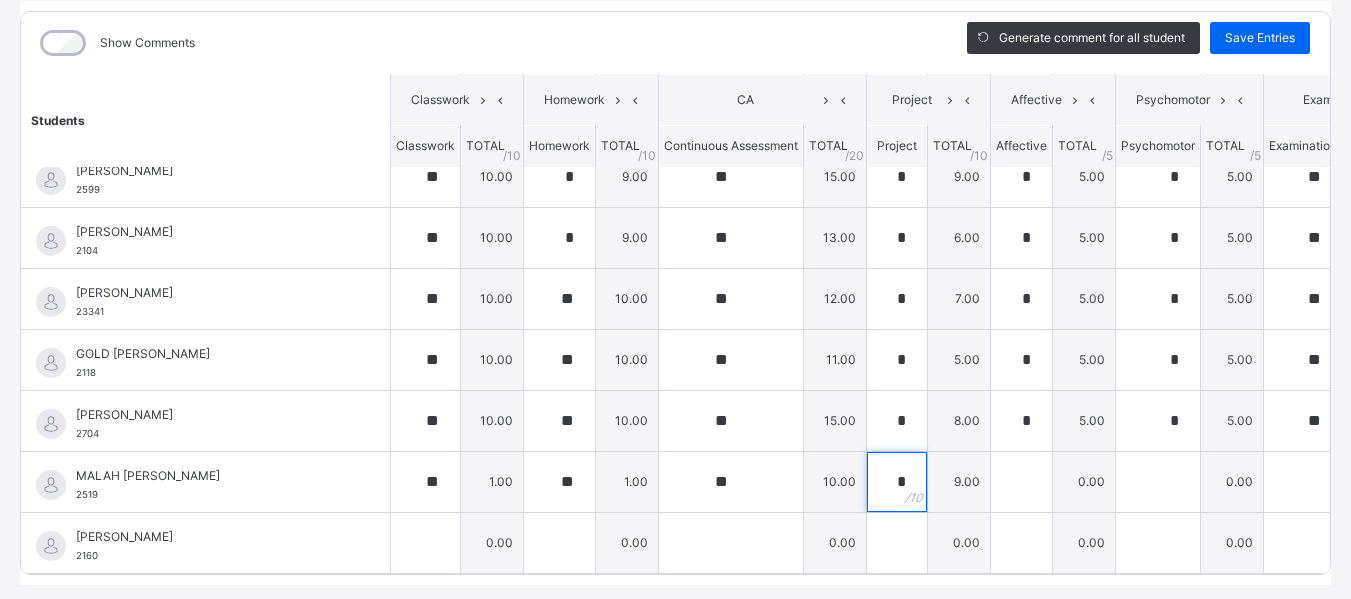 type on "*" 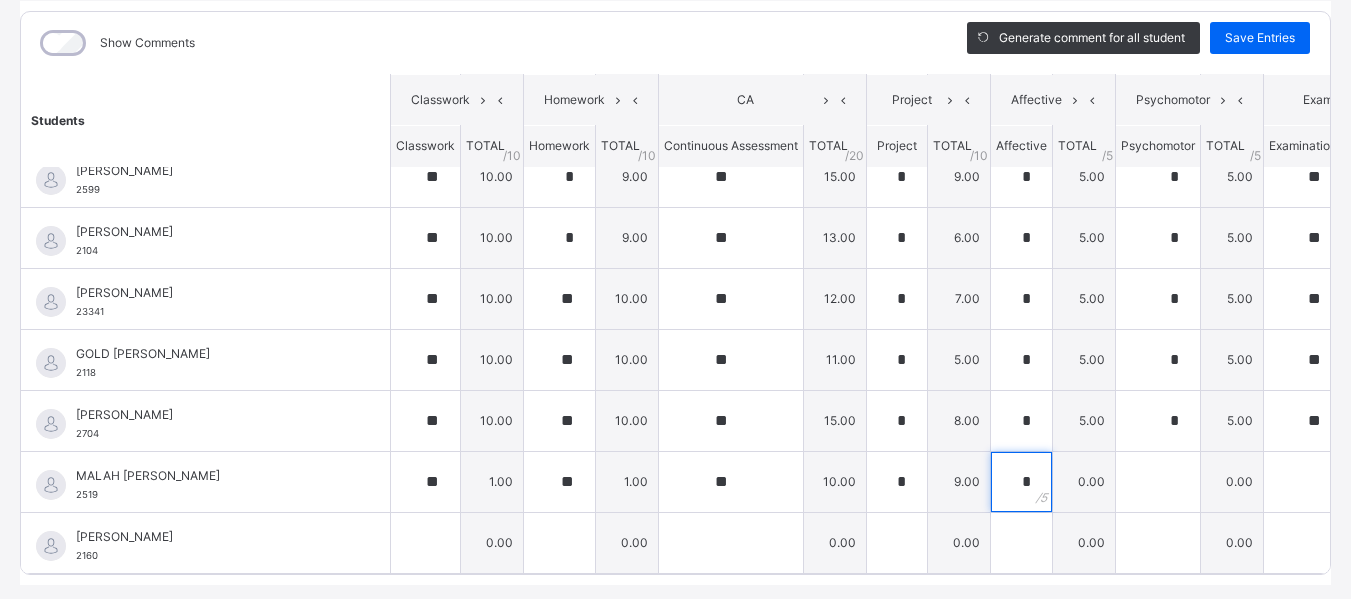type on "*" 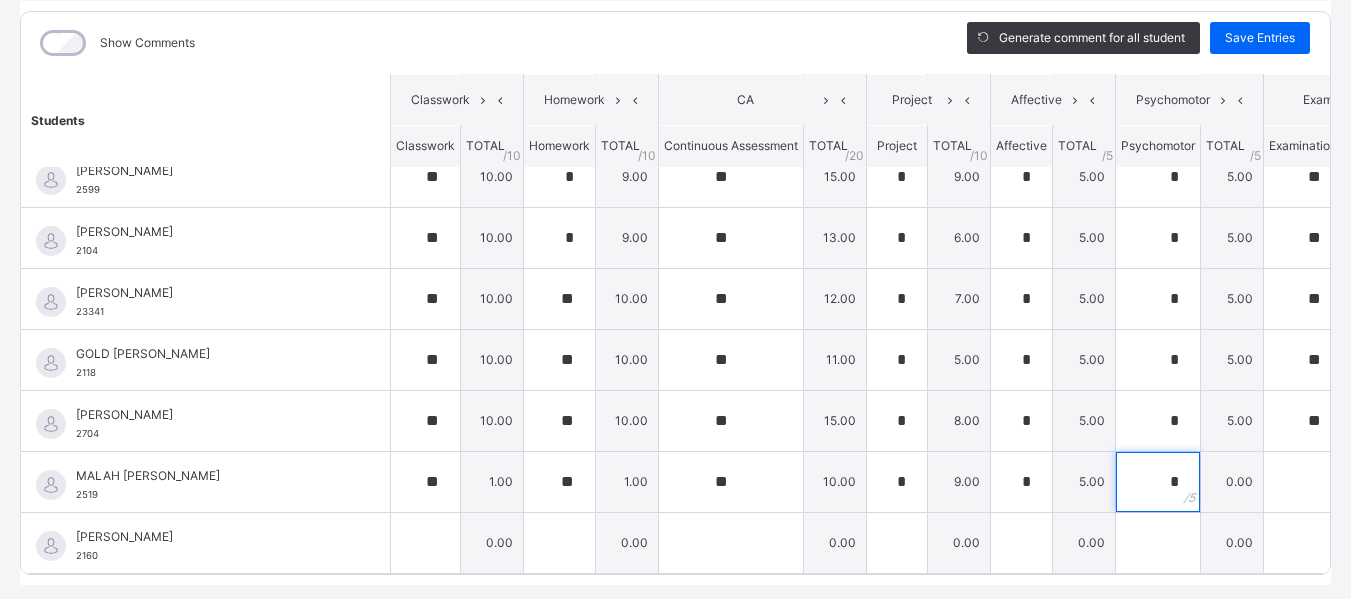 type on "*" 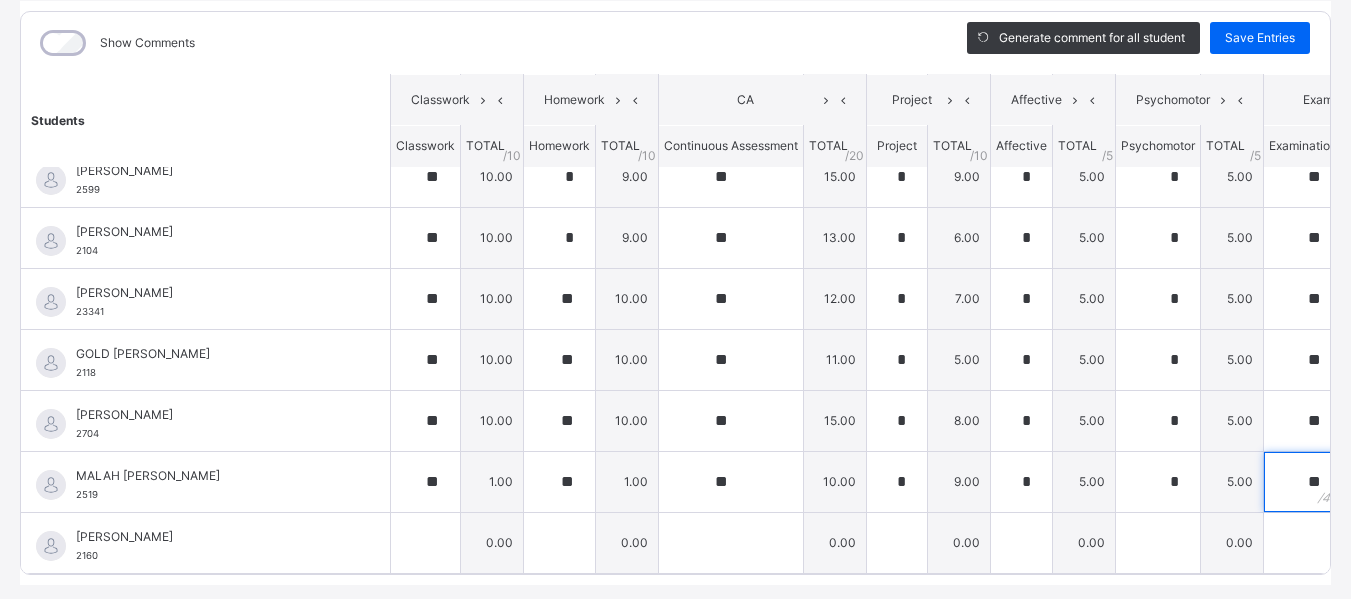 type on "**" 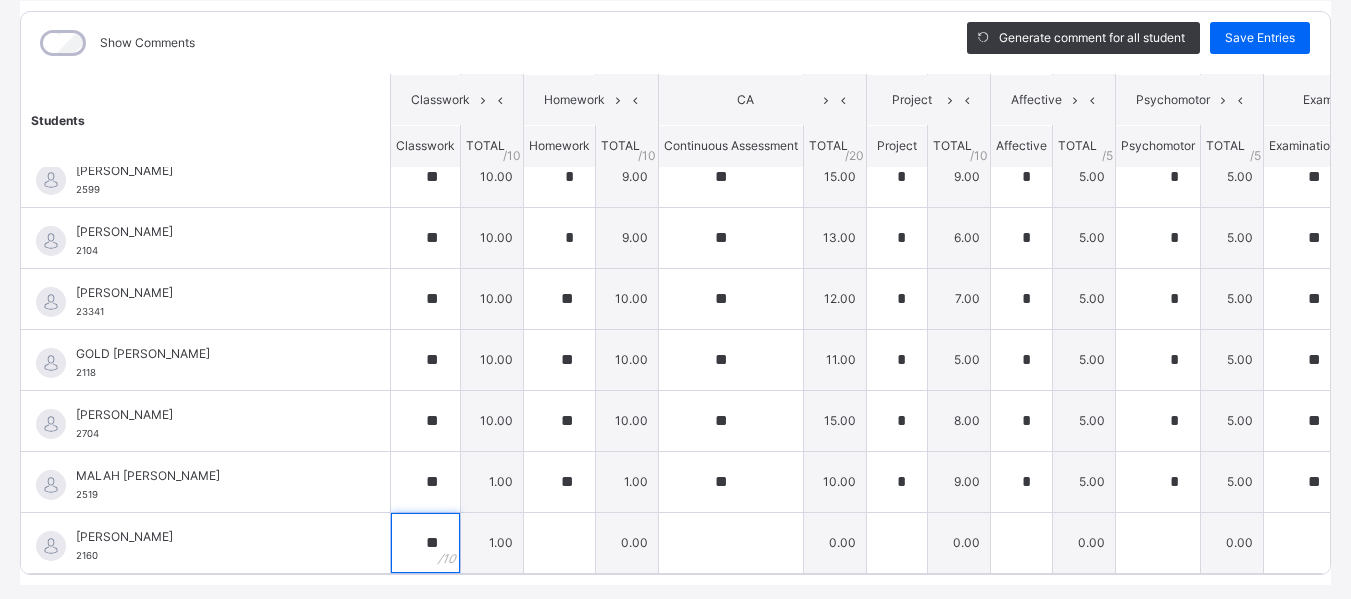 type on "**" 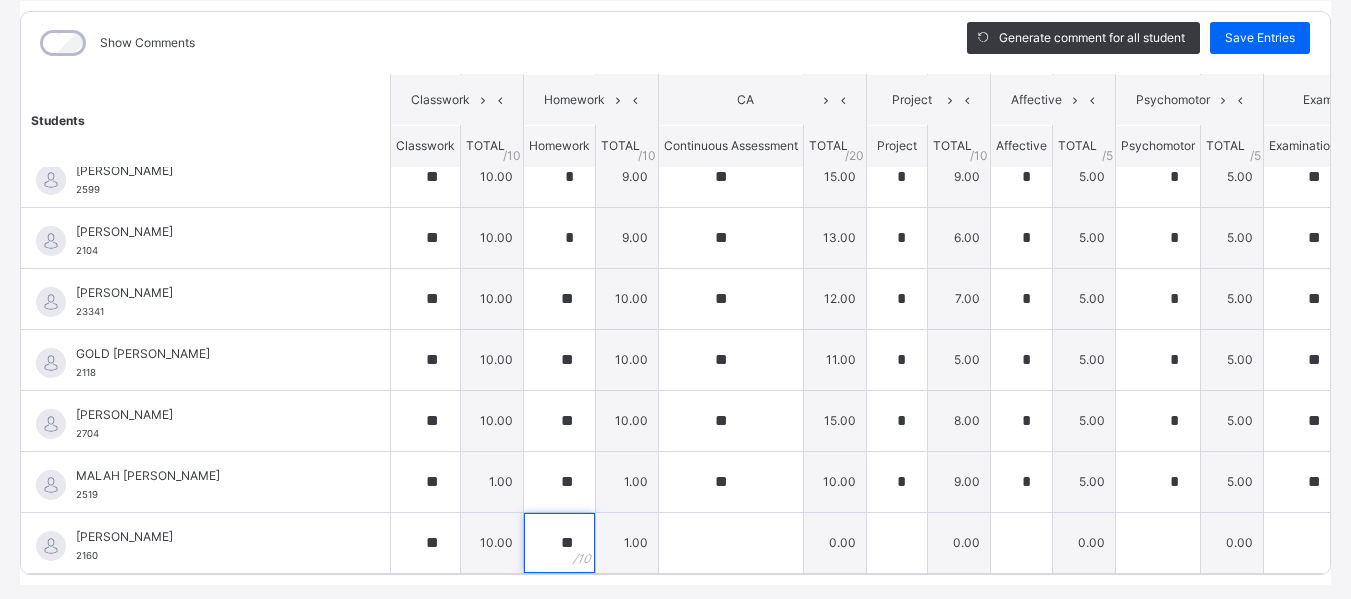 type on "**" 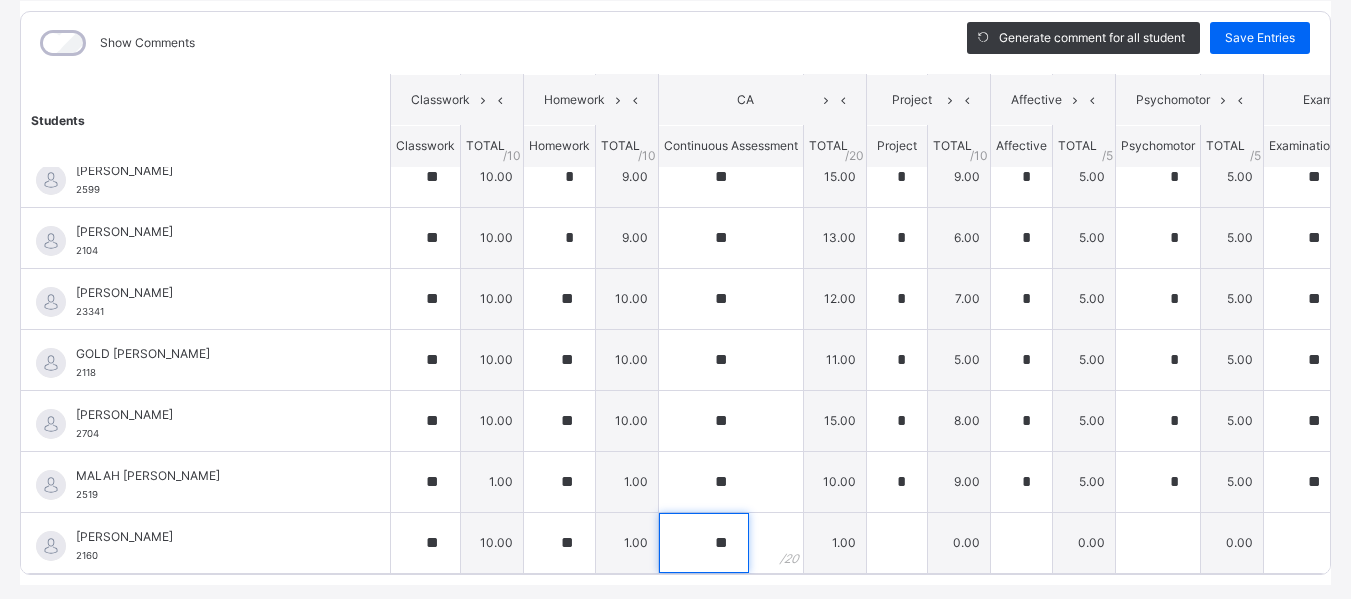 type on "**" 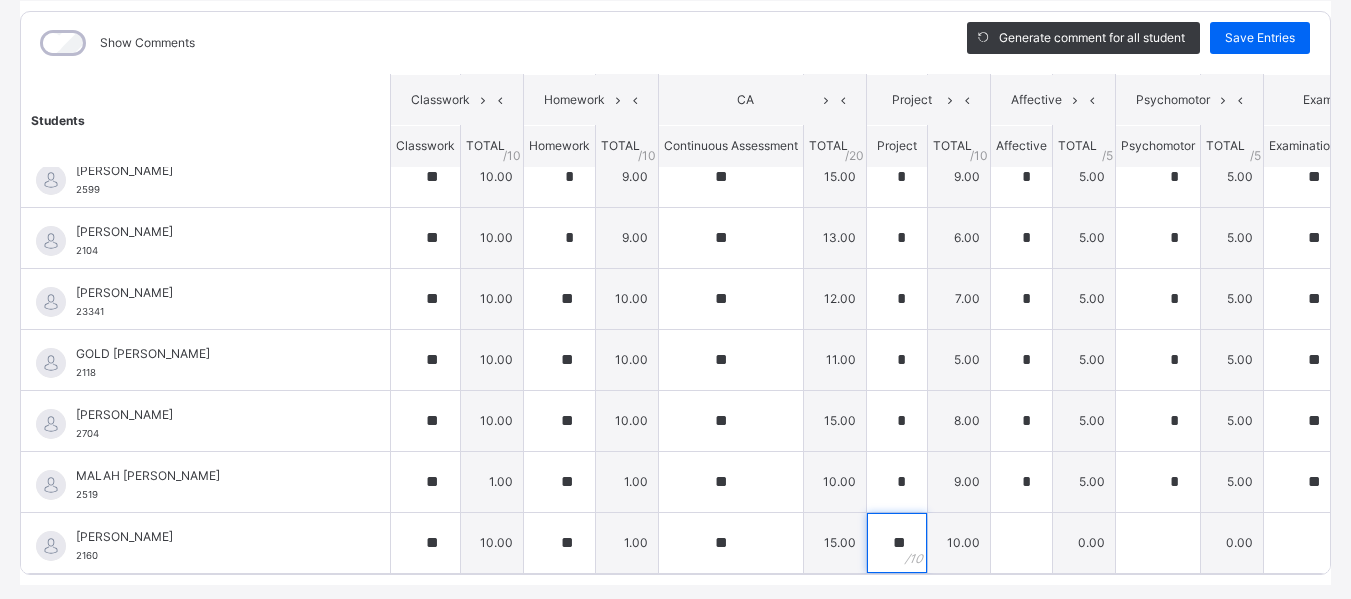 type on "**" 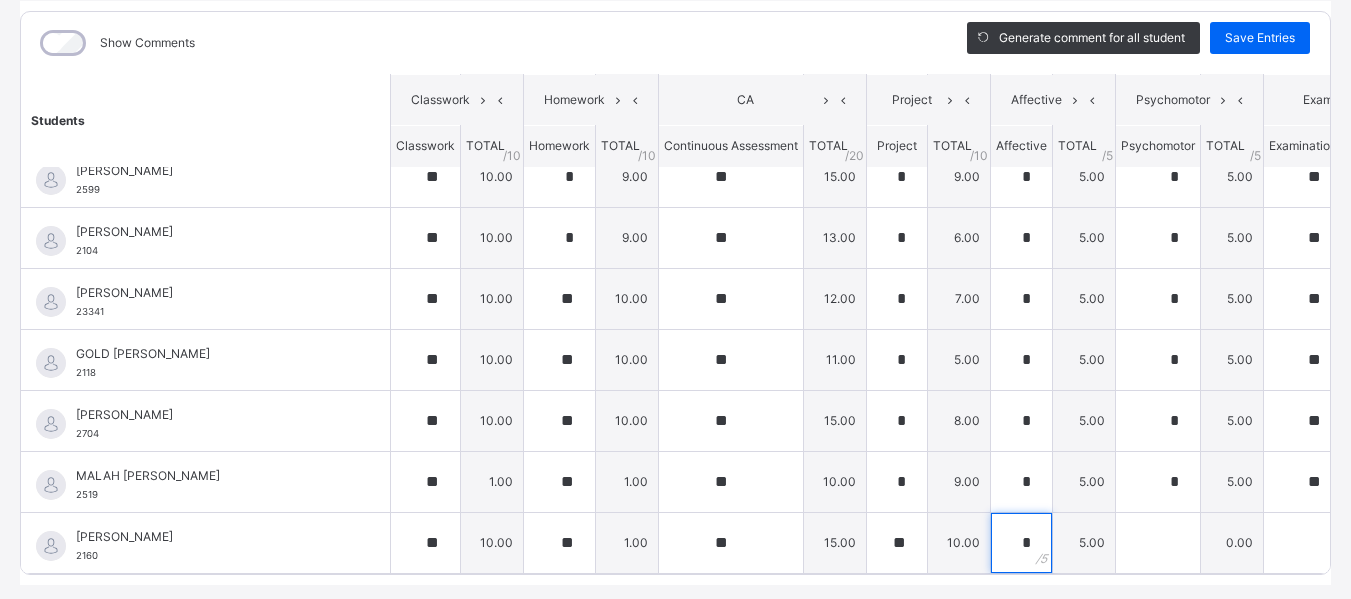 type on "*" 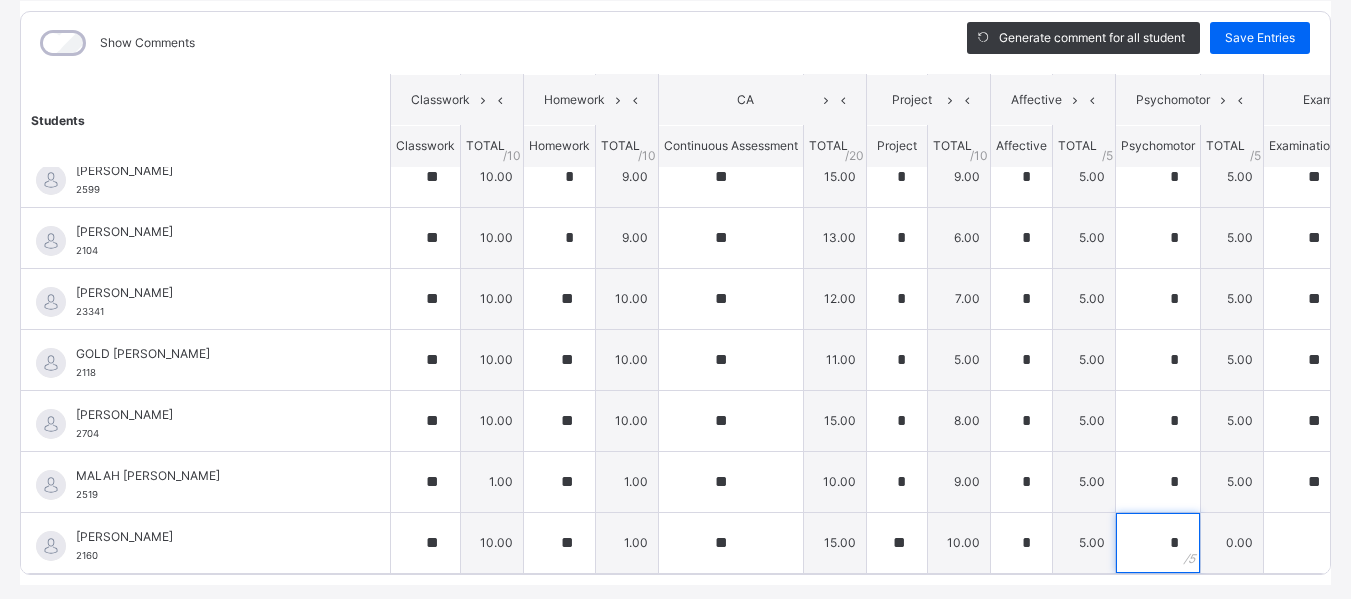 type on "*" 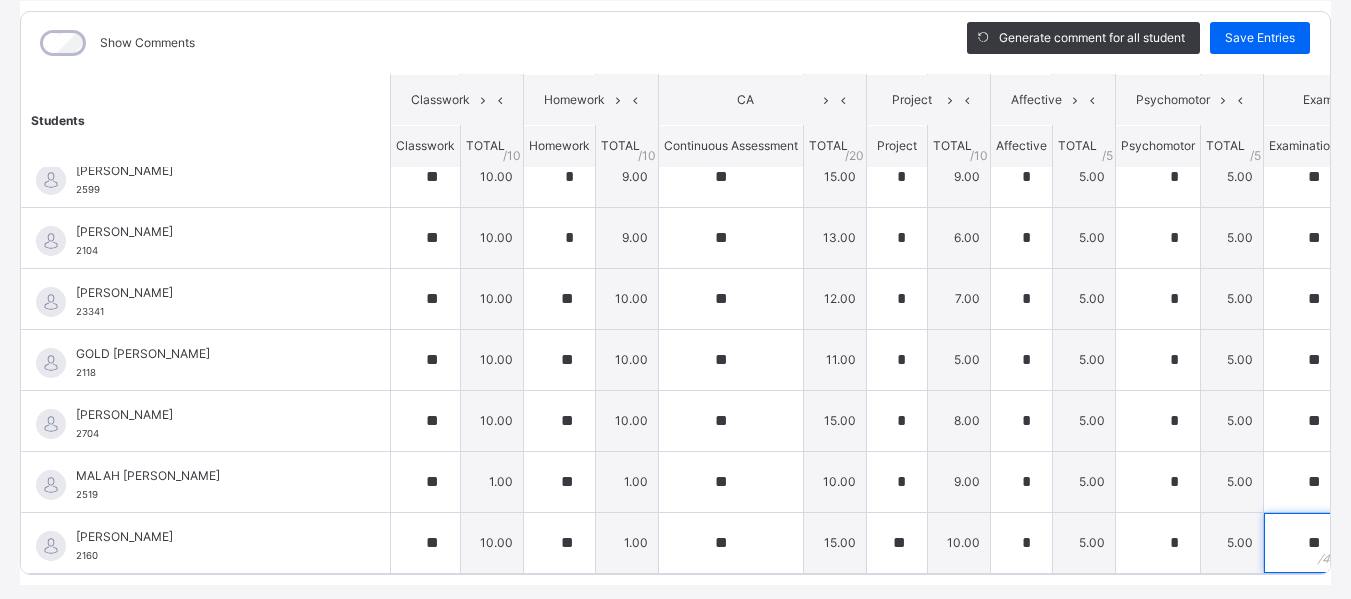 type on "**" 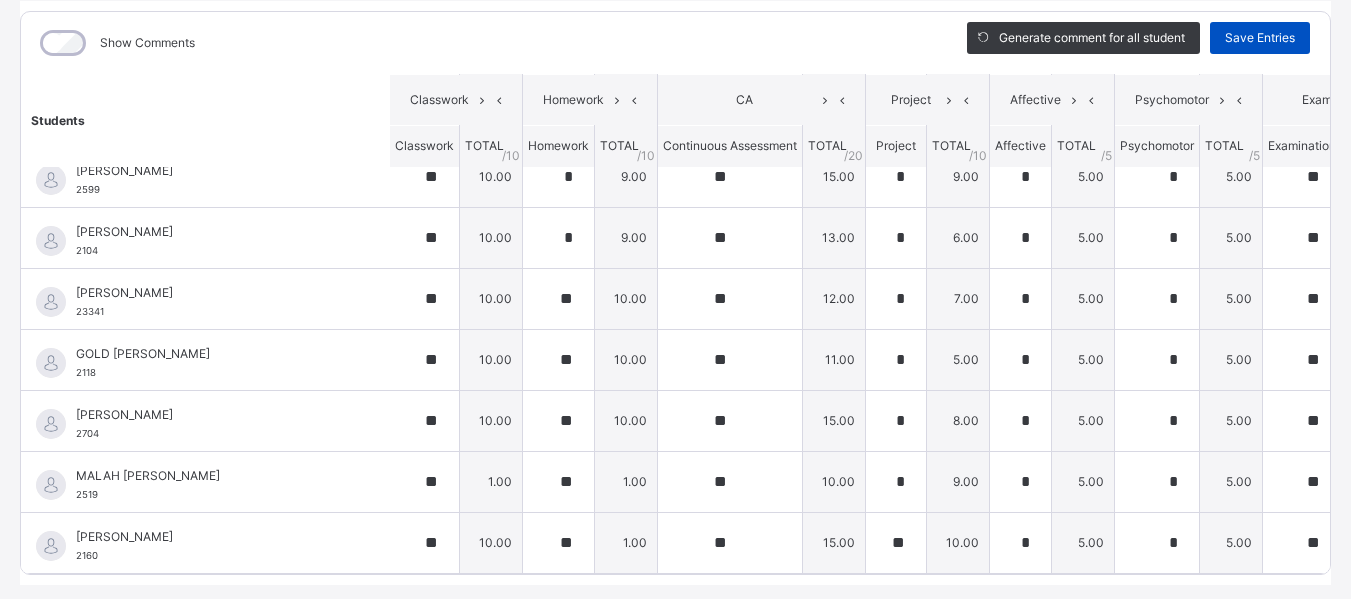 click on "Save Entries" at bounding box center [1260, 38] 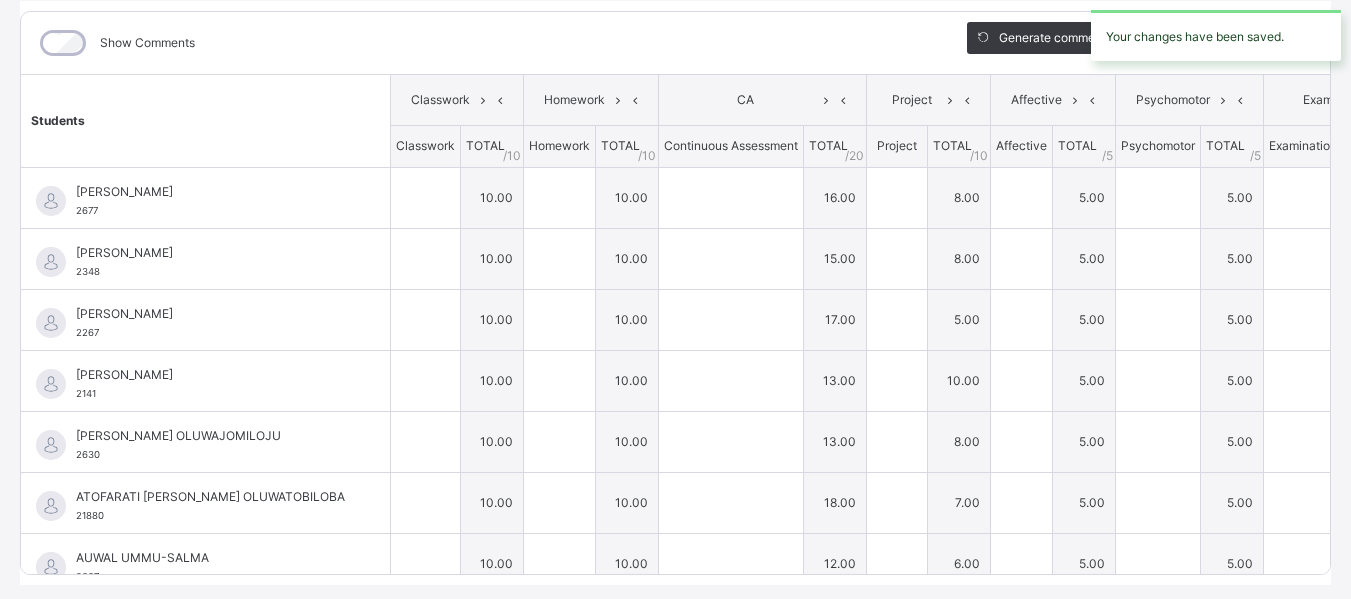type on "**" 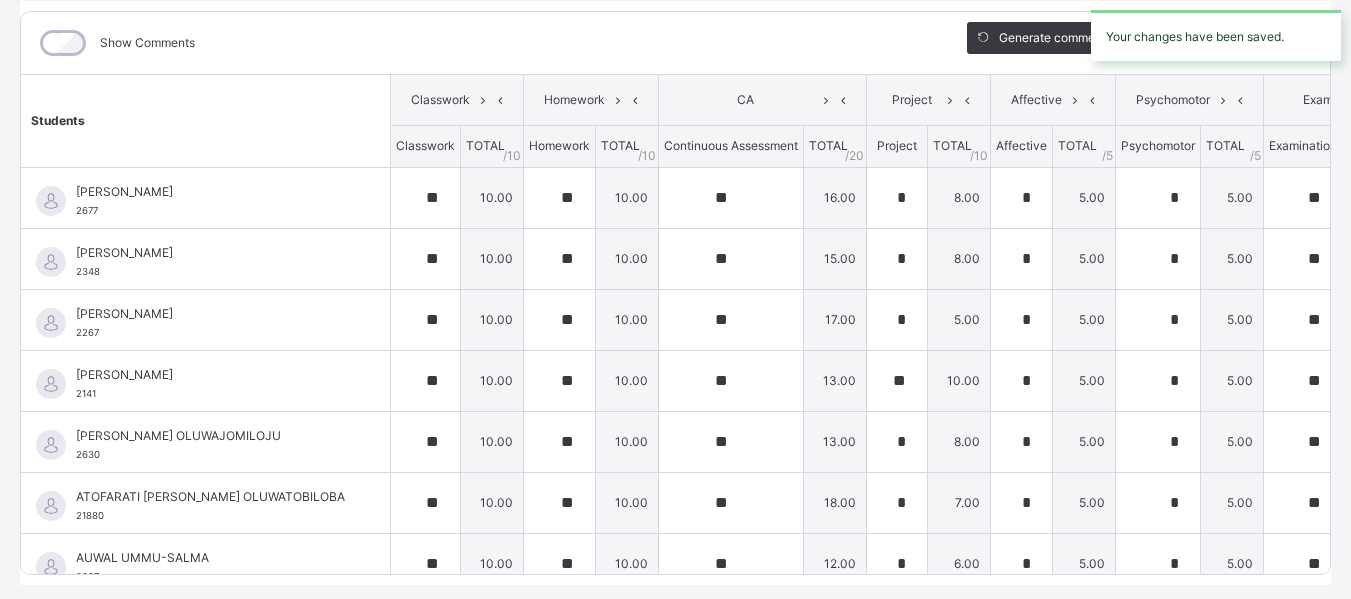 type on "**" 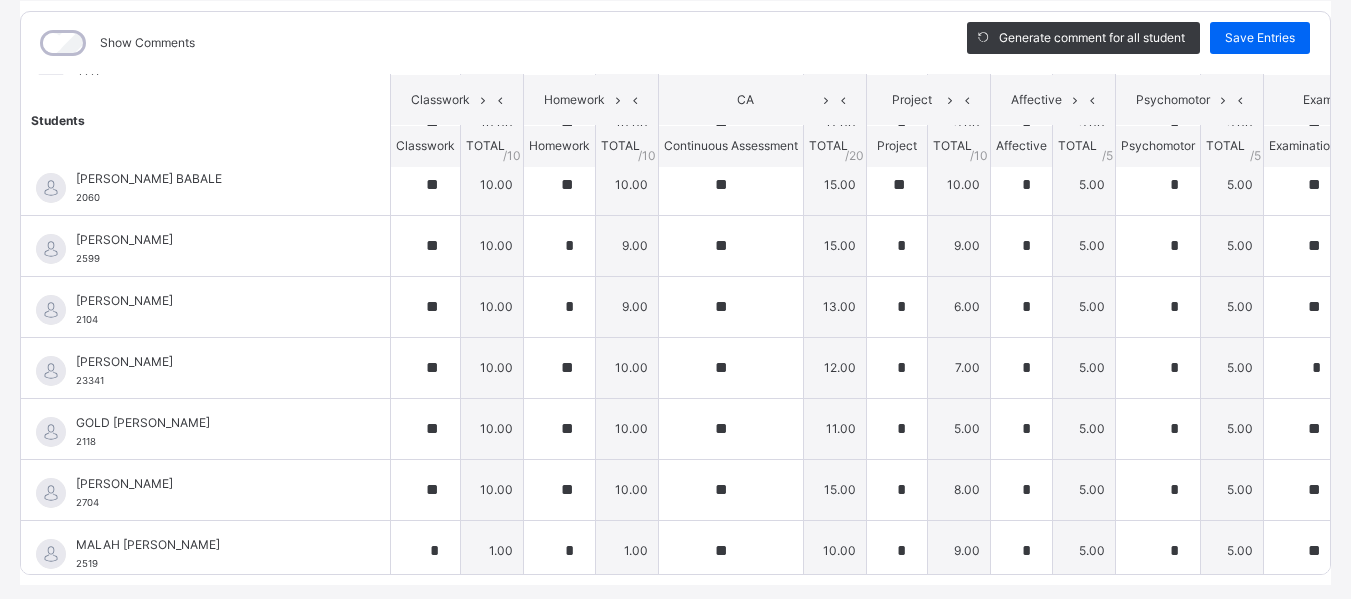 scroll, scrollTop: 585, scrollLeft: 0, axis: vertical 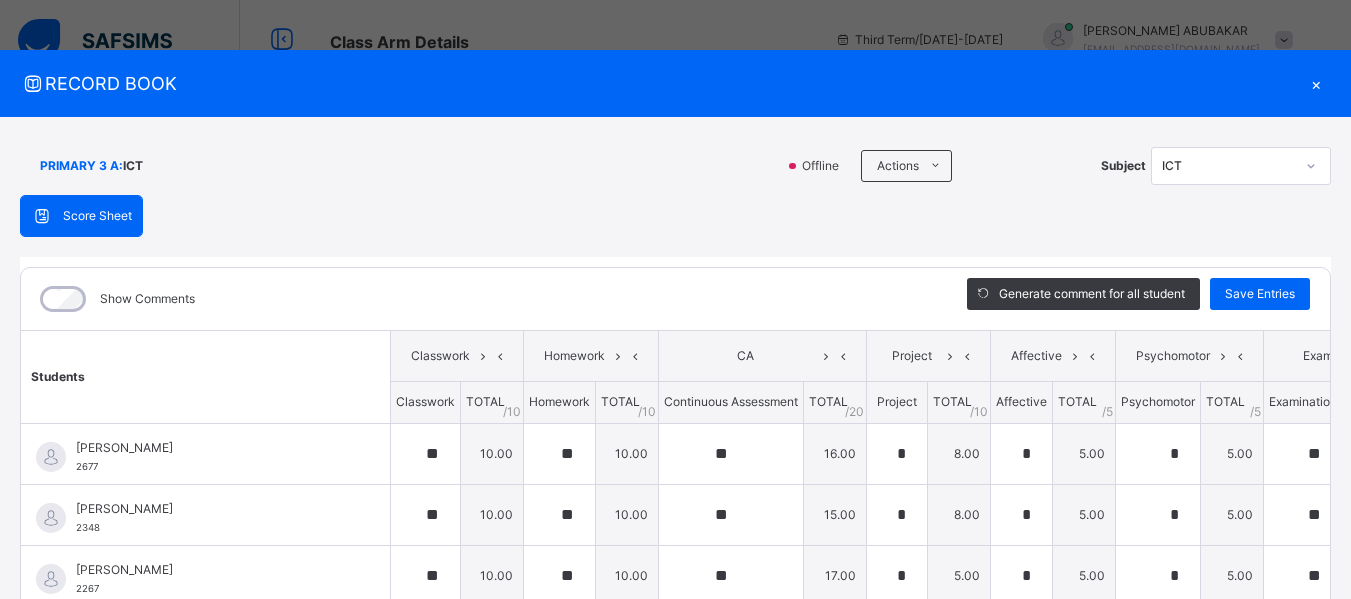 click on "×" at bounding box center [1316, 83] 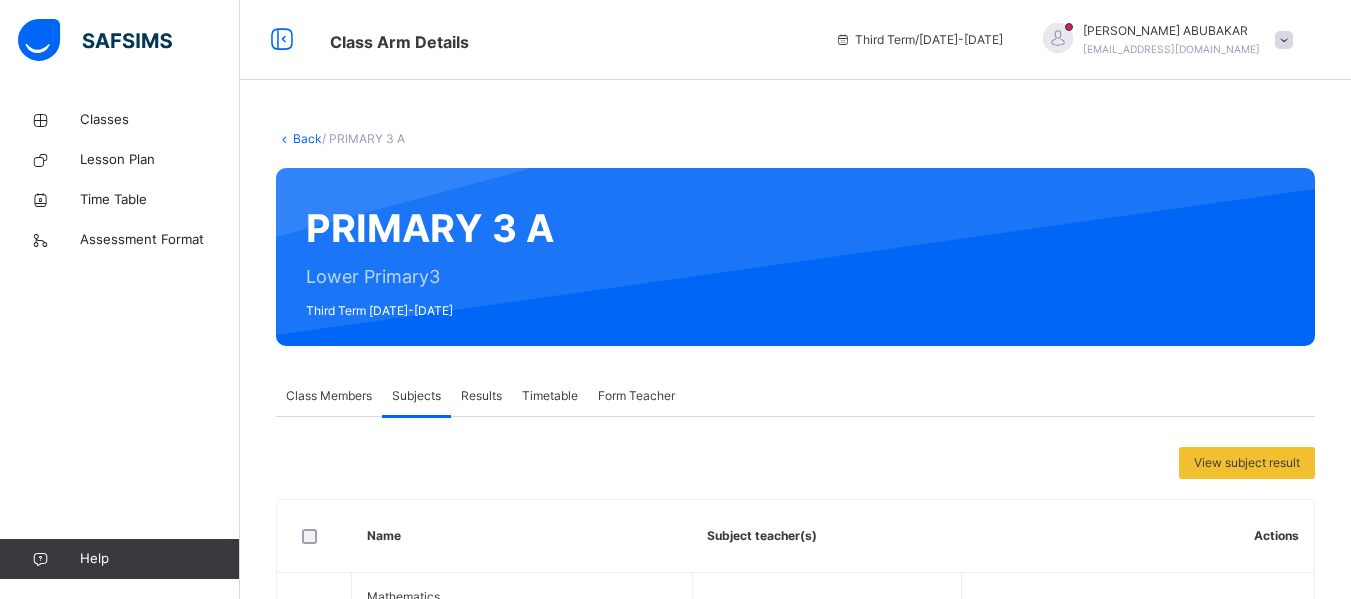 click on "Back" at bounding box center [307, 138] 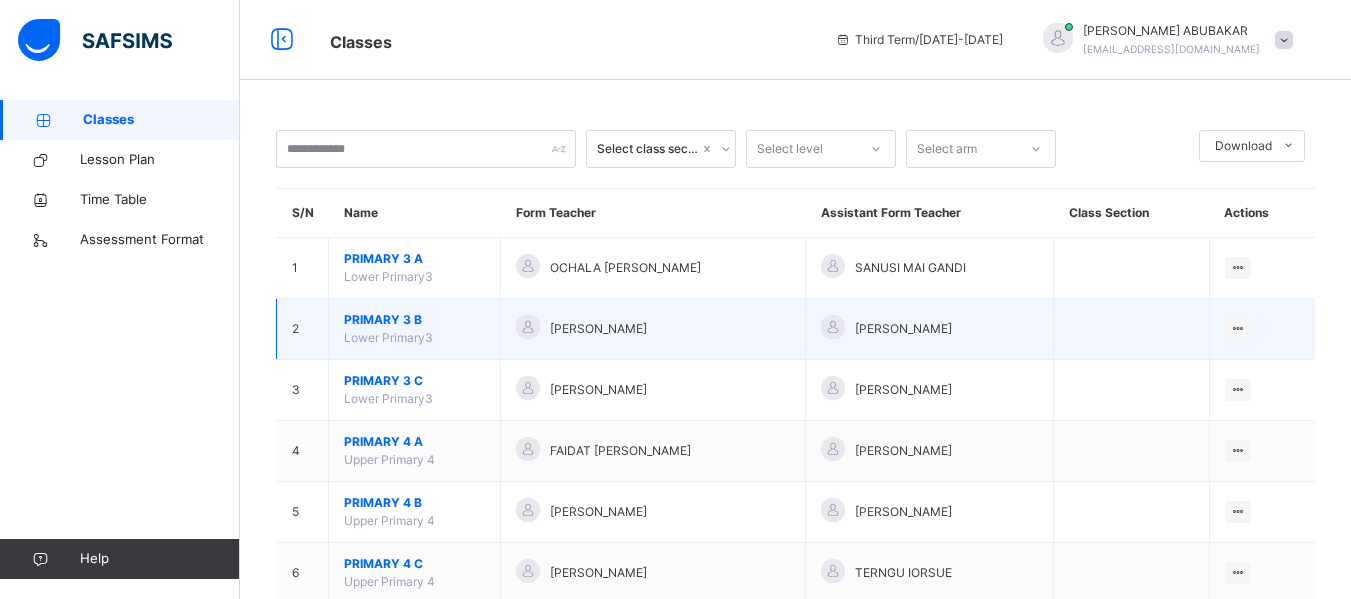 click on "PRIMARY 3   B" at bounding box center (414, 320) 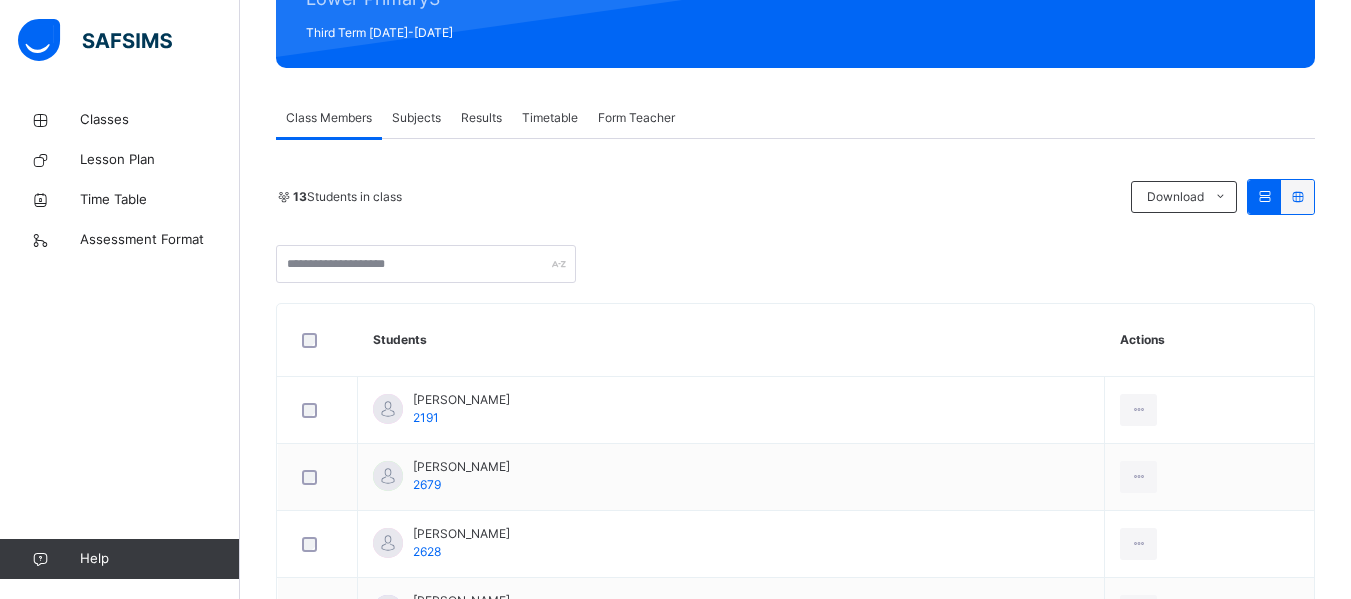 scroll, scrollTop: 200, scrollLeft: 0, axis: vertical 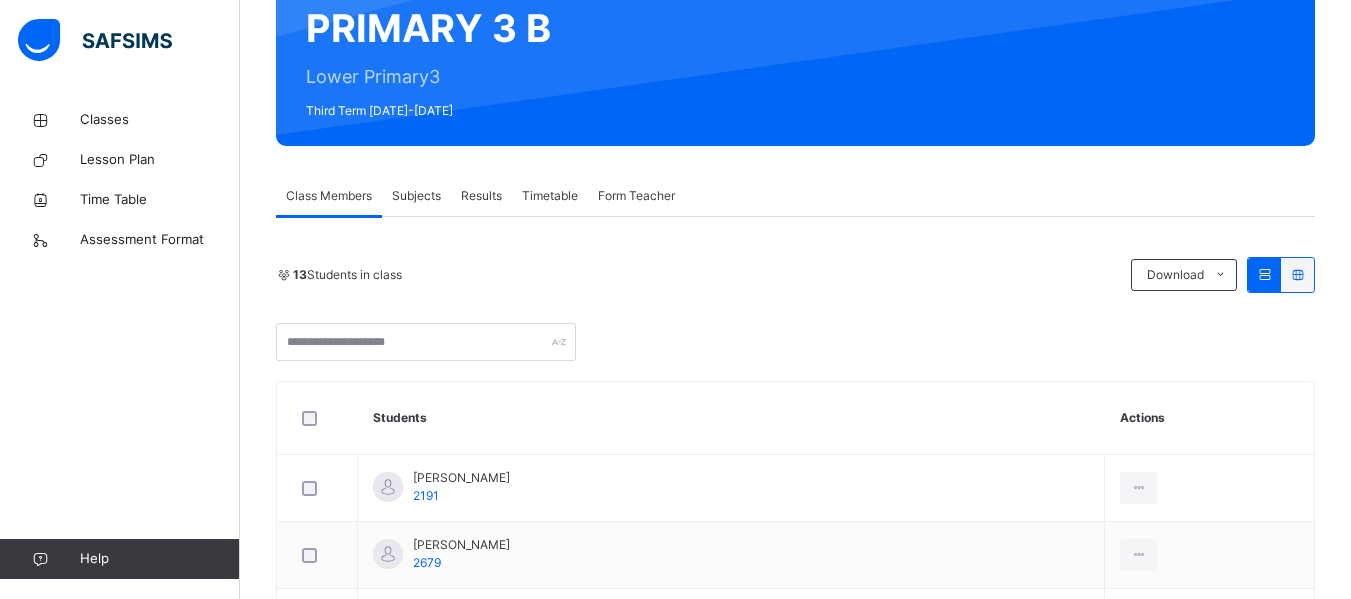 click on "Subjects" at bounding box center (416, 196) 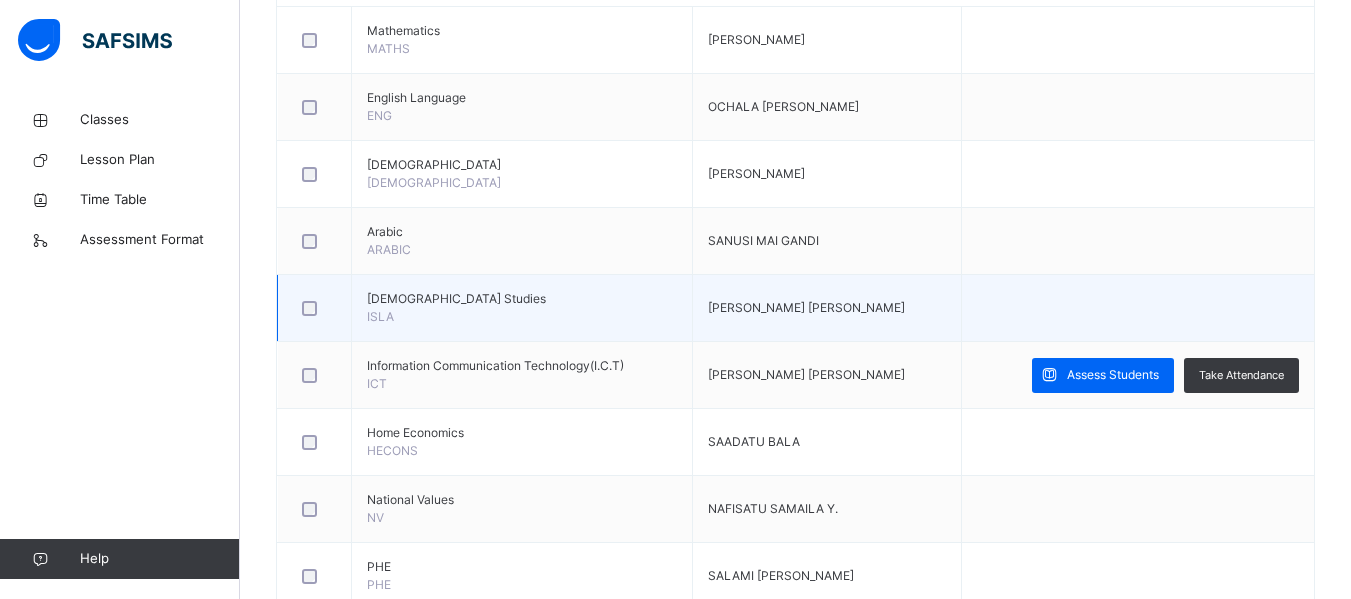 scroll, scrollTop: 700, scrollLeft: 0, axis: vertical 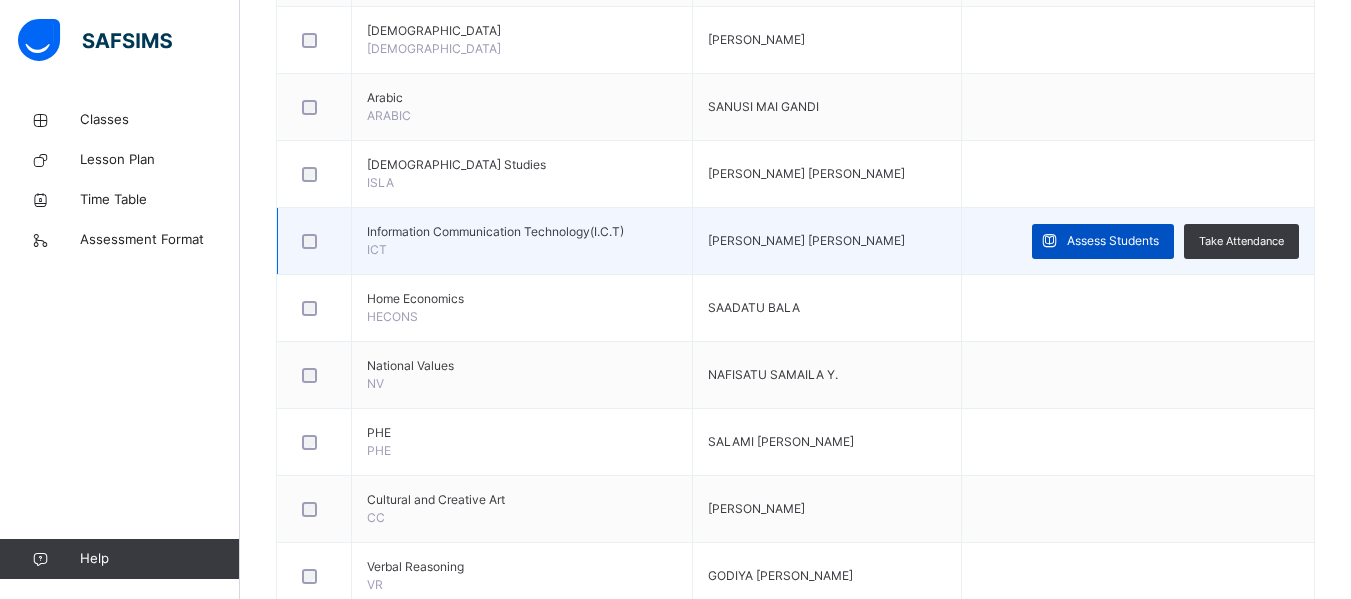 click on "Assess Students" at bounding box center [1113, 241] 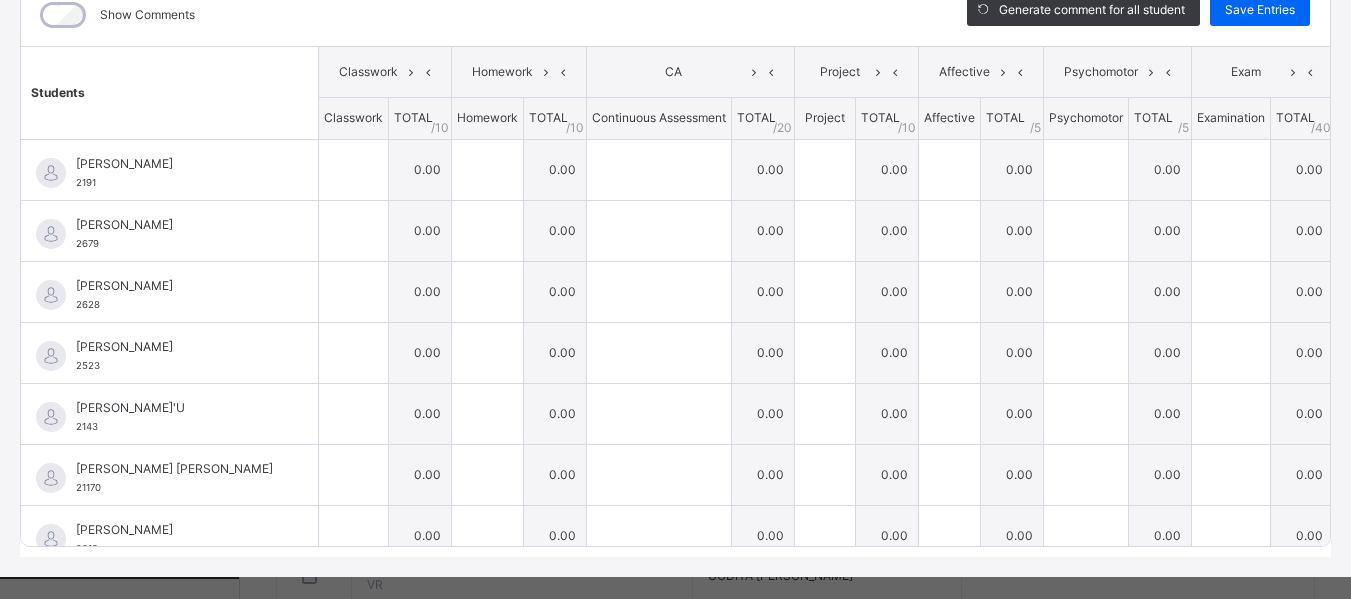 scroll, scrollTop: 266, scrollLeft: 0, axis: vertical 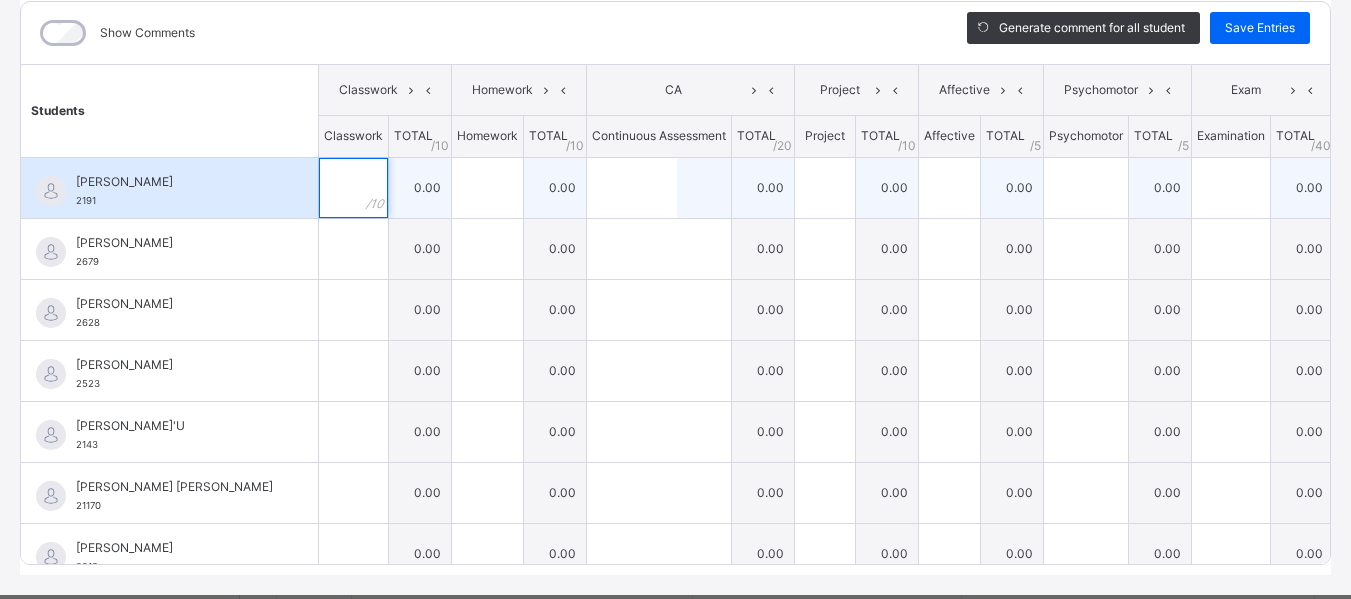 click at bounding box center [353, 188] 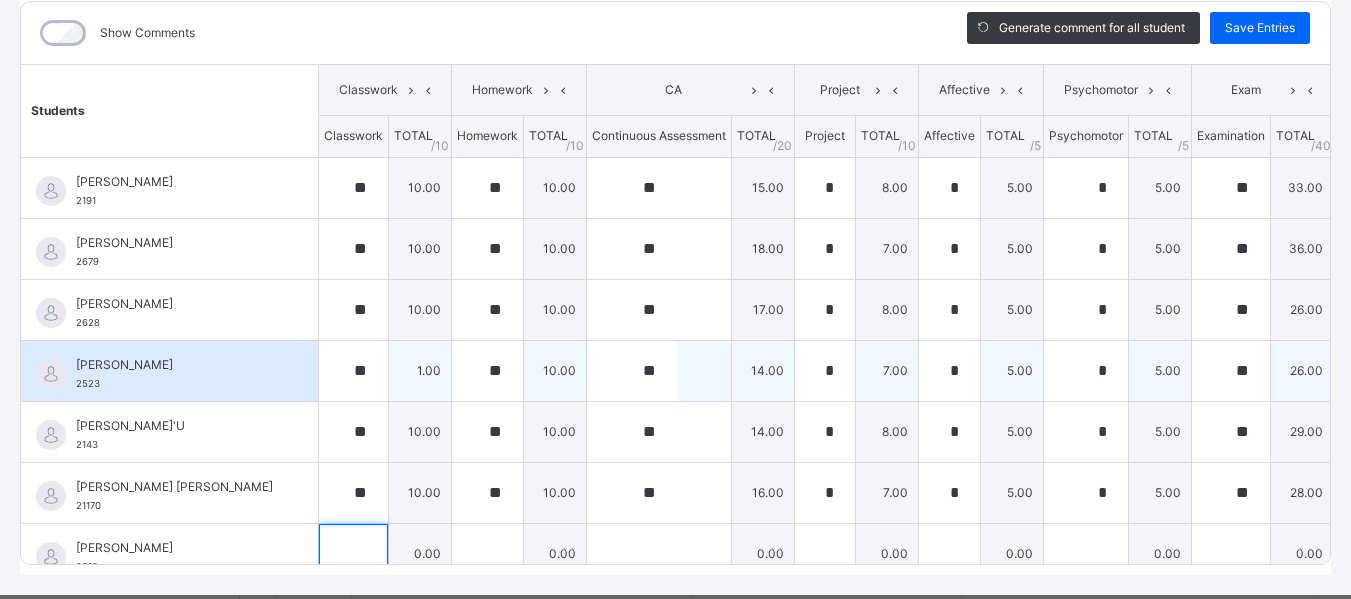 scroll, scrollTop: 35, scrollLeft: 0, axis: vertical 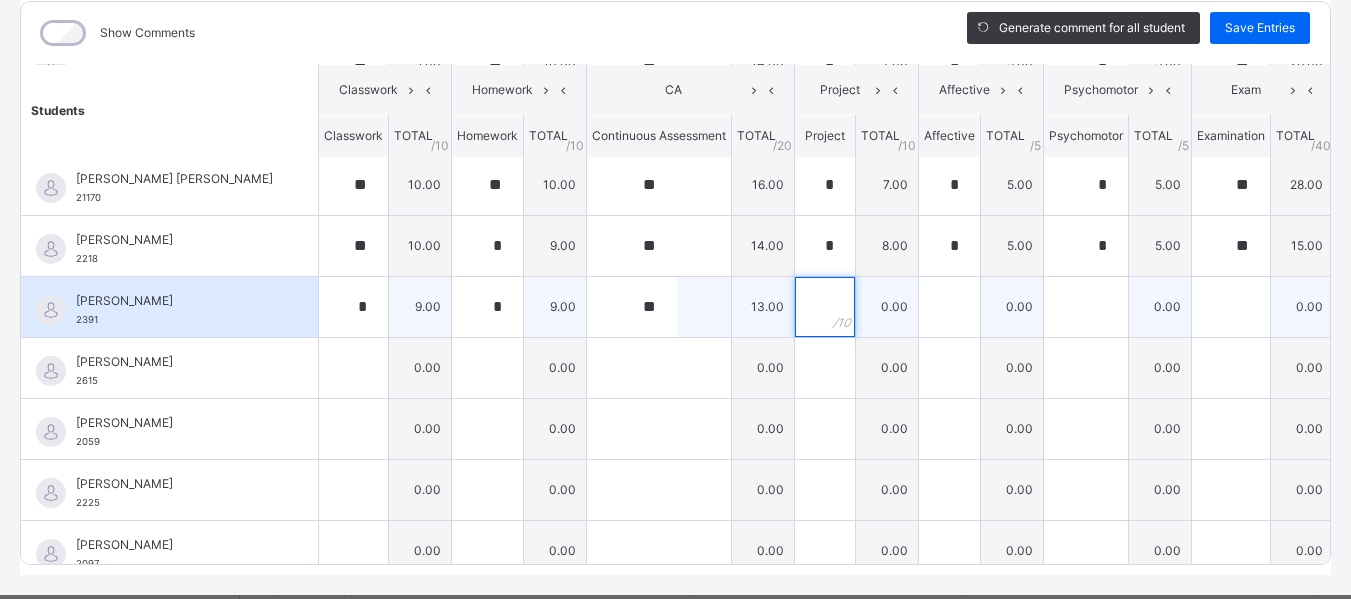 click at bounding box center [825, 307] 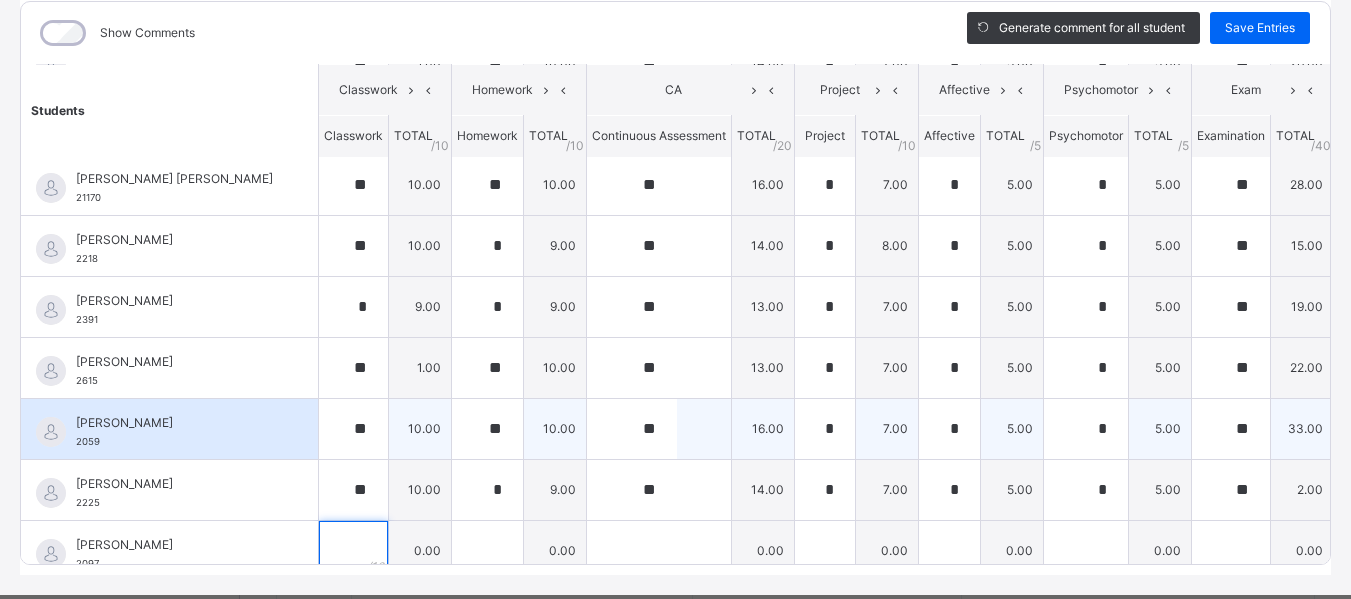 scroll, scrollTop: 340, scrollLeft: 0, axis: vertical 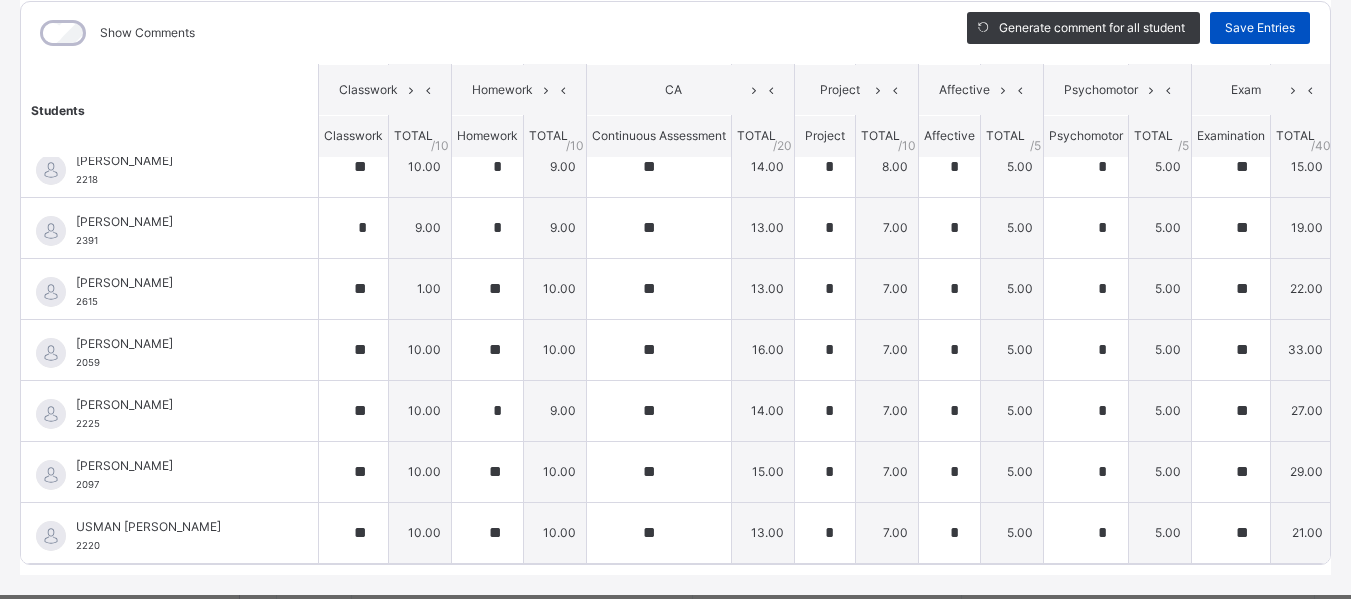 click on "Save Entries" at bounding box center (1260, 28) 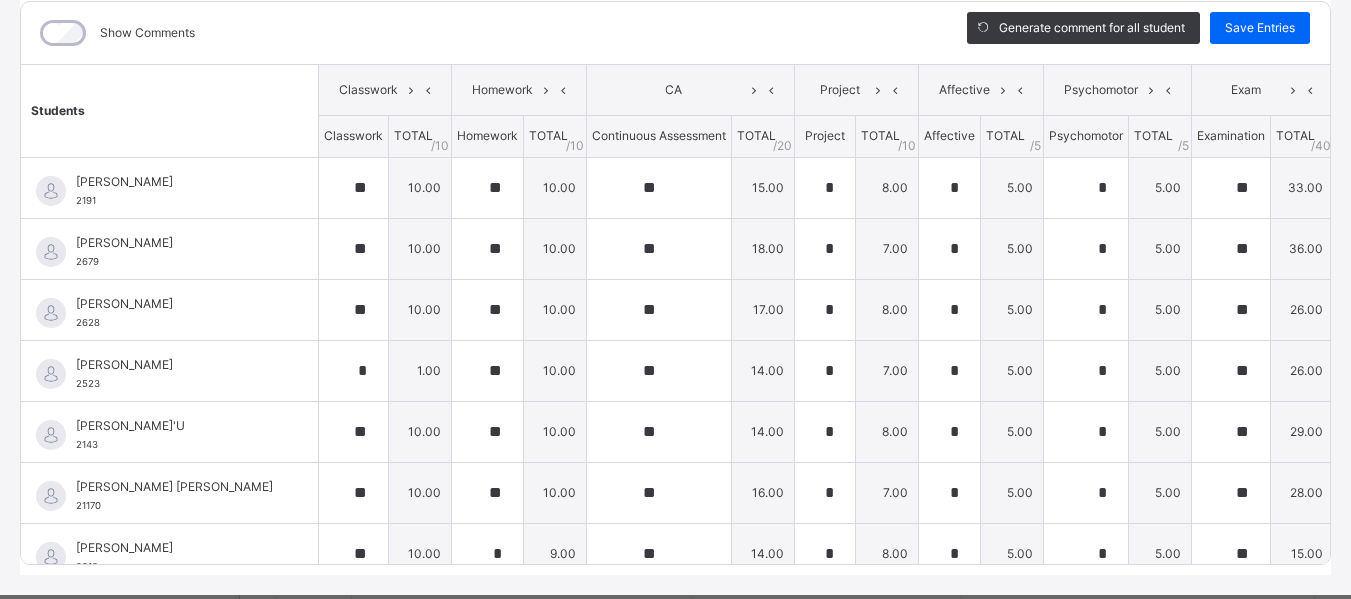 scroll, scrollTop: 0, scrollLeft: 58, axis: horizontal 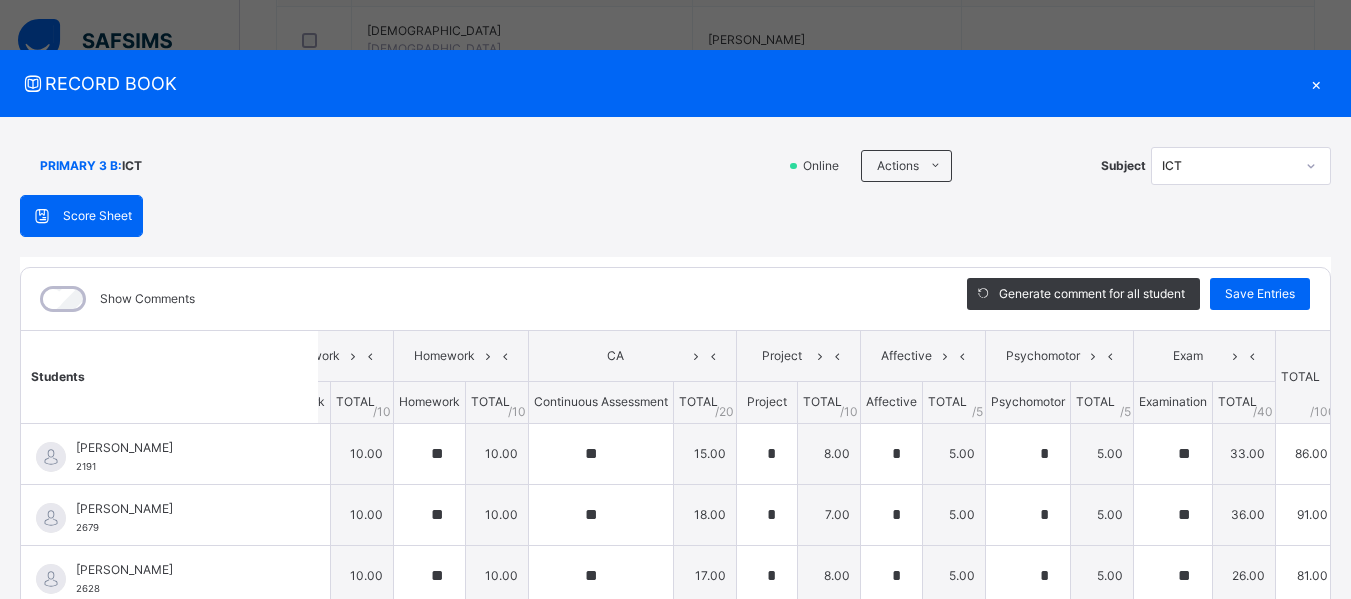 click on "×" at bounding box center [1316, 83] 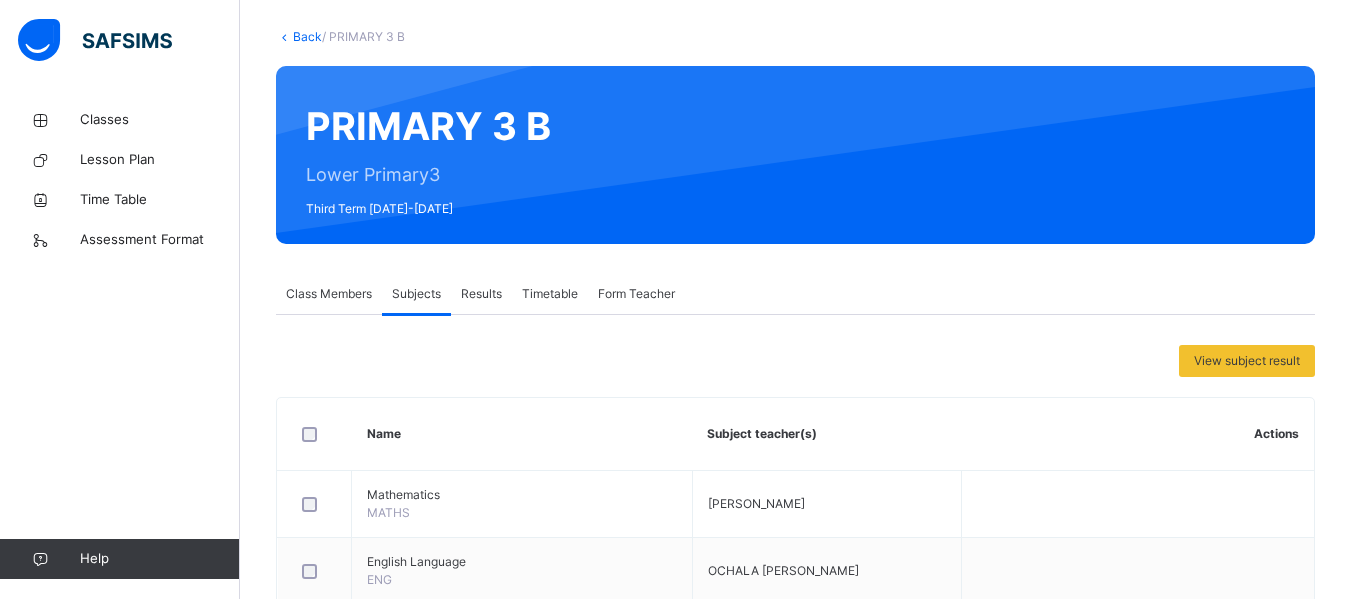 scroll, scrollTop: 100, scrollLeft: 0, axis: vertical 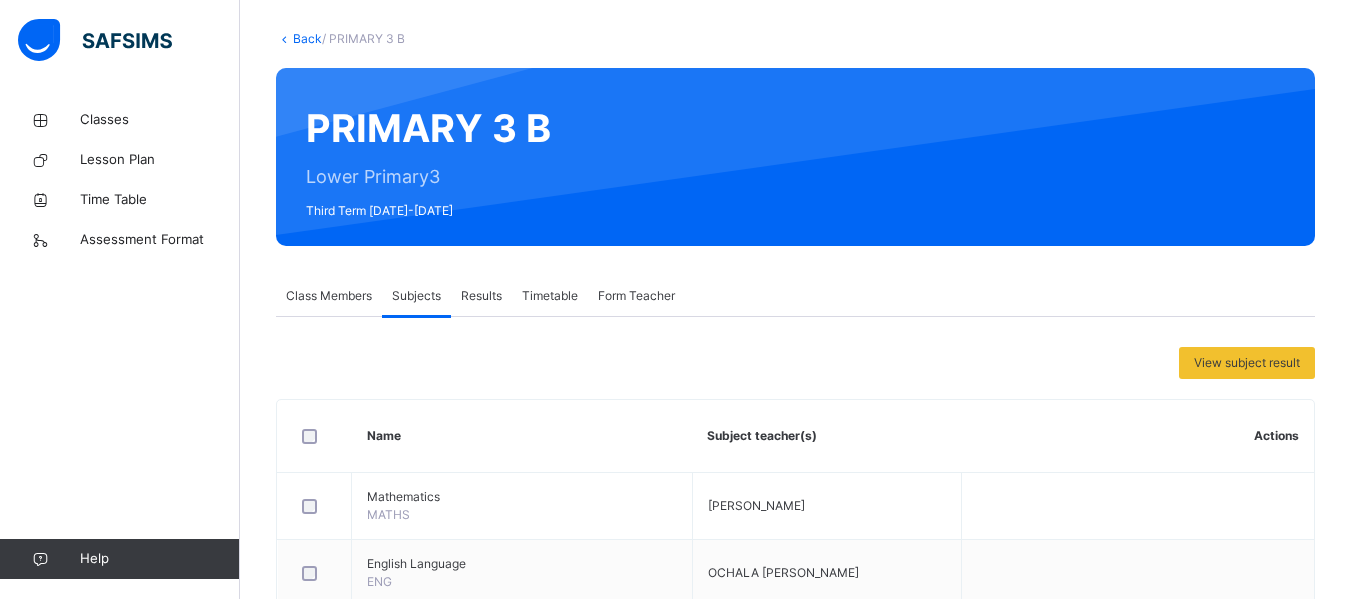 click on "Back" at bounding box center [307, 38] 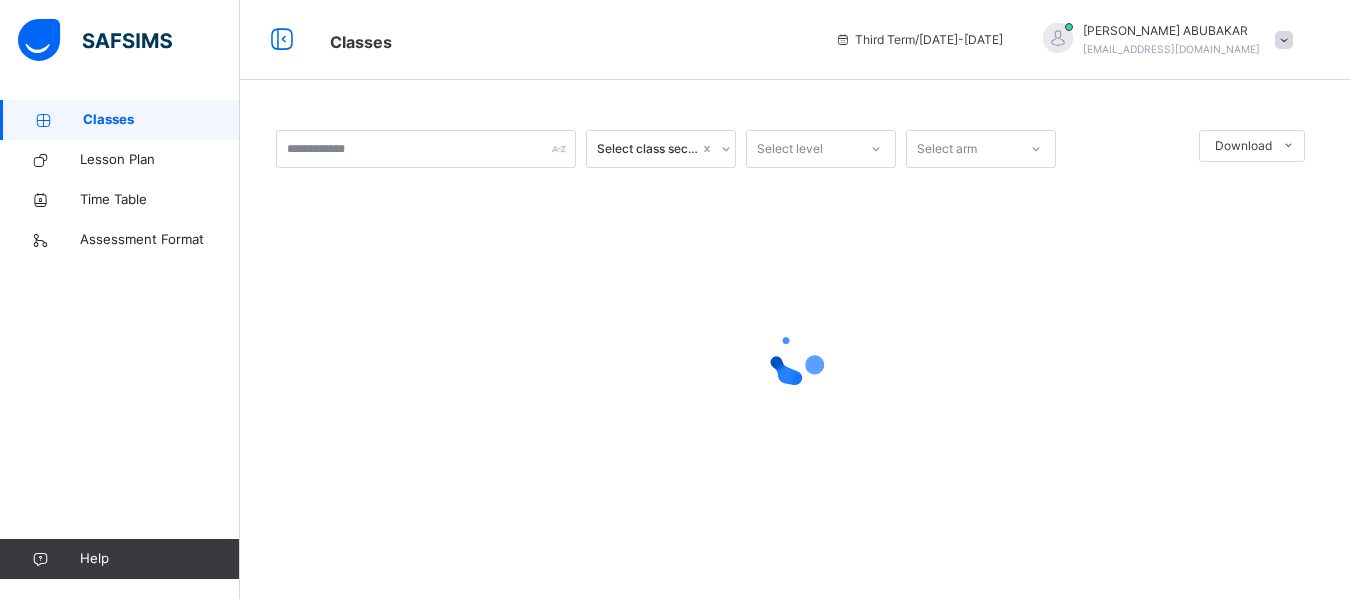 scroll, scrollTop: 0, scrollLeft: 0, axis: both 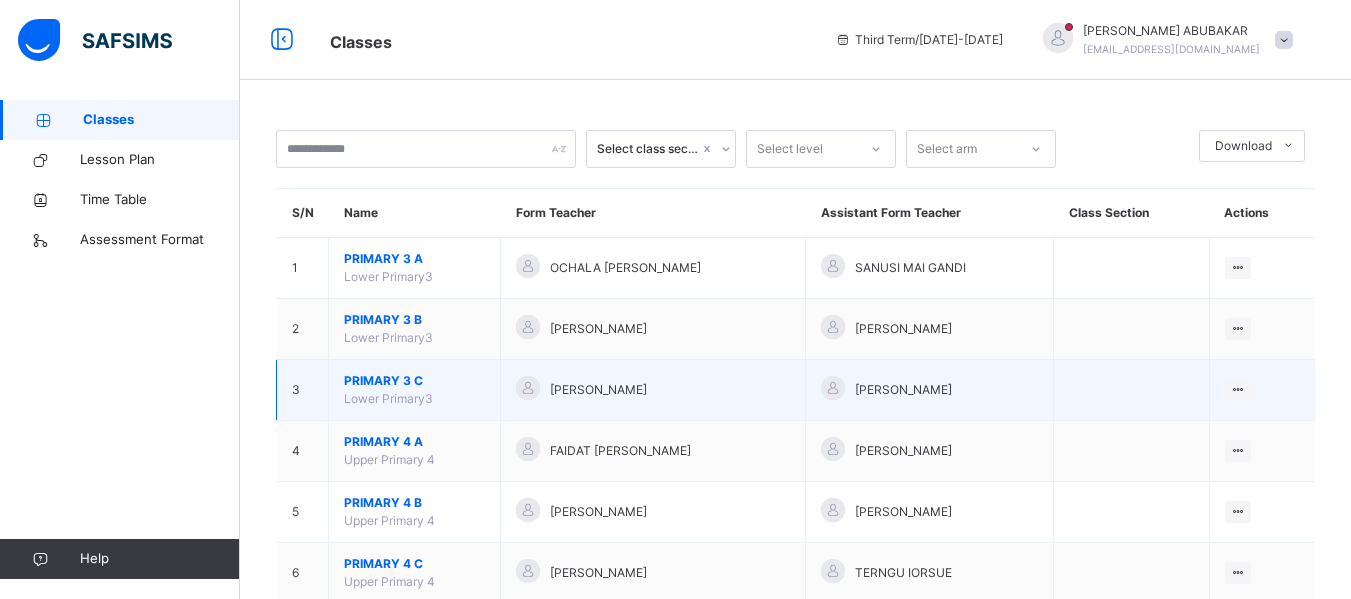 click on "PRIMARY 3   C" at bounding box center [414, 381] 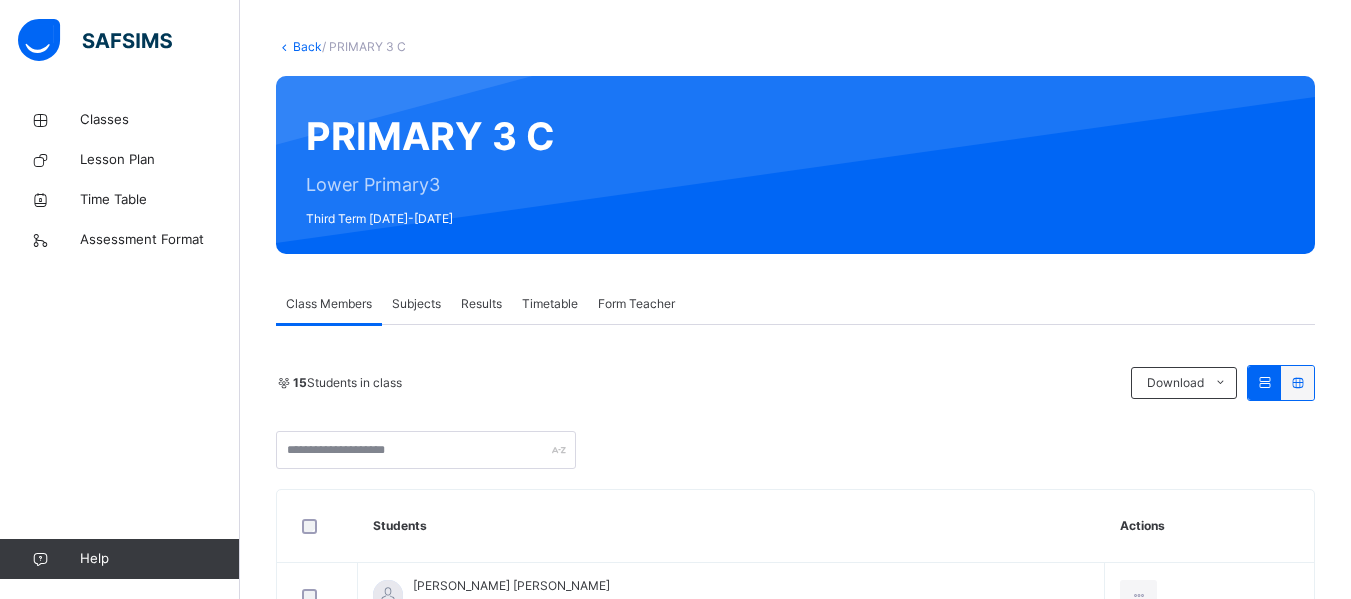 scroll, scrollTop: 100, scrollLeft: 0, axis: vertical 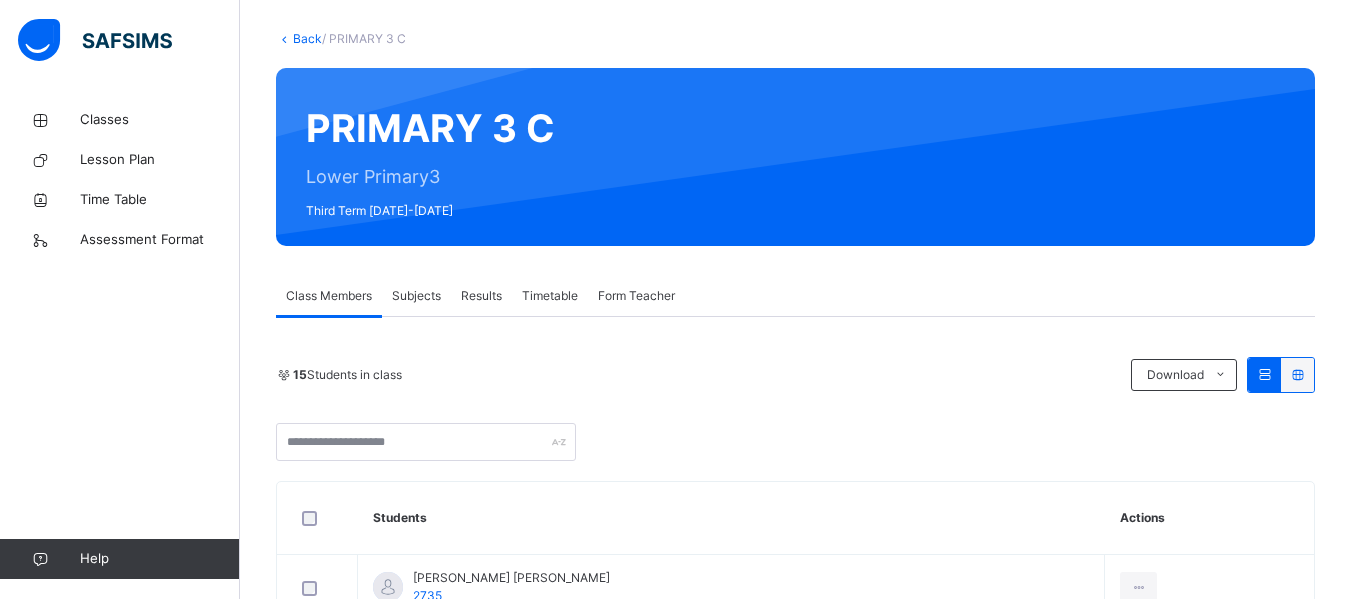 click on "Subjects" at bounding box center [416, 296] 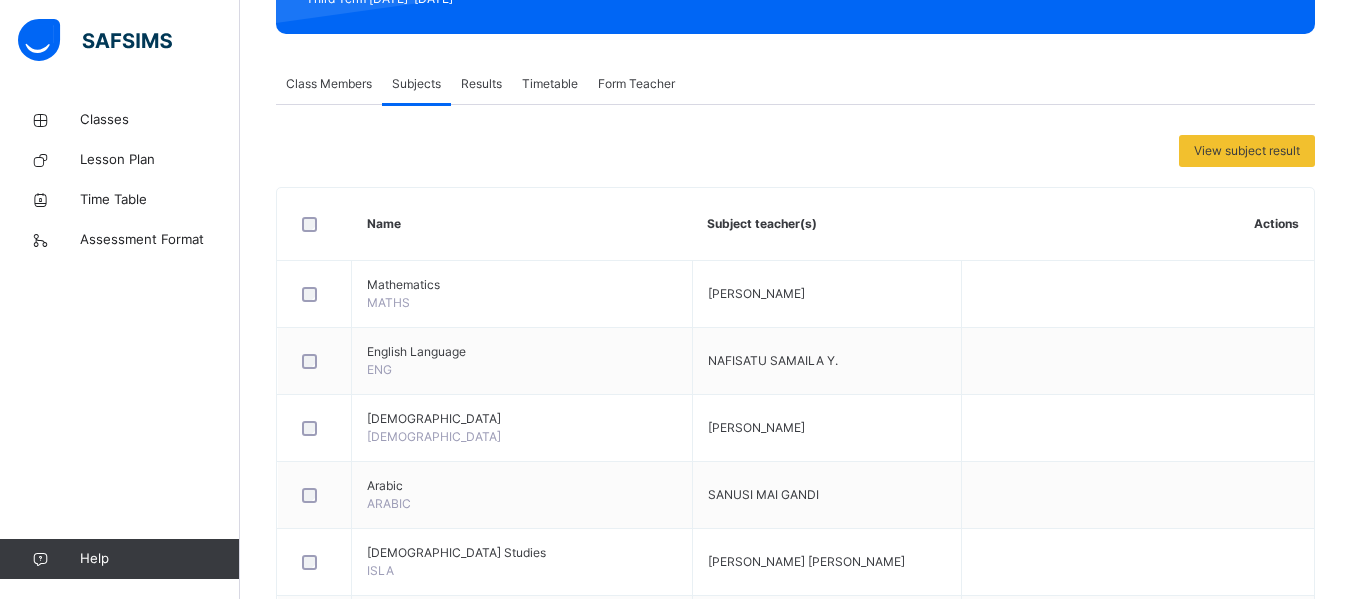 scroll, scrollTop: 400, scrollLeft: 0, axis: vertical 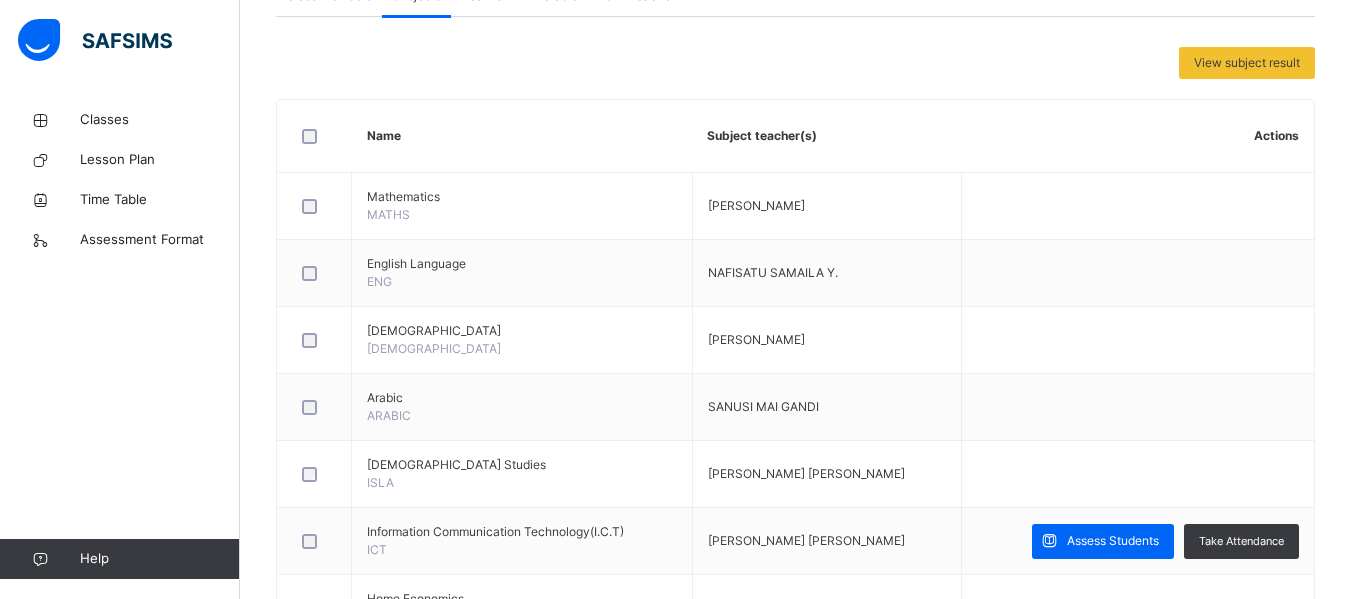 click on "Assess Students" at bounding box center (1113, 541) 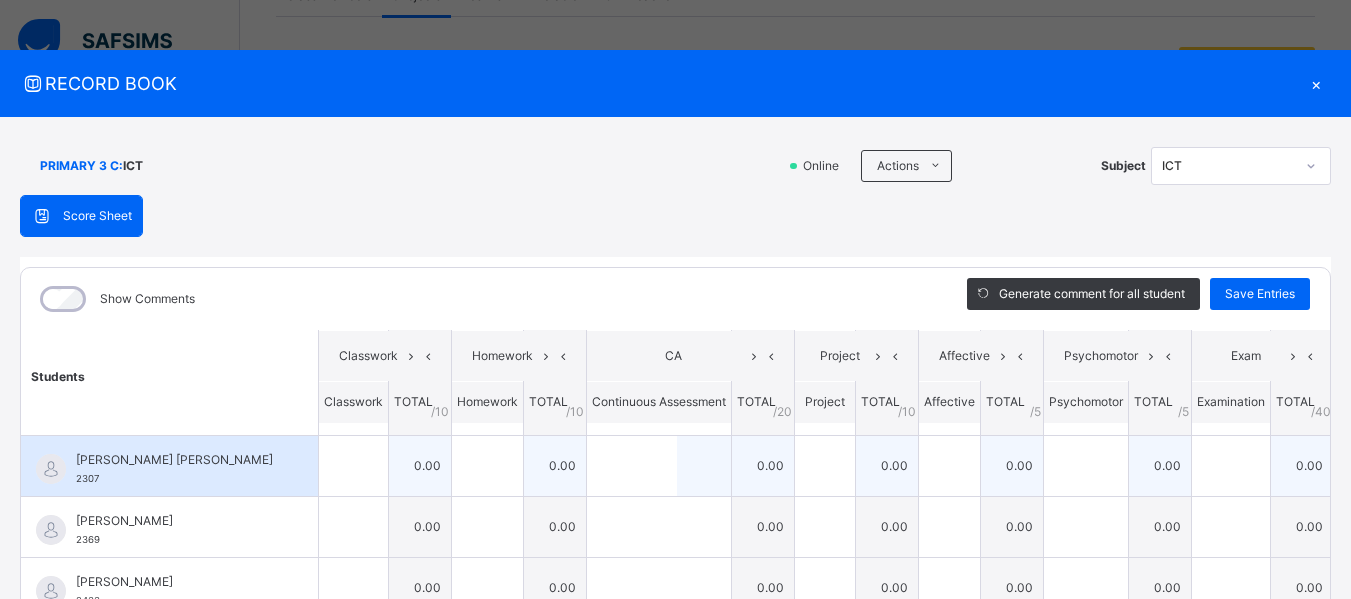 scroll, scrollTop: 200, scrollLeft: 0, axis: vertical 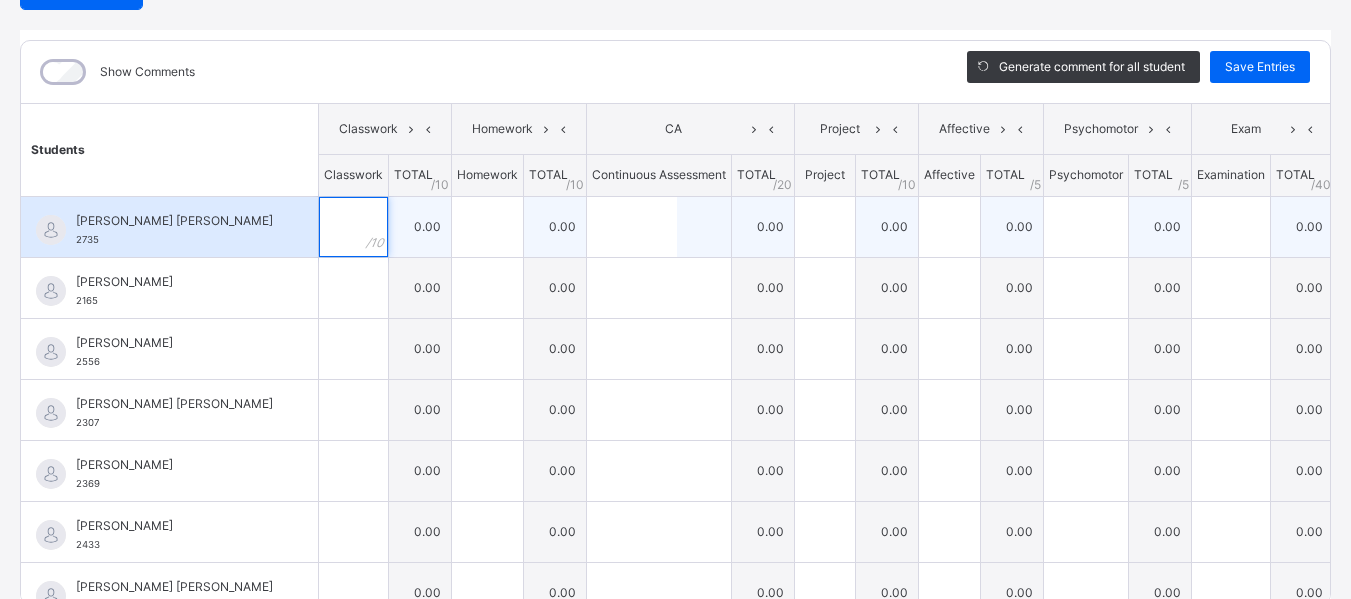 drag, startPoint x: 379, startPoint y: 222, endPoint x: 438, endPoint y: 241, distance: 61.983868 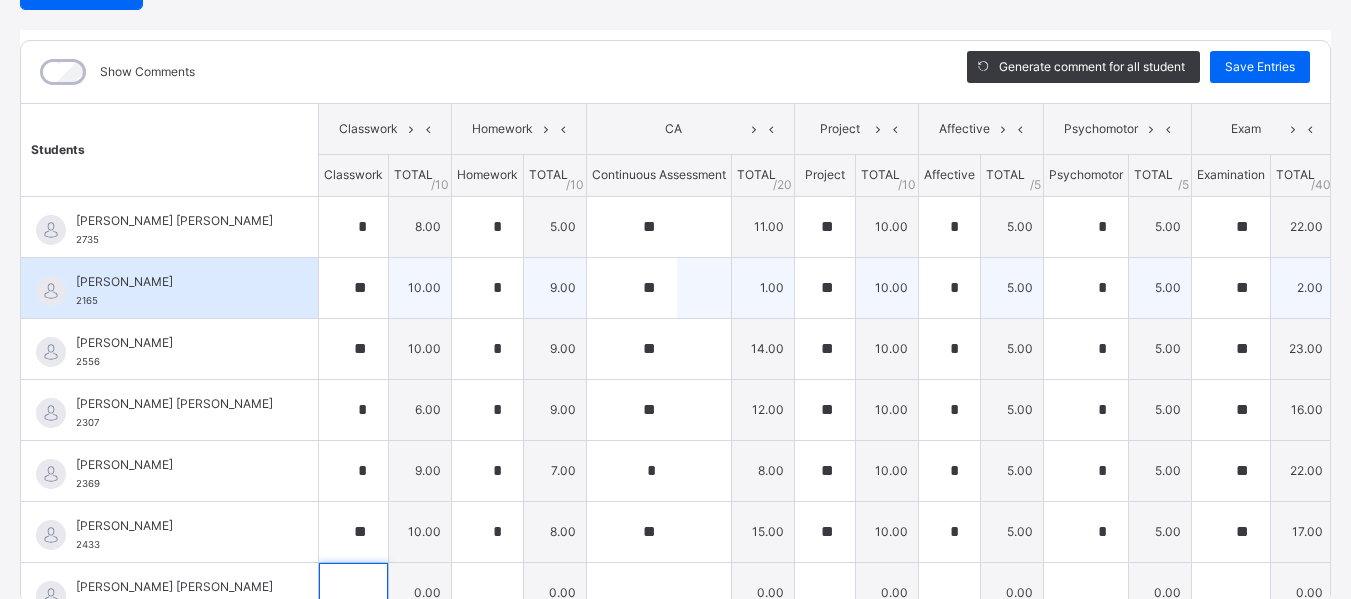 scroll, scrollTop: 35, scrollLeft: 0, axis: vertical 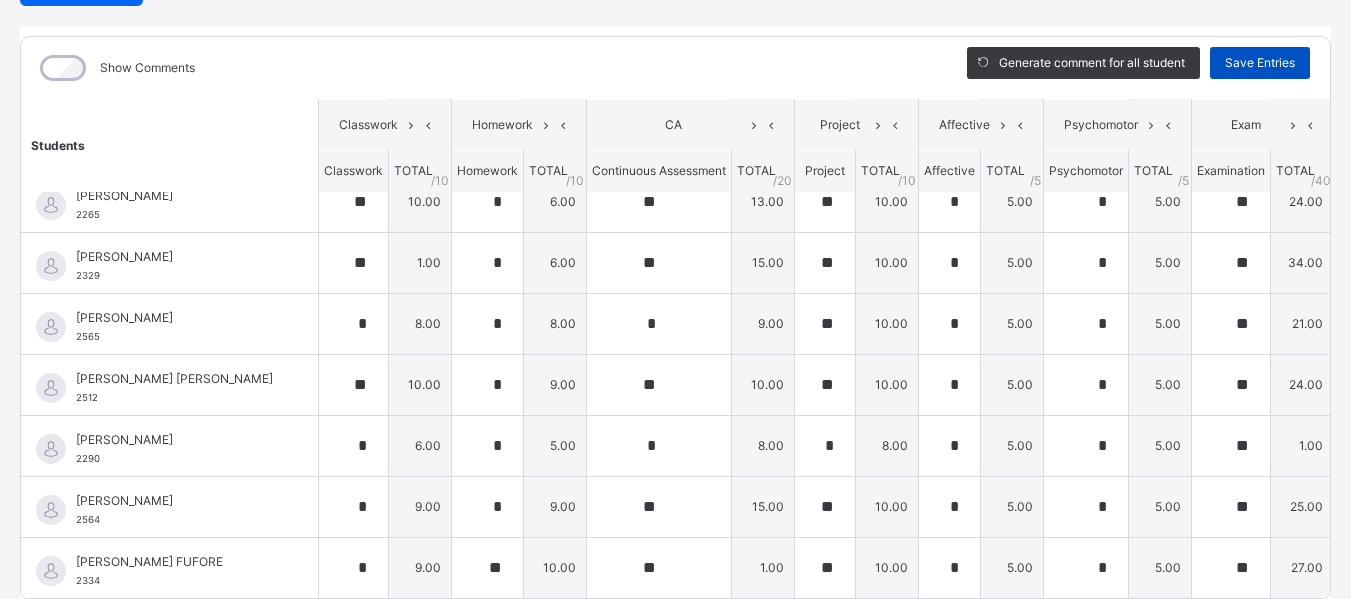 click on "Save Entries" at bounding box center (1260, 63) 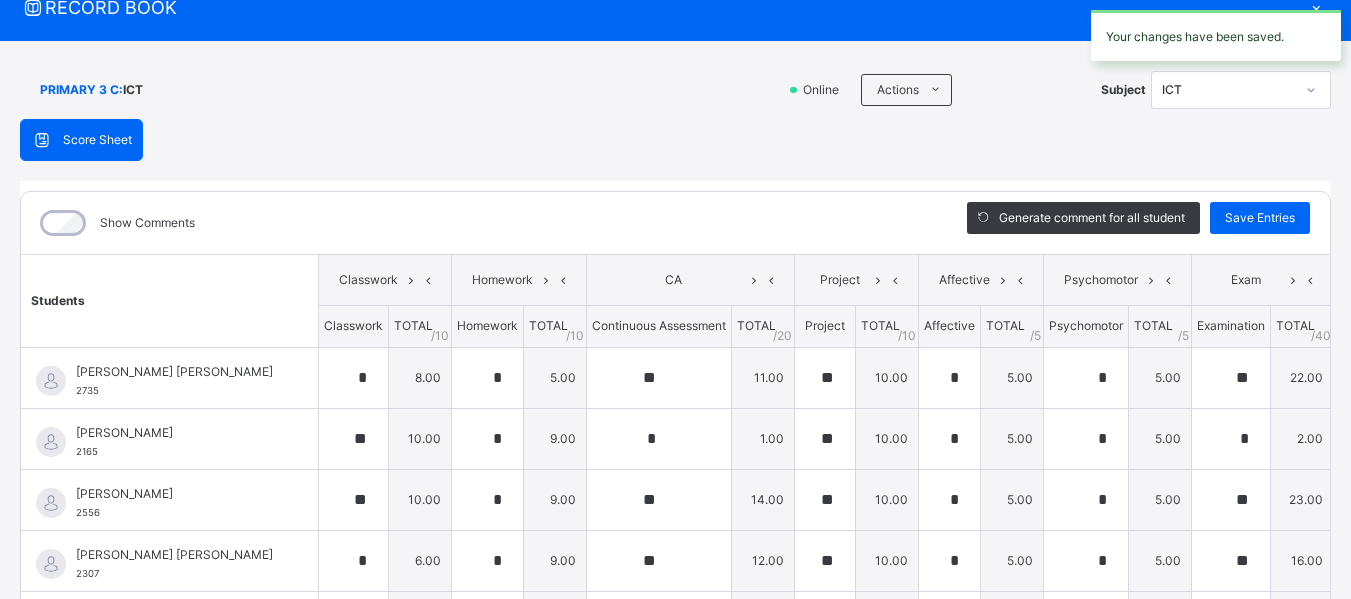 scroll, scrollTop: 0, scrollLeft: 0, axis: both 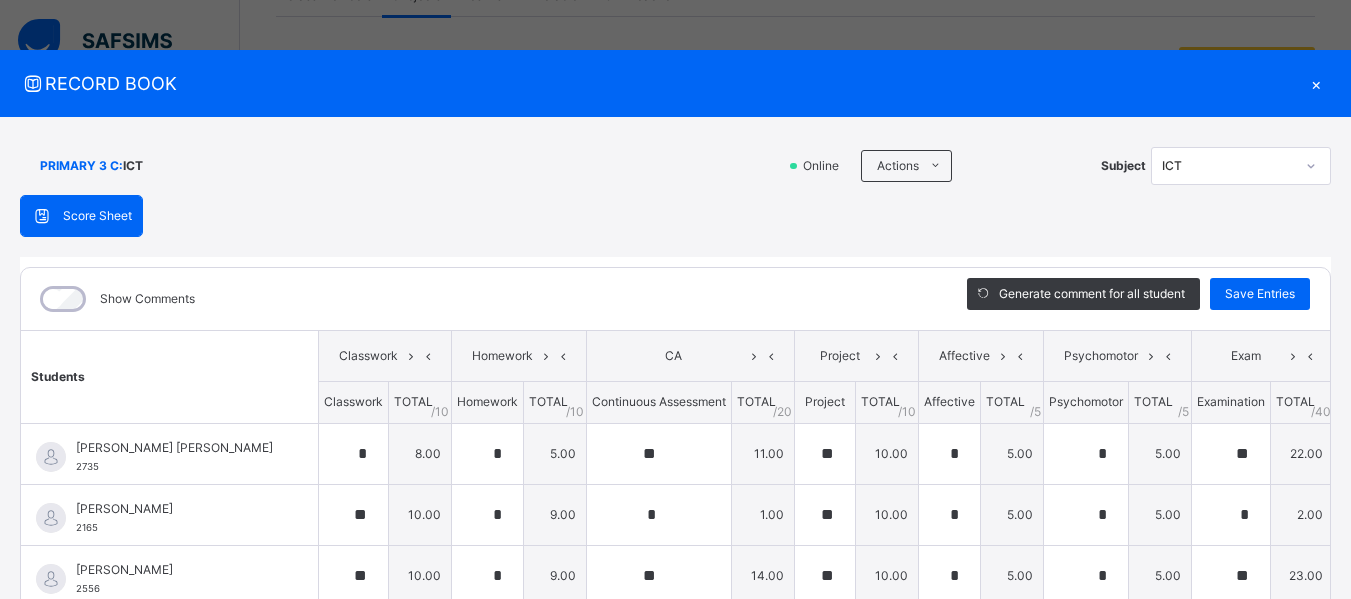 click on "×" at bounding box center [1316, 83] 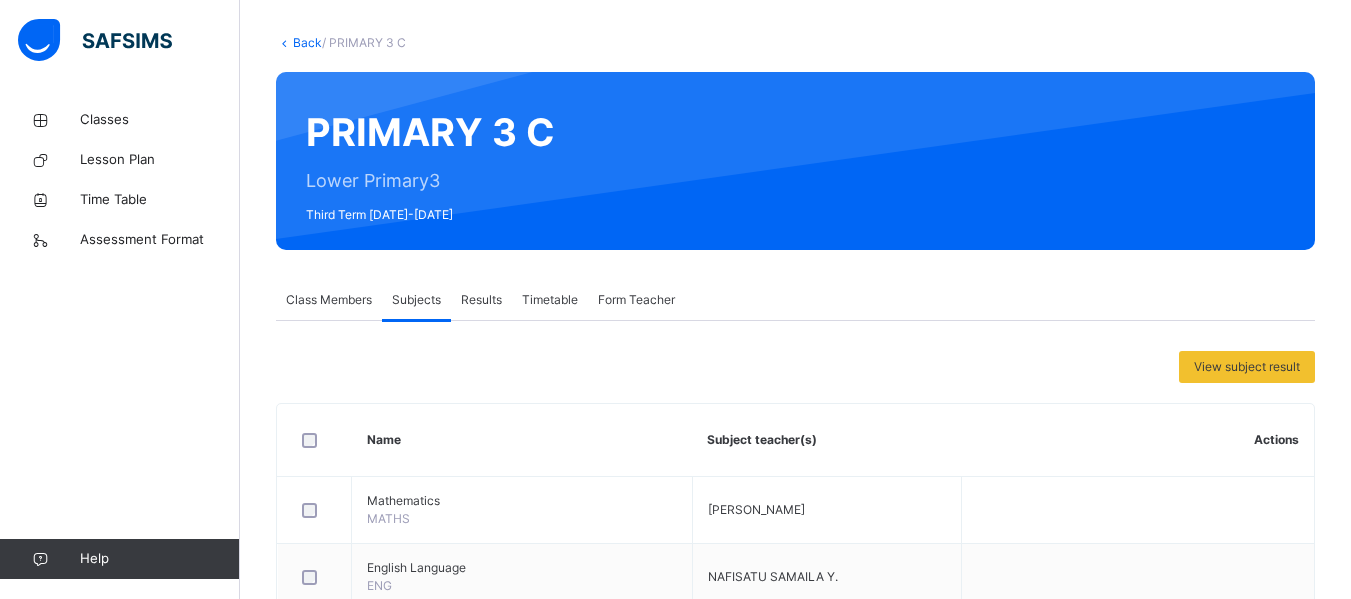scroll, scrollTop: 0, scrollLeft: 0, axis: both 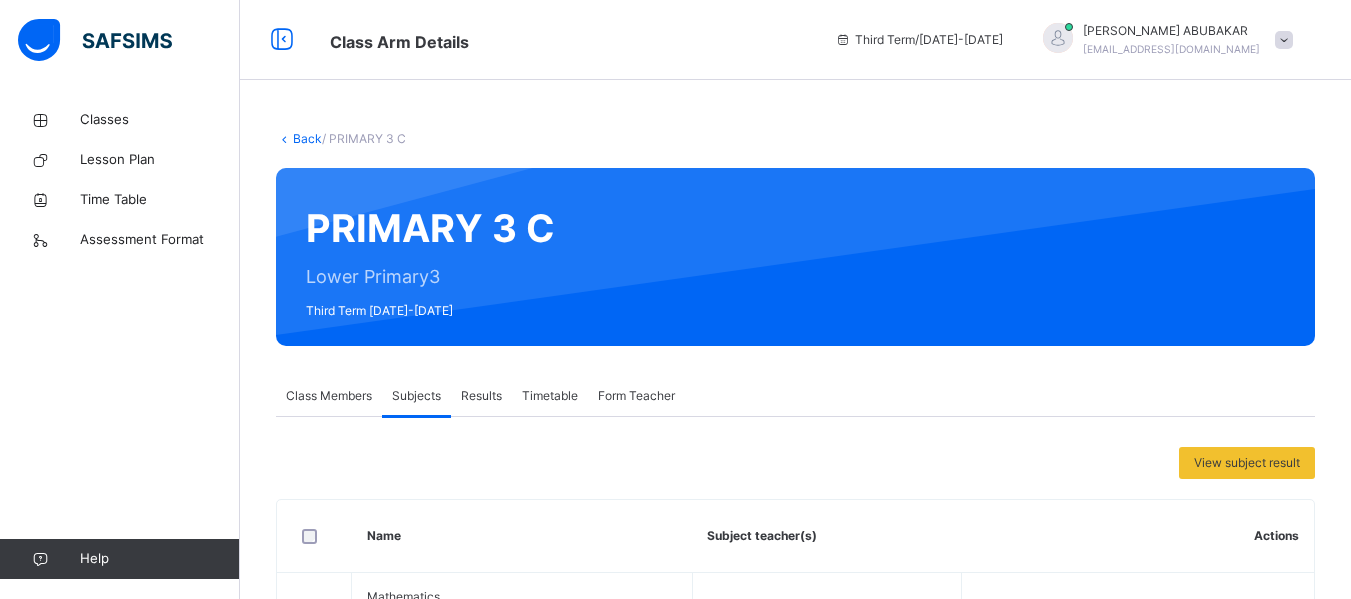 click on "Back" at bounding box center (307, 138) 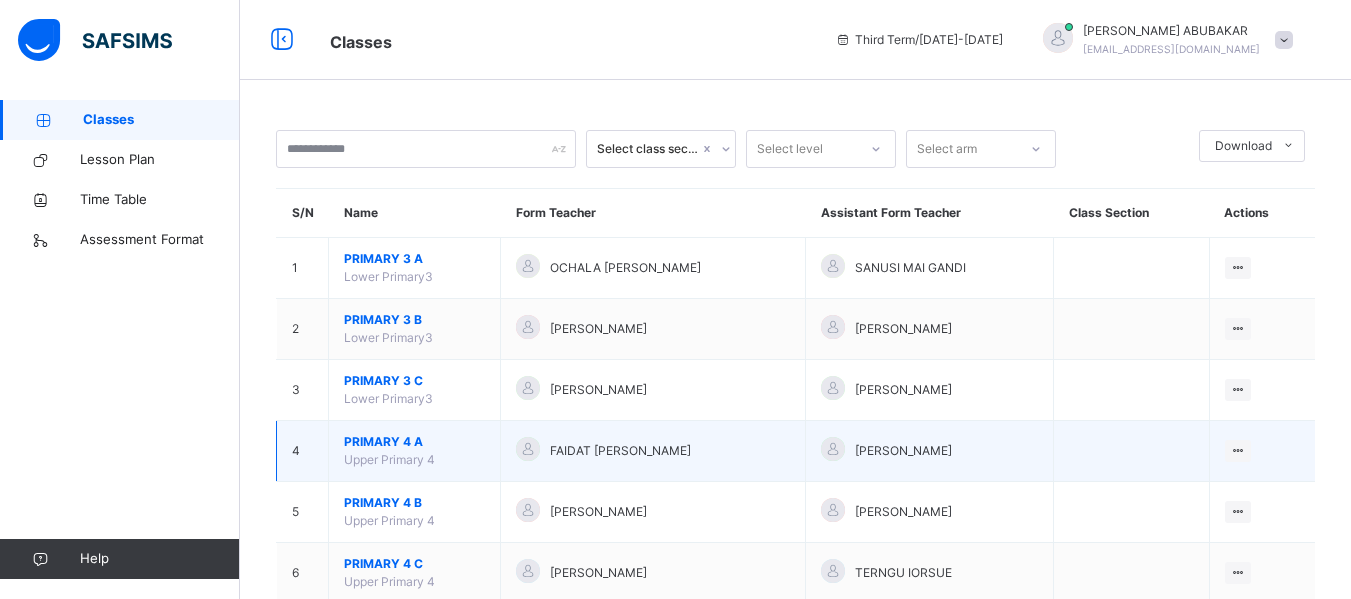 click on "PRIMARY 4   A" at bounding box center (414, 442) 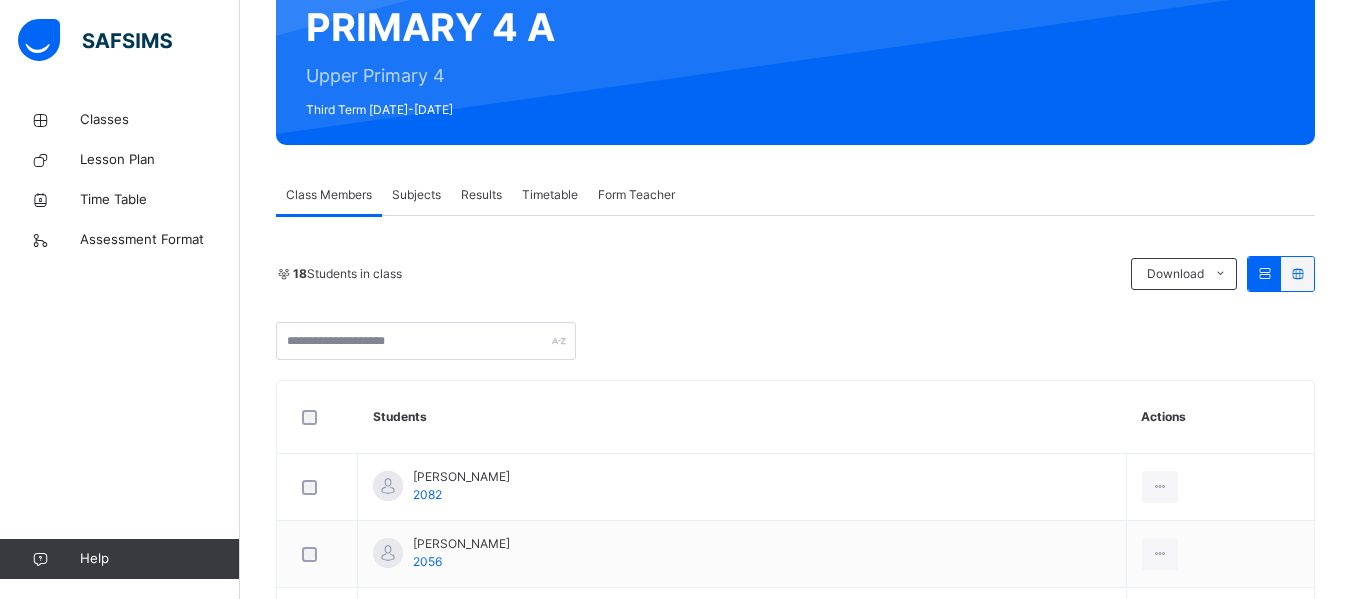 scroll, scrollTop: 300, scrollLeft: 0, axis: vertical 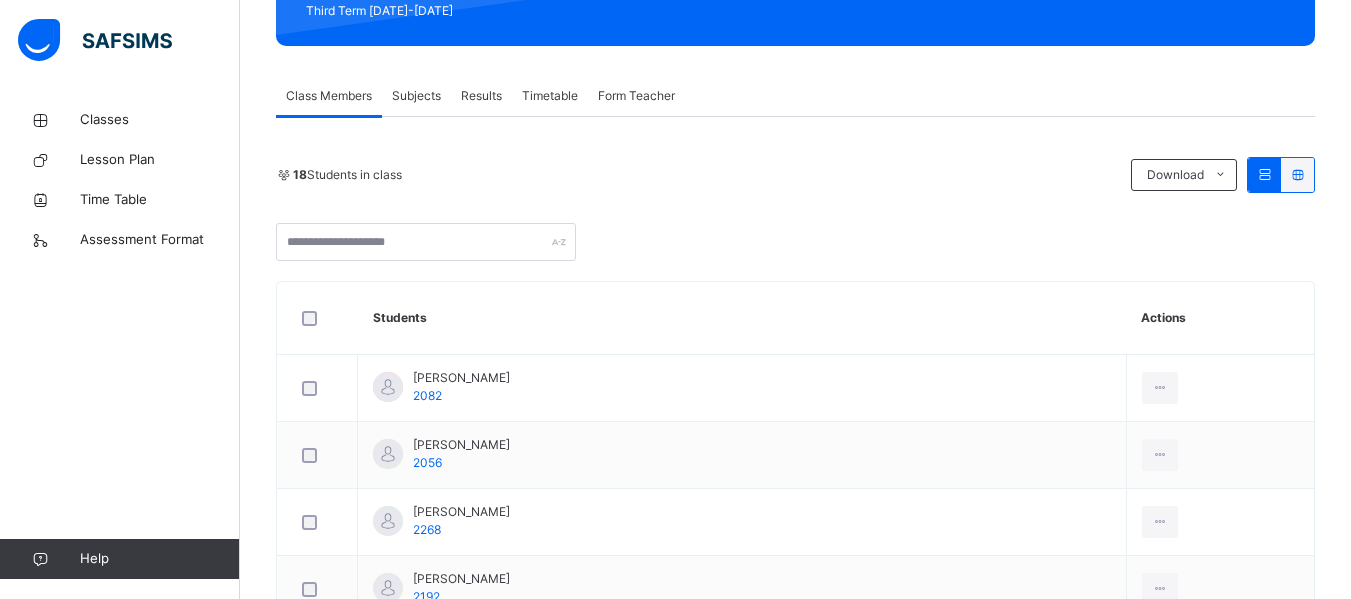 click on "Subjects" at bounding box center [416, 96] 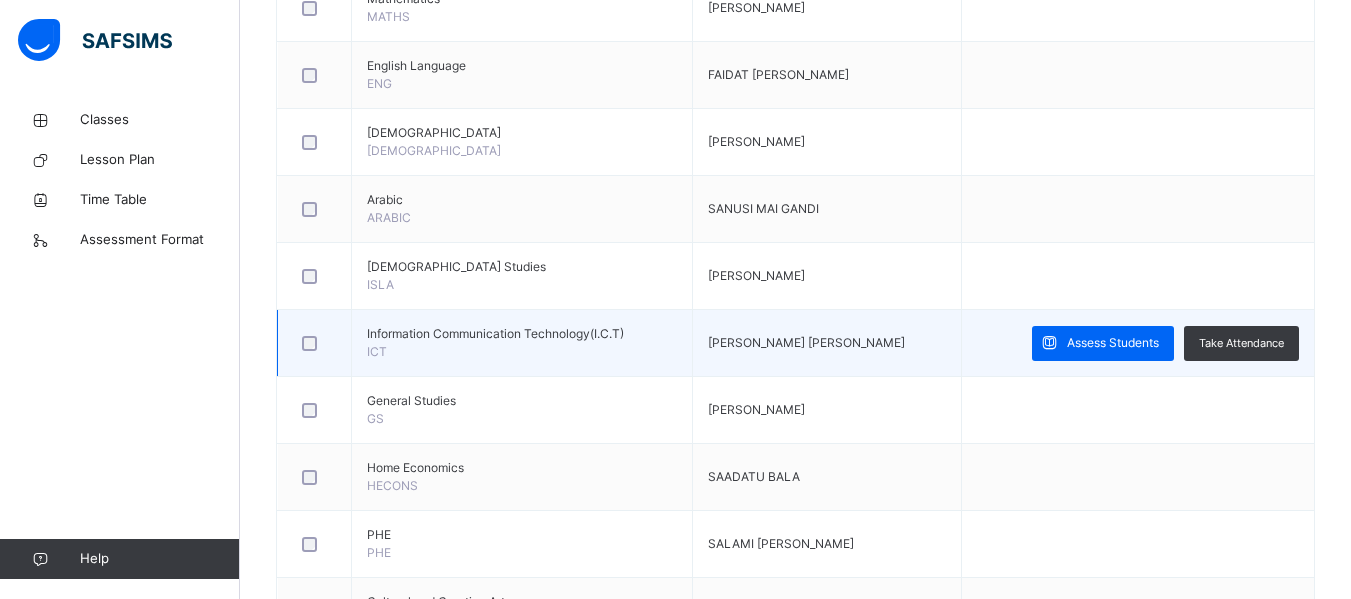scroll, scrollTop: 600, scrollLeft: 0, axis: vertical 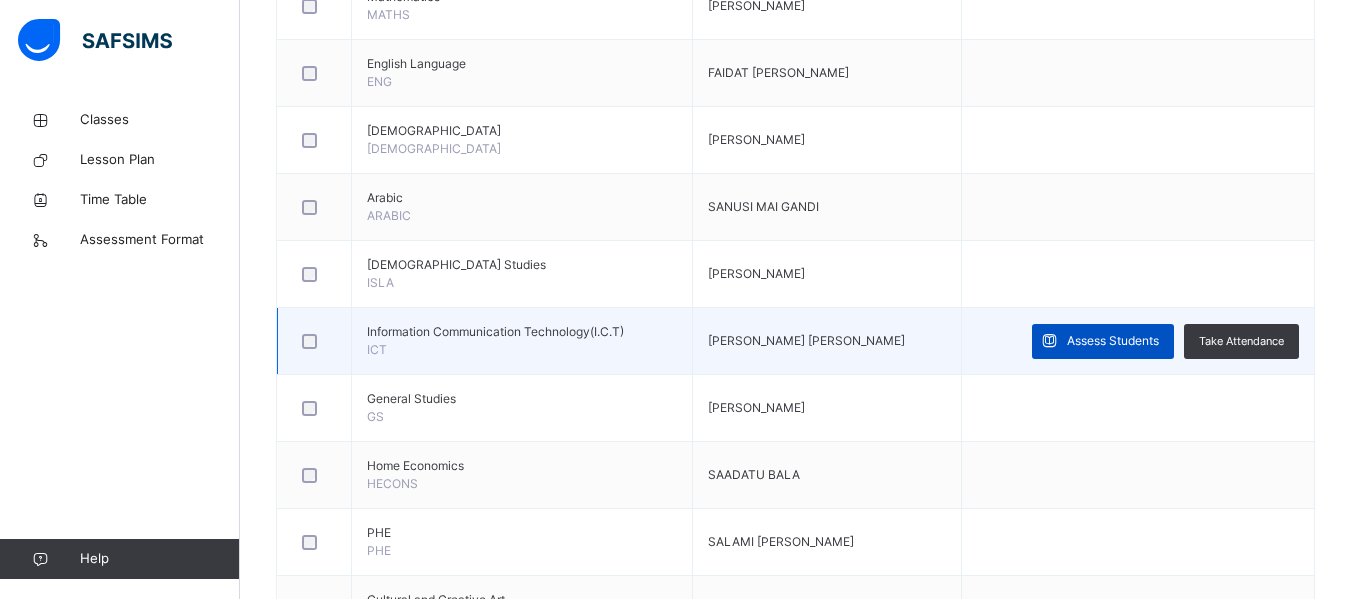 click on "Assess Students" at bounding box center (1113, 341) 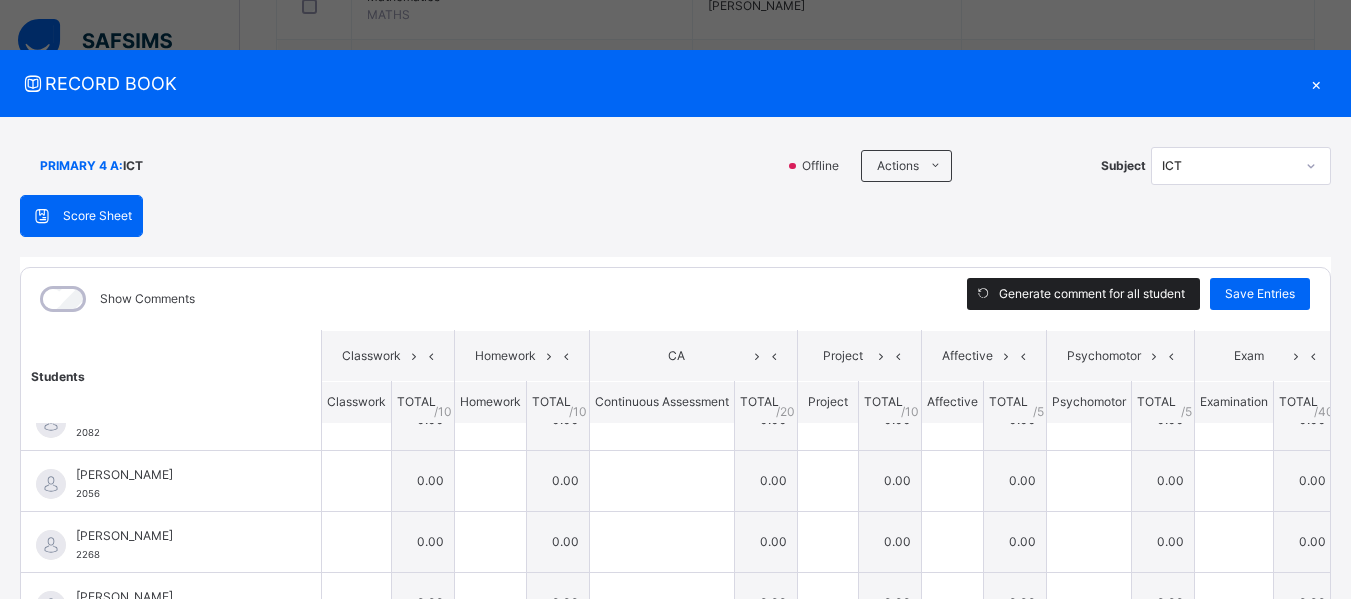scroll, scrollTop: 100, scrollLeft: 0, axis: vertical 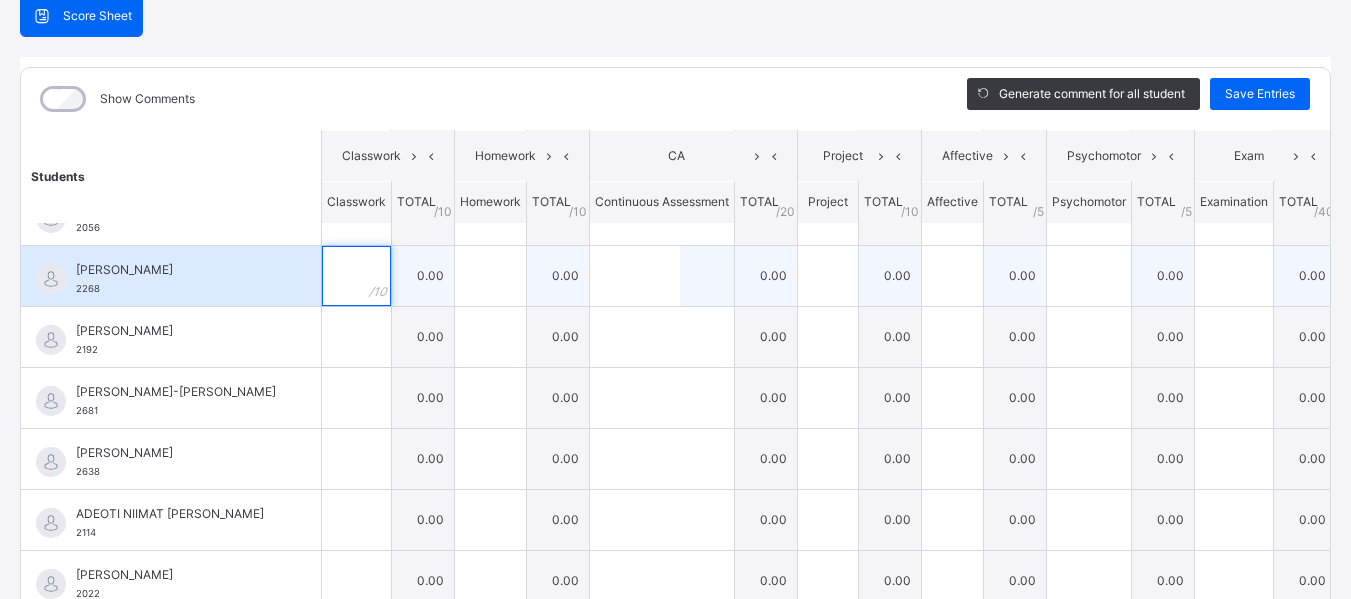 click at bounding box center (356, 276) 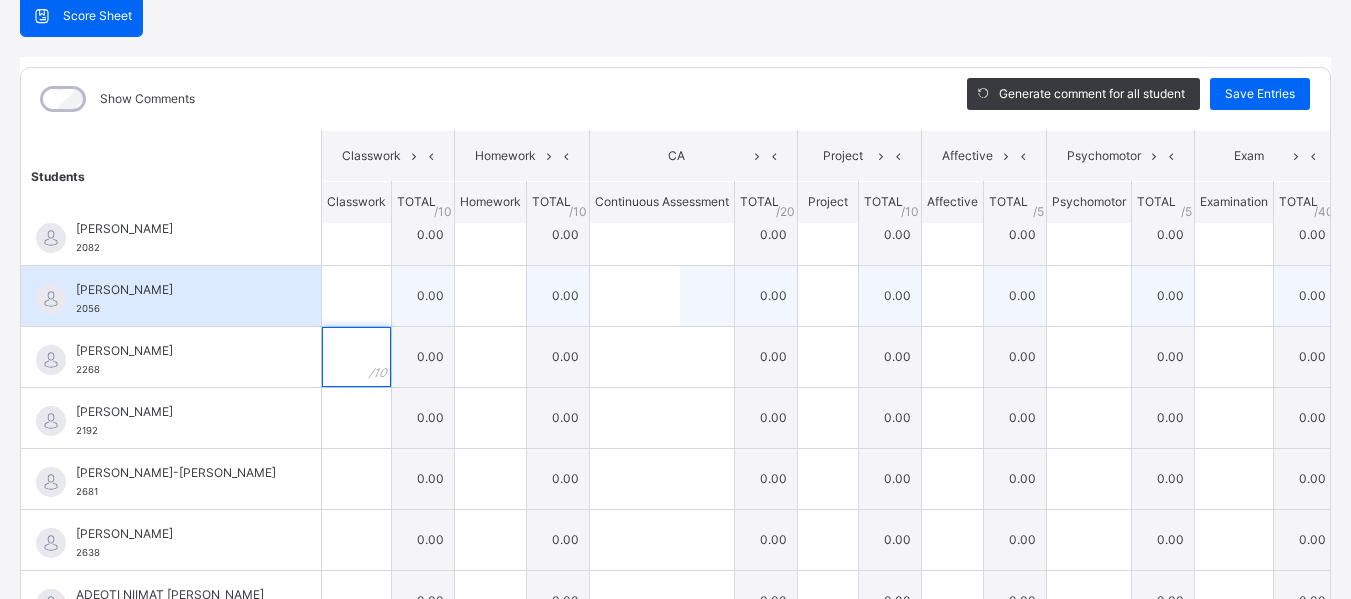 scroll, scrollTop: 0, scrollLeft: 0, axis: both 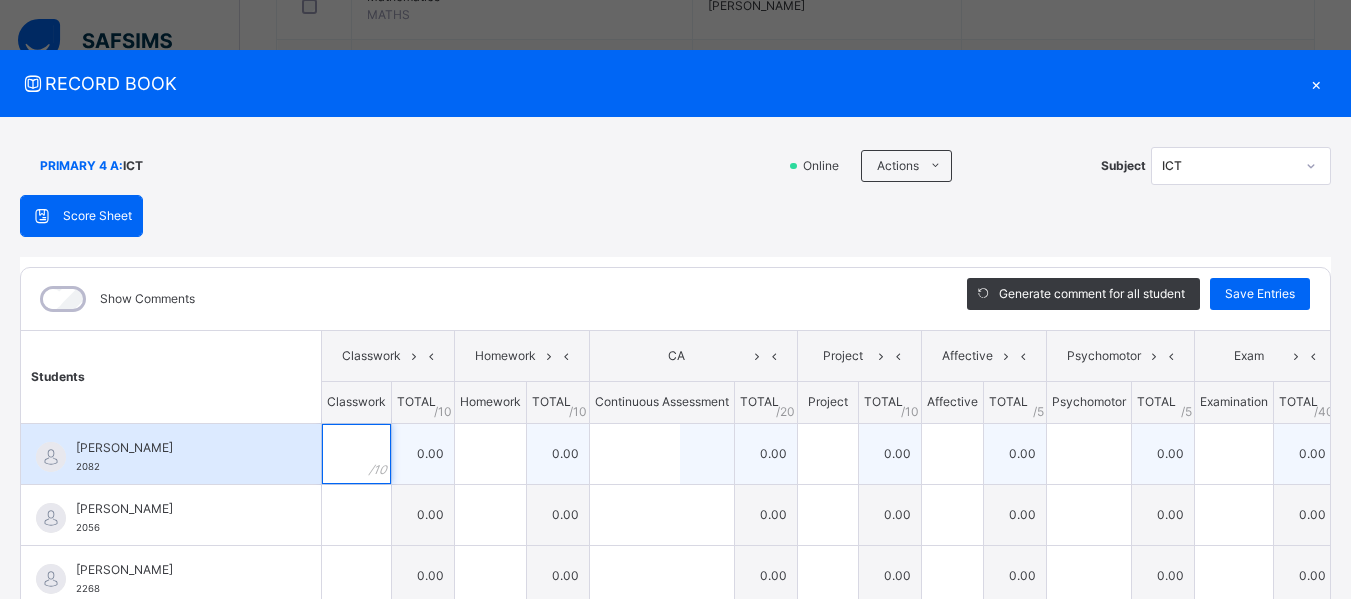 click at bounding box center [356, 454] 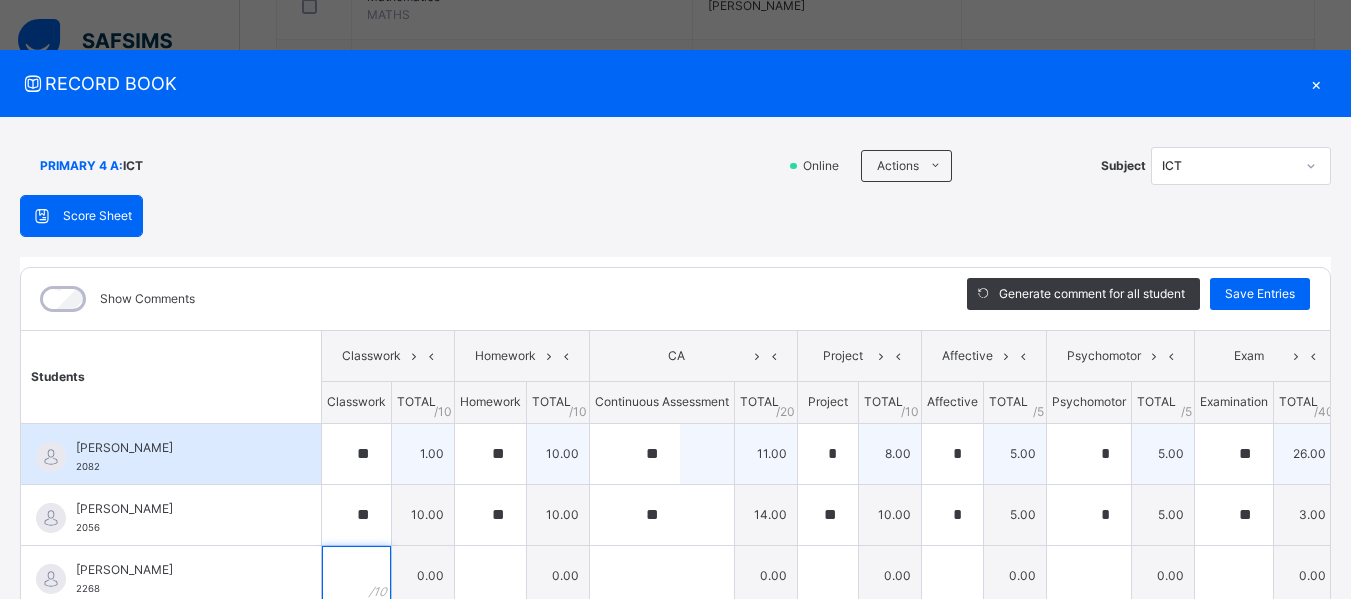 scroll, scrollTop: 22, scrollLeft: 0, axis: vertical 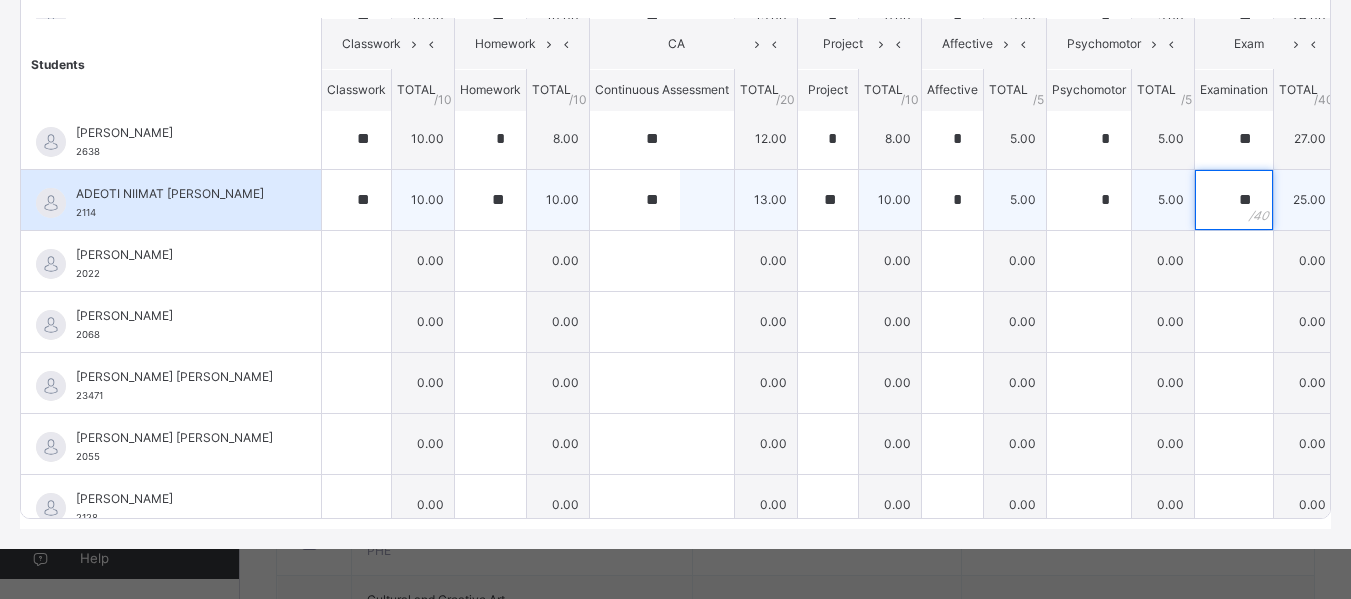 click on "**" at bounding box center [1234, 200] 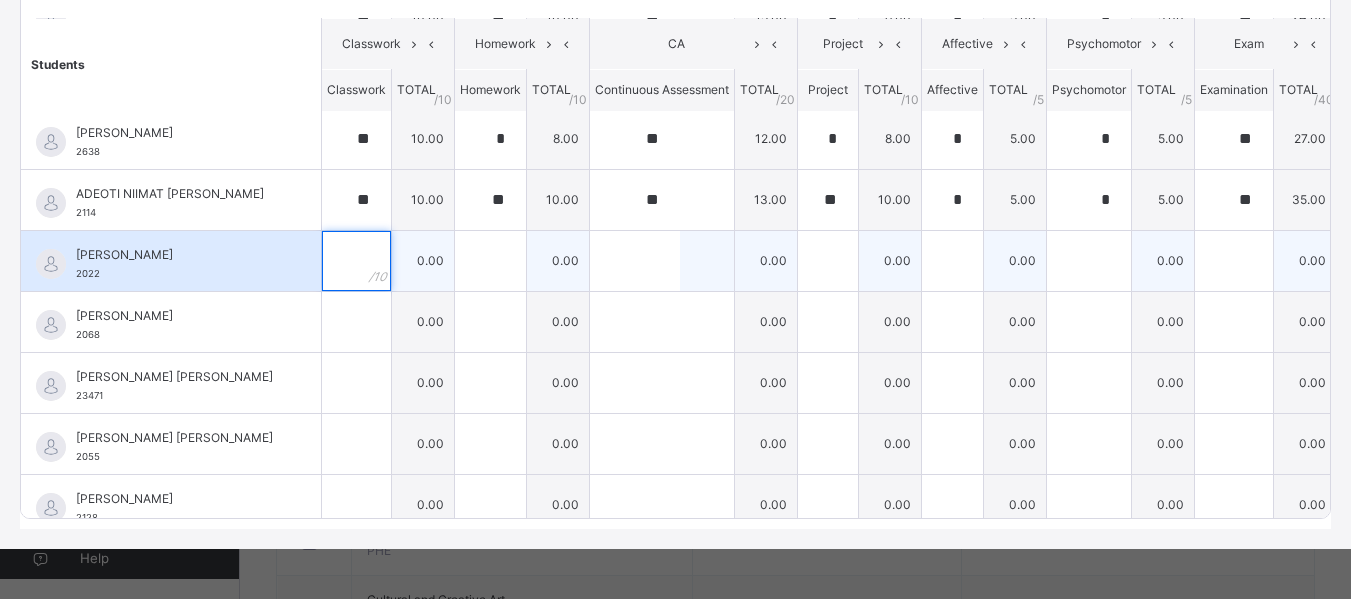 click at bounding box center [356, 261] 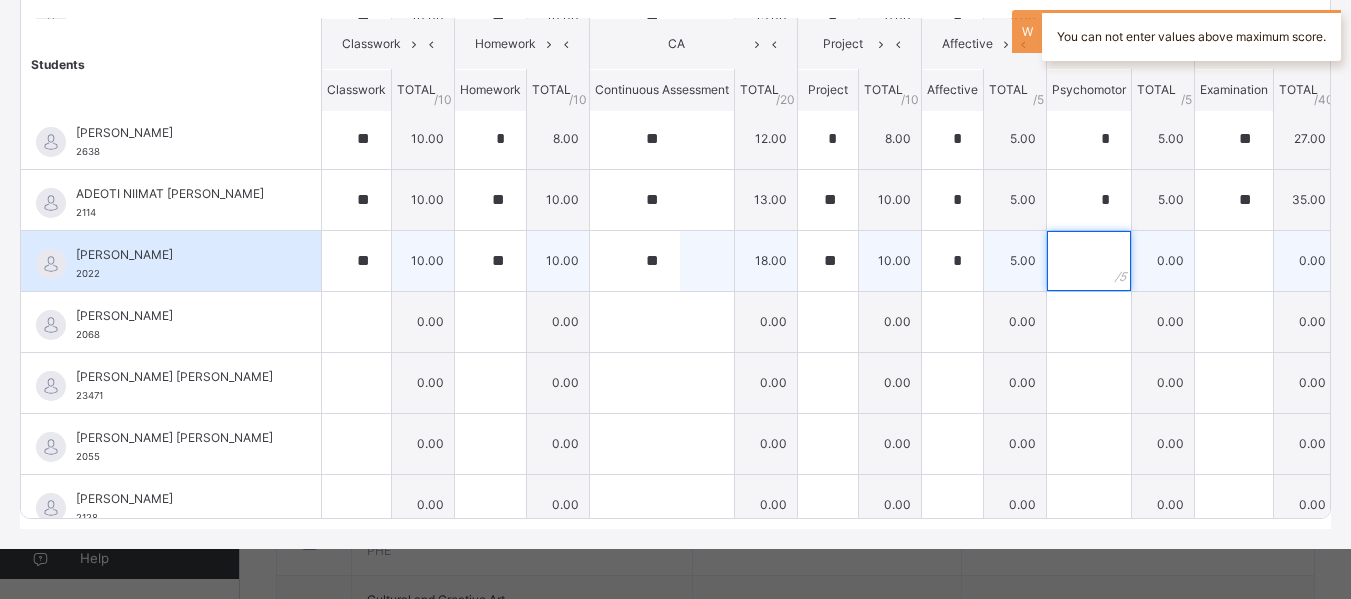 click at bounding box center (1089, 261) 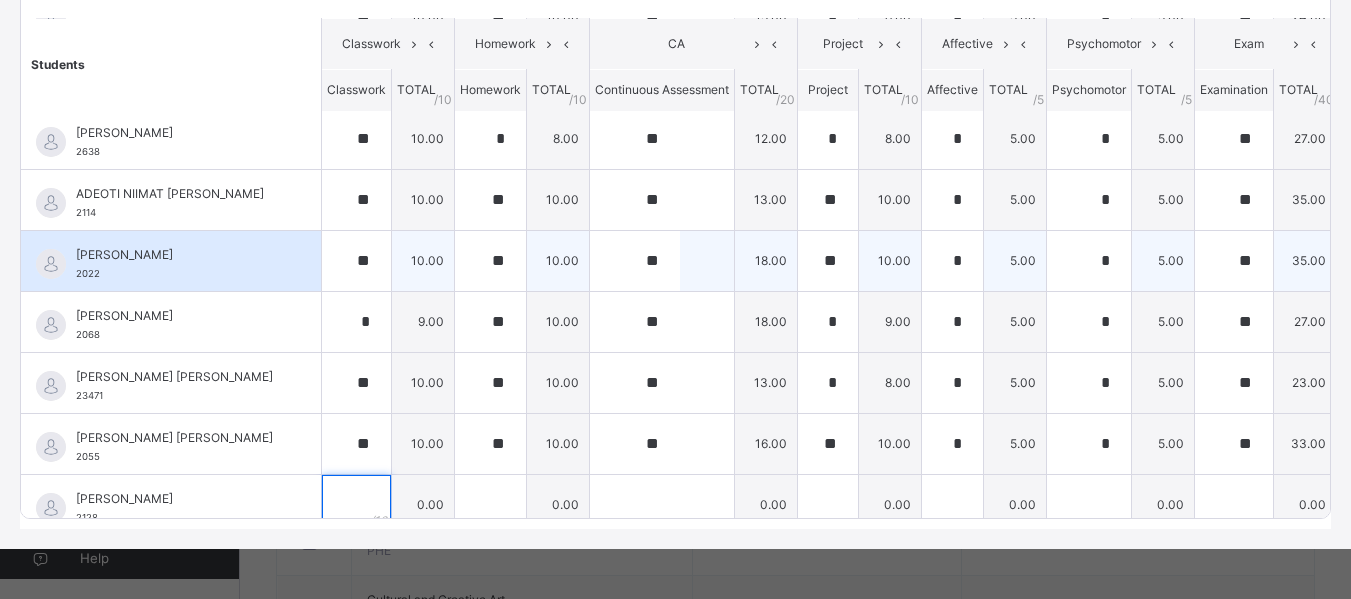 scroll, scrollTop: 340, scrollLeft: 0, axis: vertical 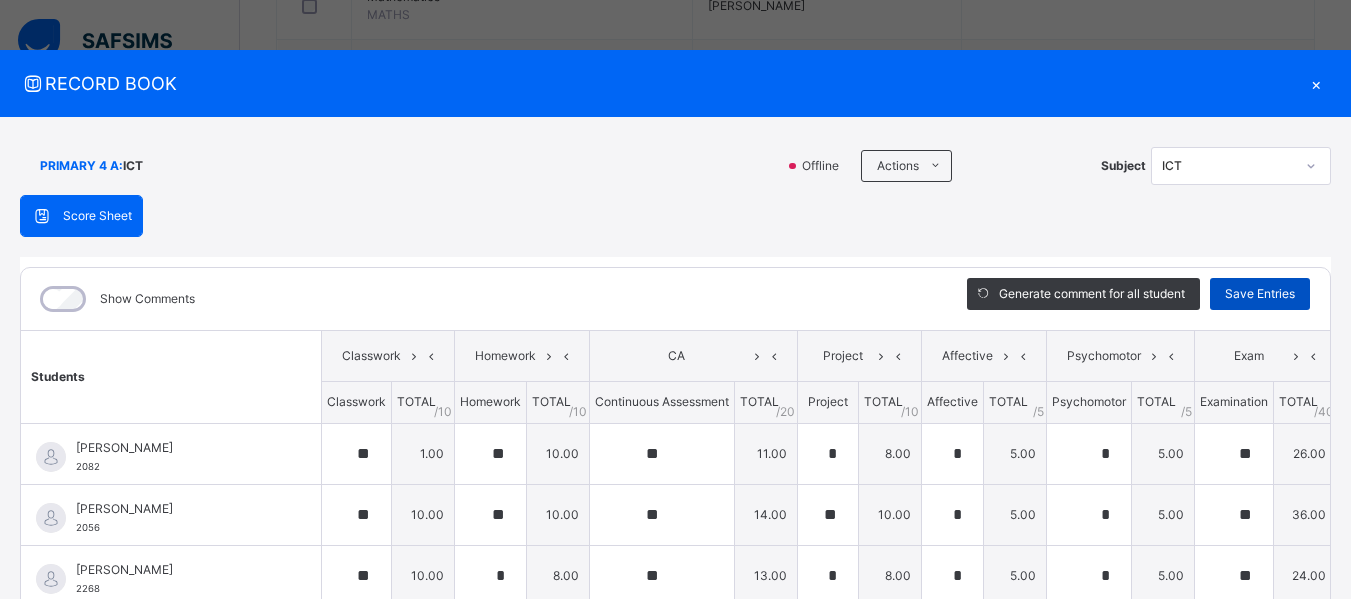 click on "Save Entries" at bounding box center (1260, 294) 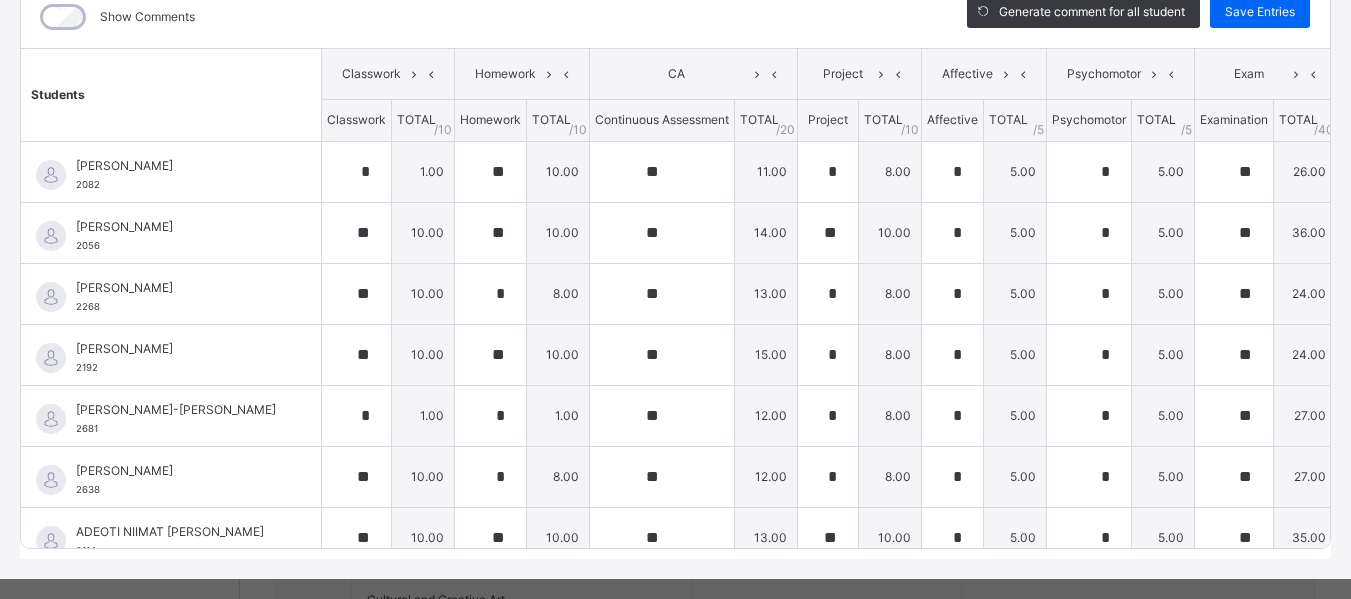 scroll, scrollTop: 300, scrollLeft: 0, axis: vertical 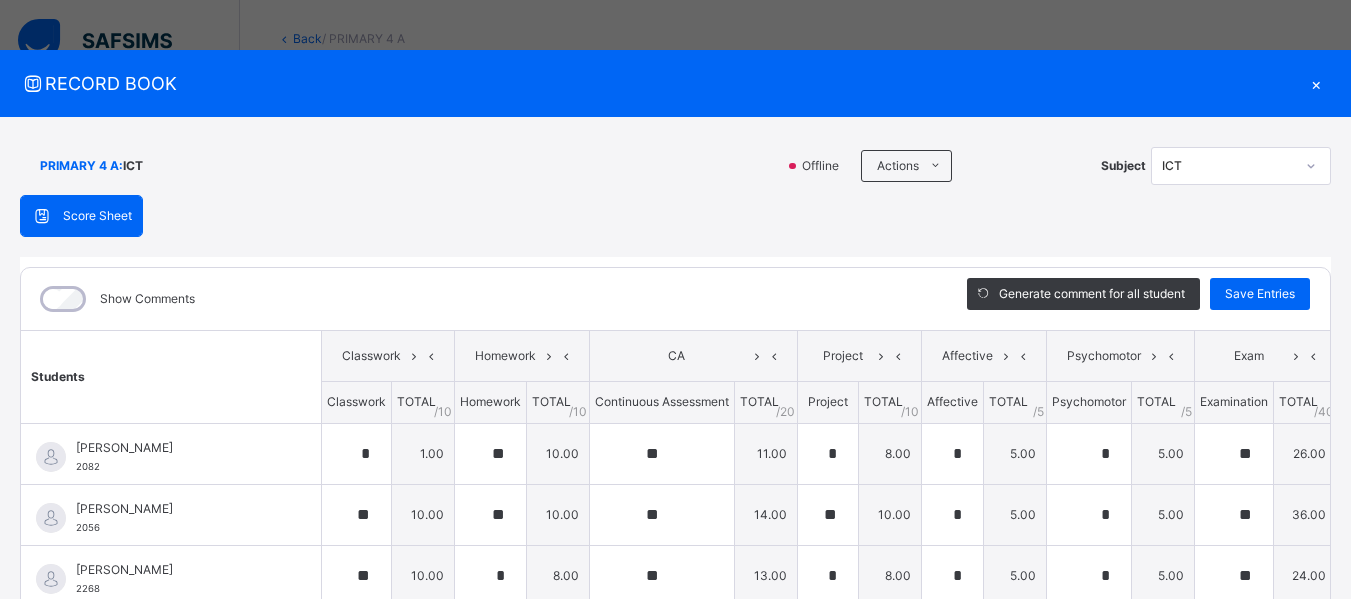 click on "×" at bounding box center (1316, 83) 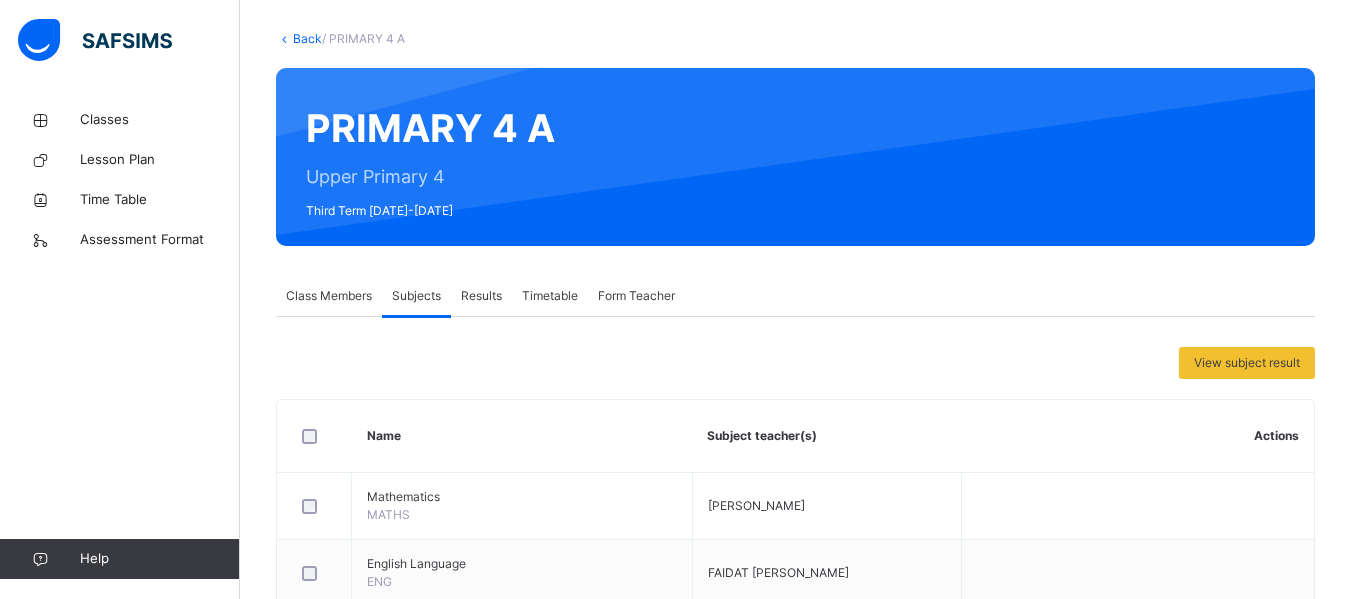 click on "Back" at bounding box center [307, 38] 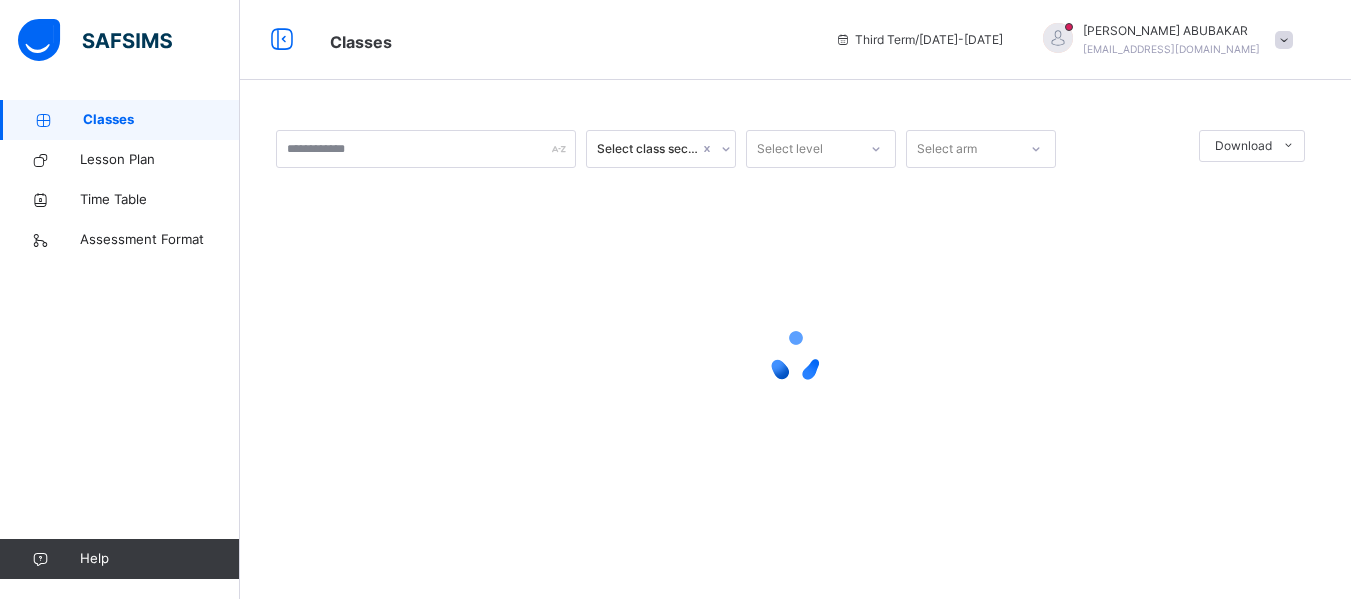 scroll, scrollTop: 0, scrollLeft: 0, axis: both 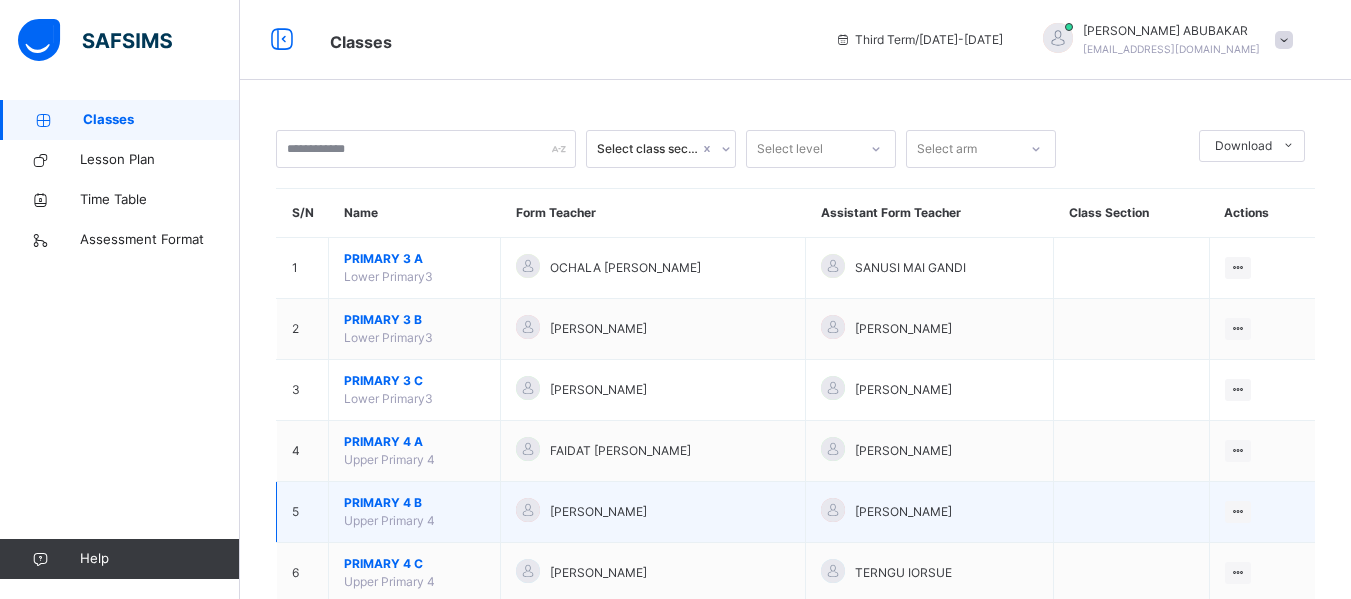 click on "PRIMARY 4   B" at bounding box center (414, 503) 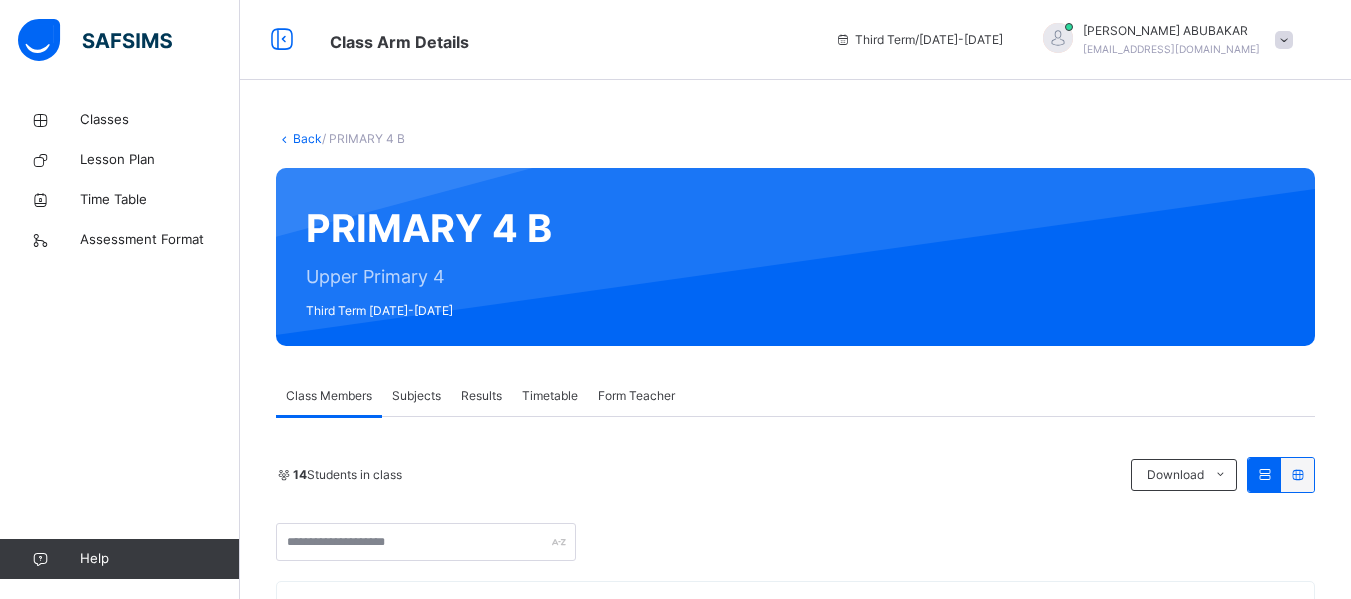 click on "Subjects" at bounding box center [416, 396] 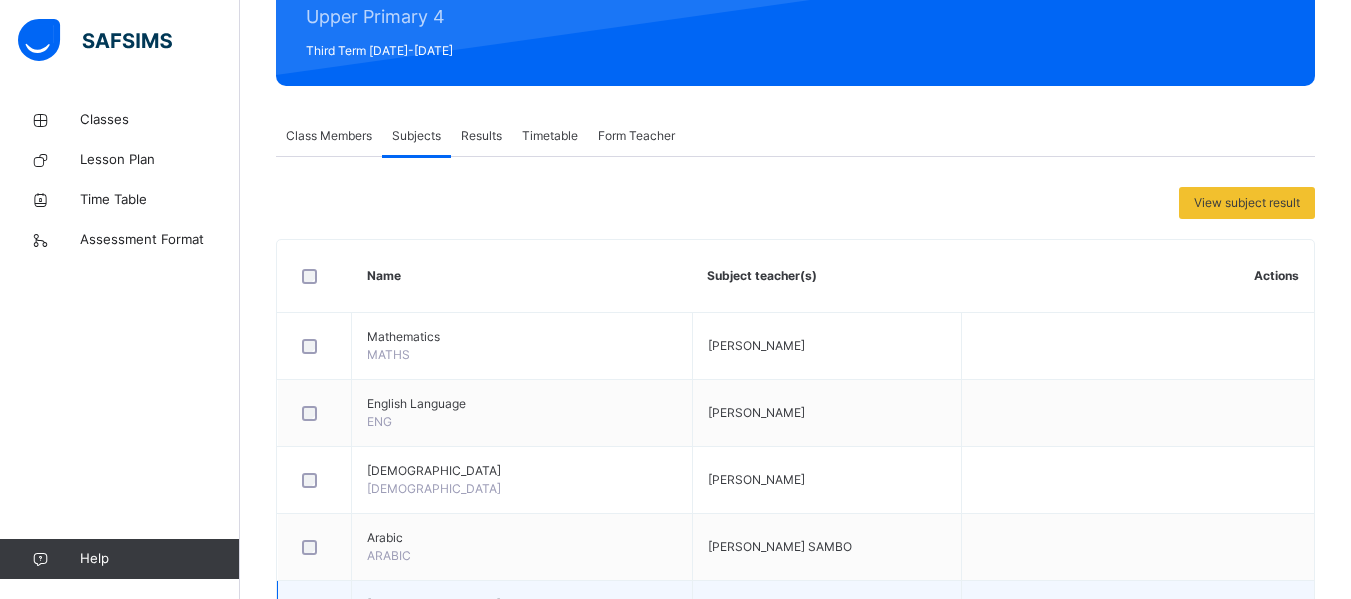 scroll, scrollTop: 400, scrollLeft: 0, axis: vertical 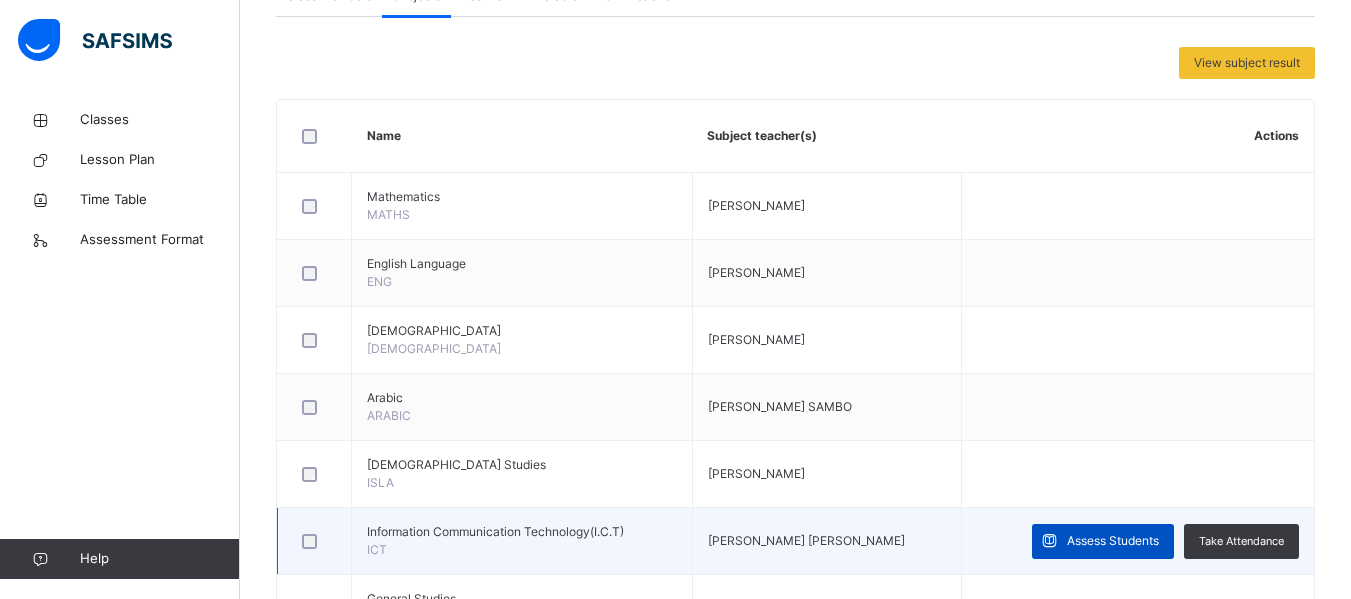 click on "Assess Students" at bounding box center (1113, 541) 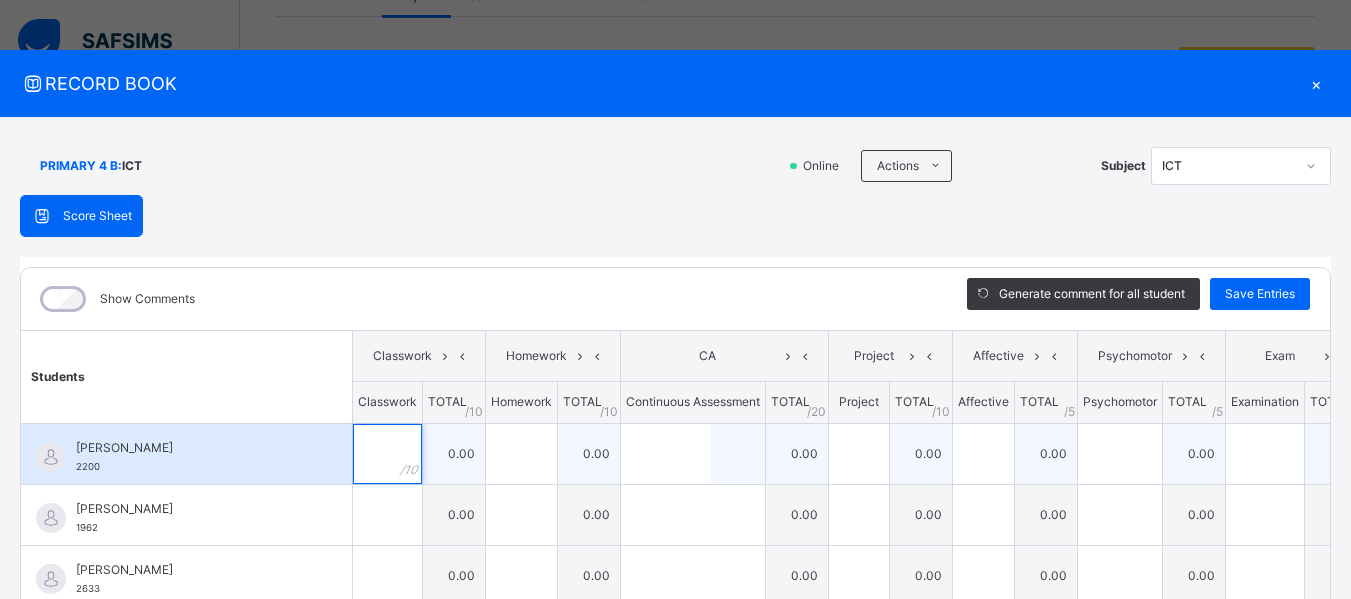 click at bounding box center [387, 454] 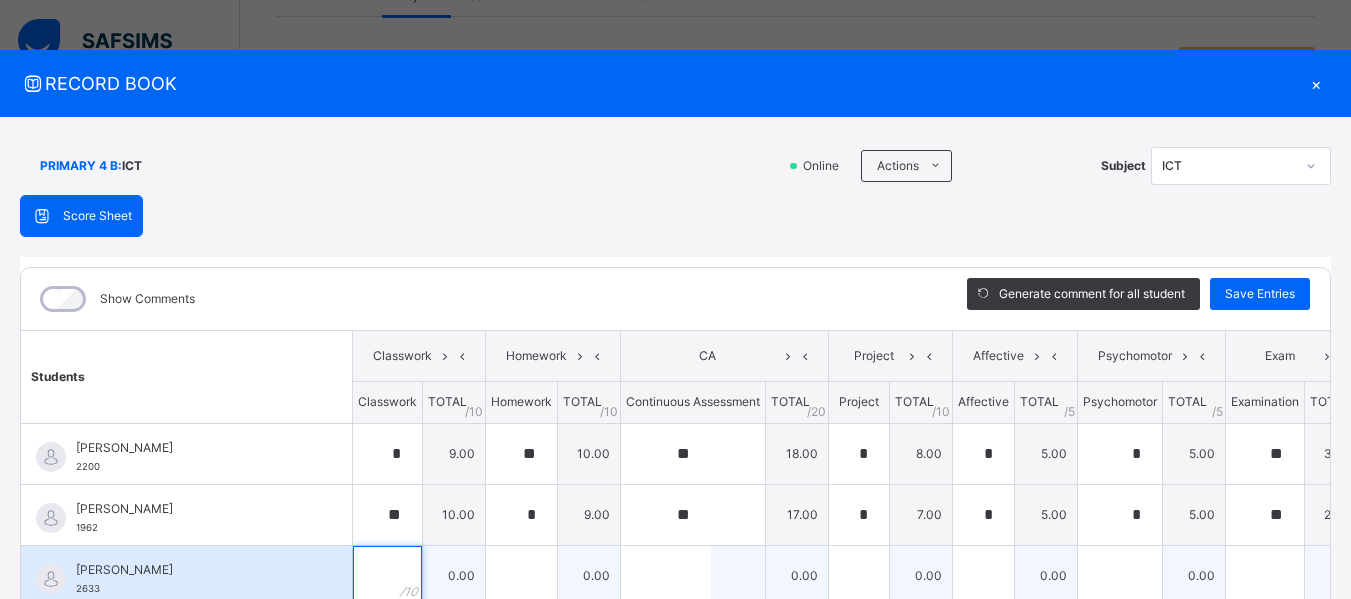 scroll, scrollTop: 22, scrollLeft: 0, axis: vertical 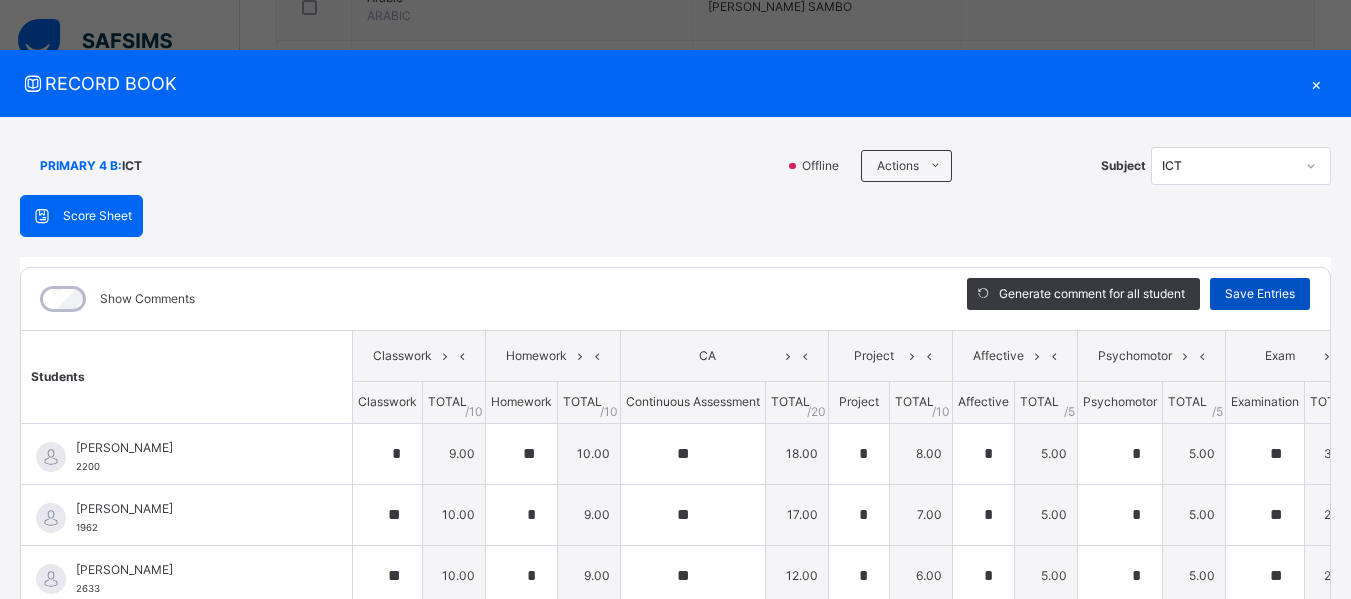 click on "Save Entries" at bounding box center (1260, 294) 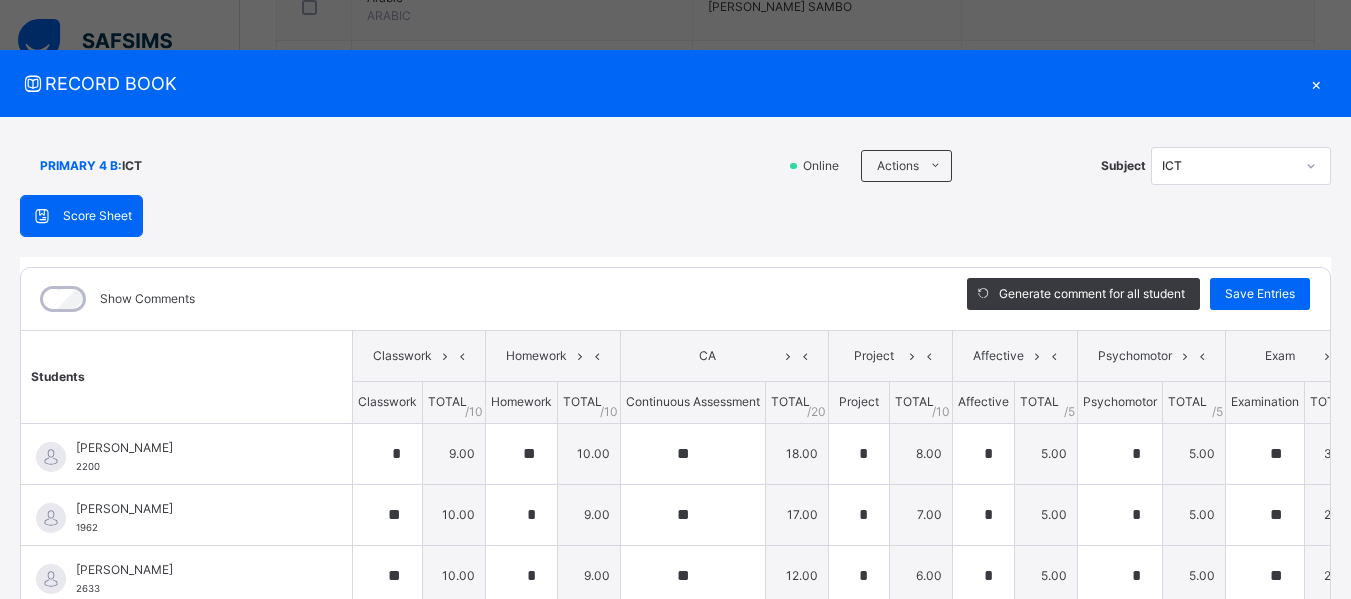 click on "×" at bounding box center [1316, 83] 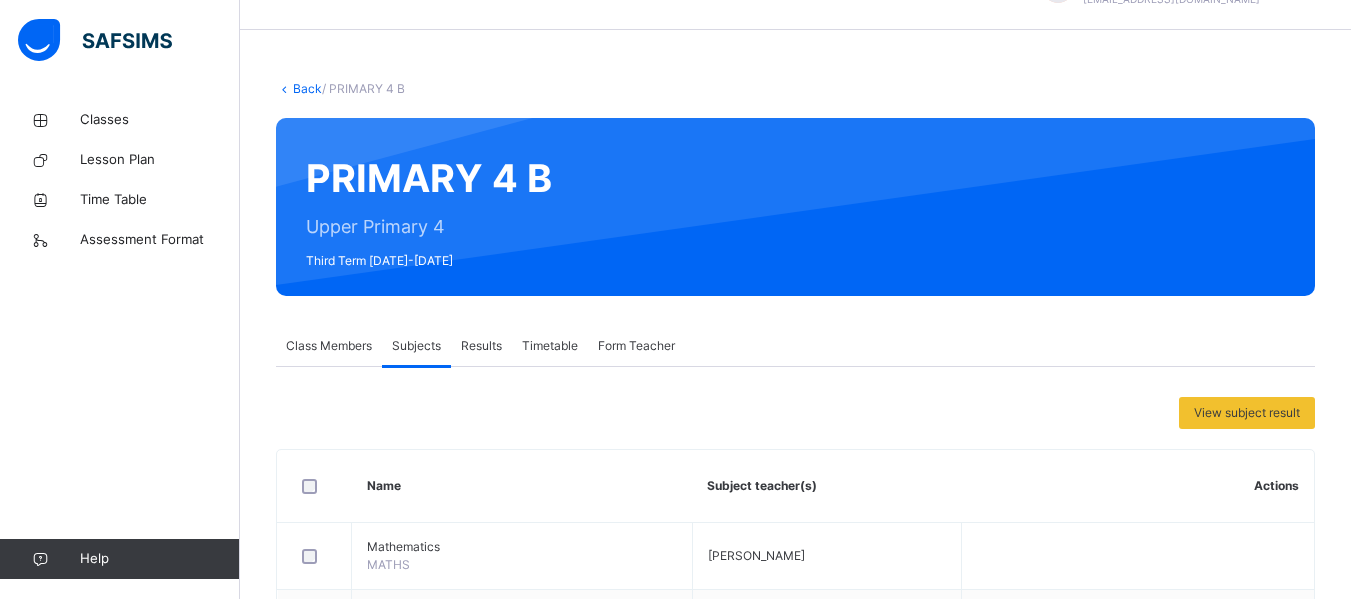 scroll, scrollTop: 0, scrollLeft: 0, axis: both 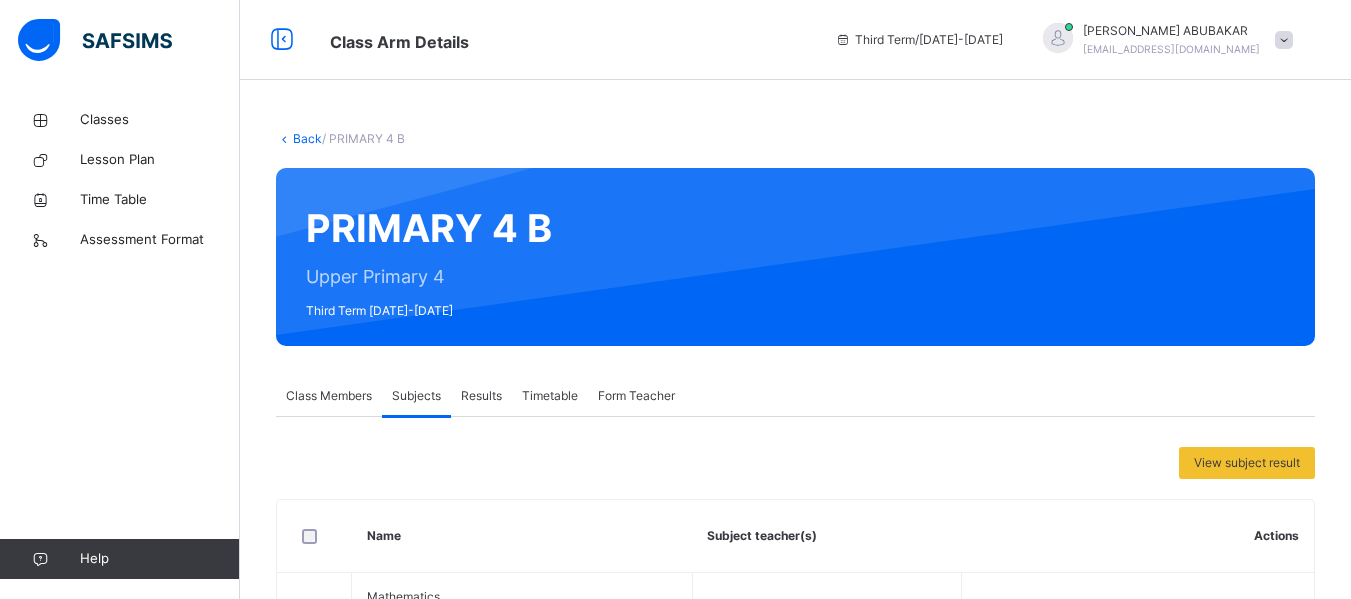 click on "Back" at bounding box center (307, 138) 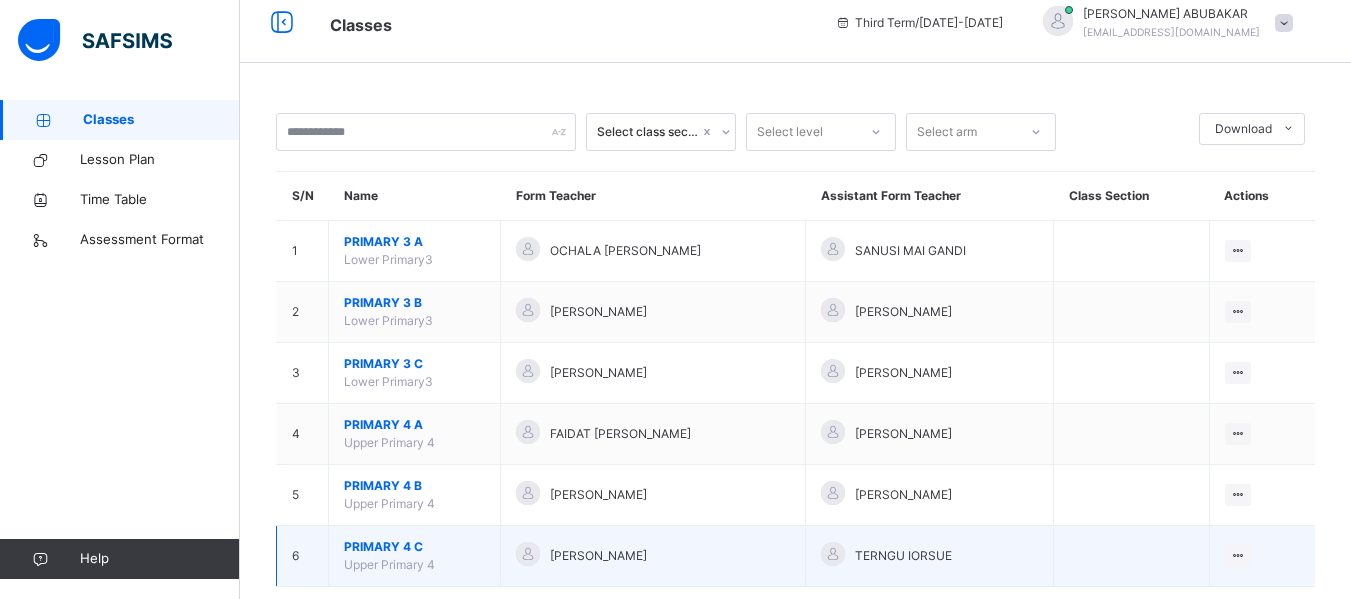 scroll, scrollTop: 55, scrollLeft: 0, axis: vertical 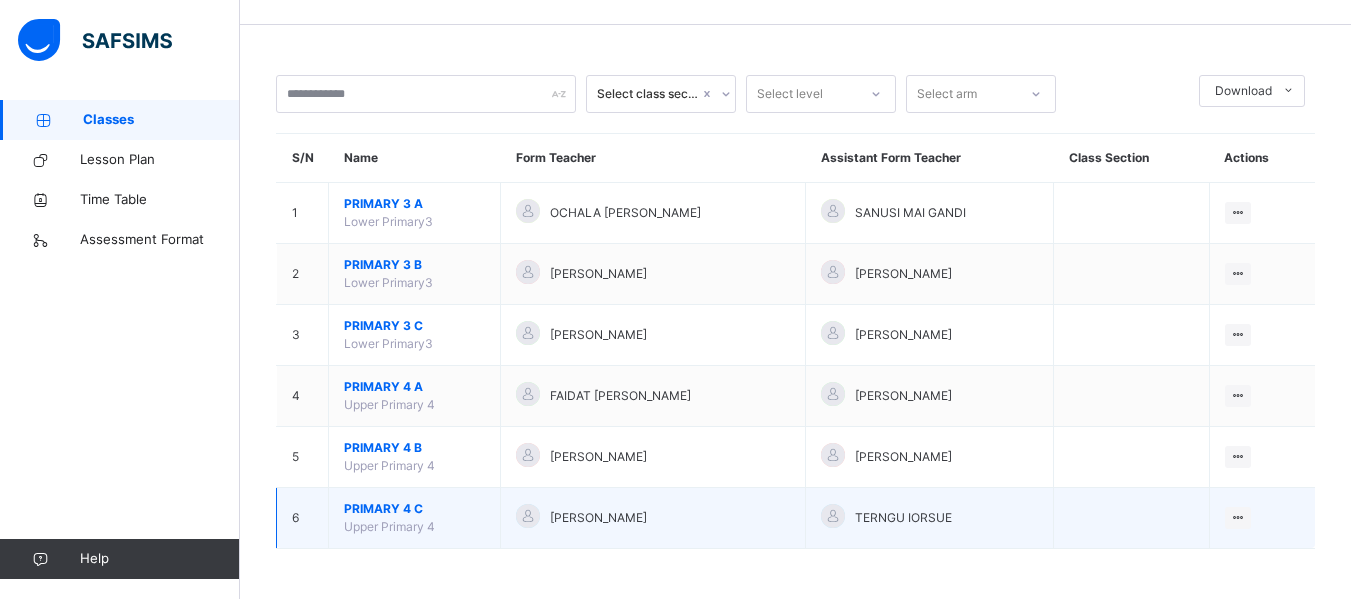 click on "PRIMARY 4   C" at bounding box center [414, 509] 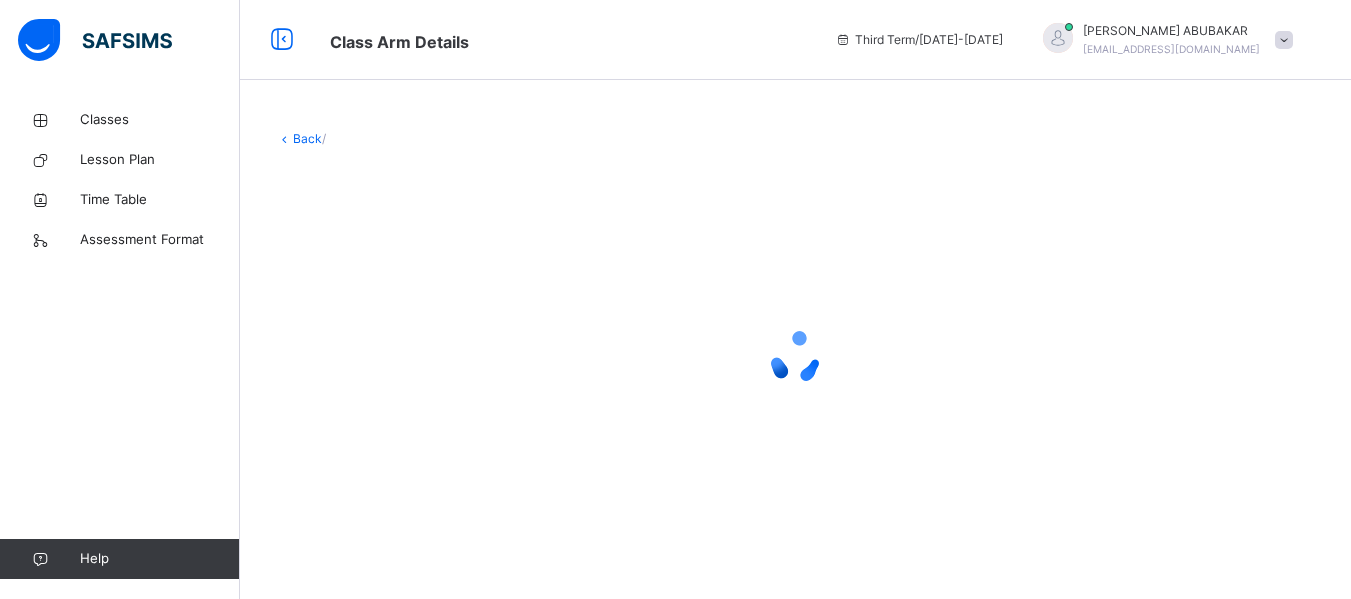 scroll, scrollTop: 0, scrollLeft: 0, axis: both 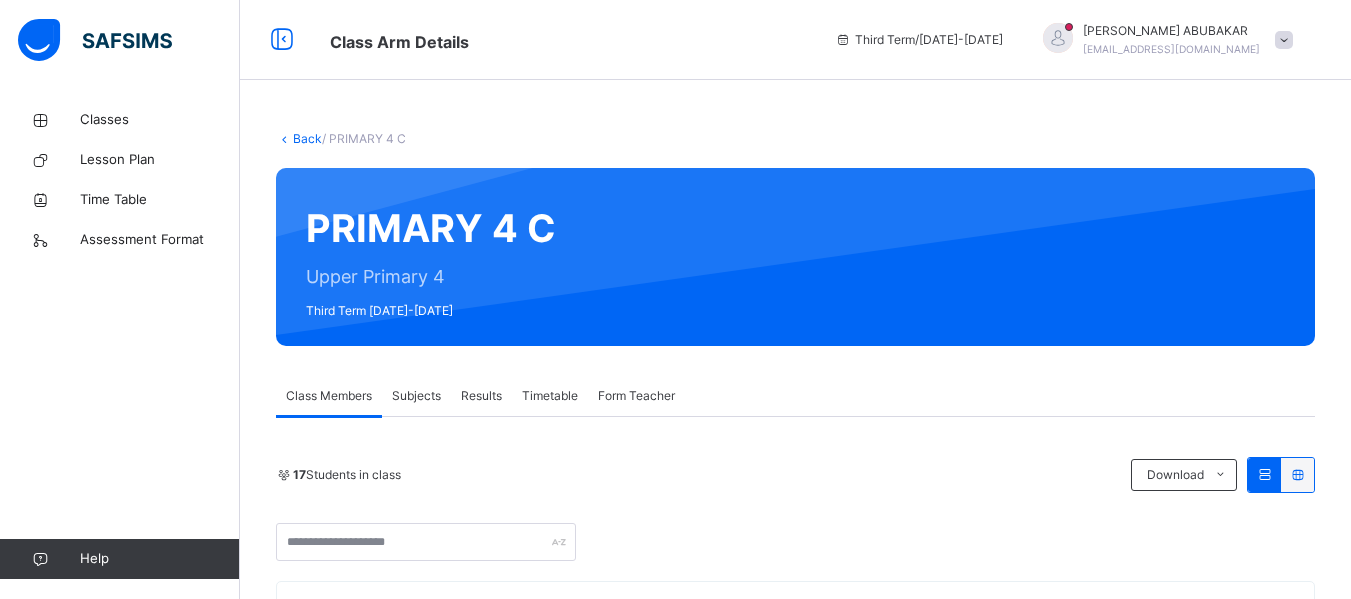 click on "Subjects" at bounding box center (416, 396) 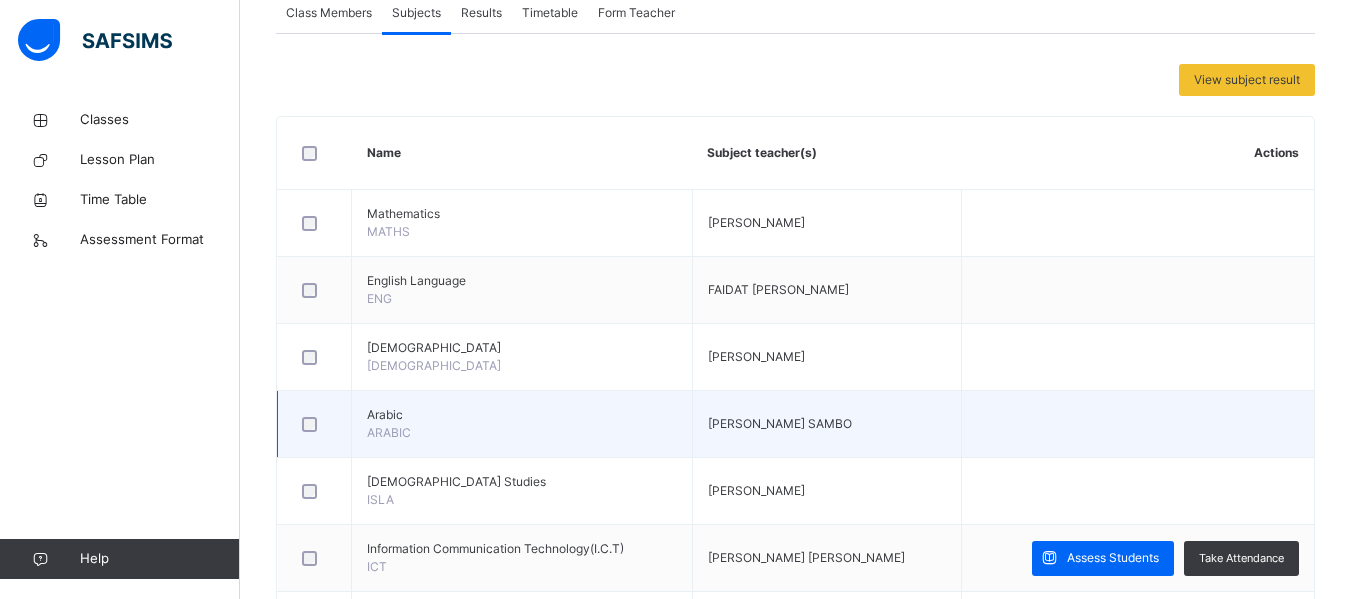 scroll, scrollTop: 400, scrollLeft: 0, axis: vertical 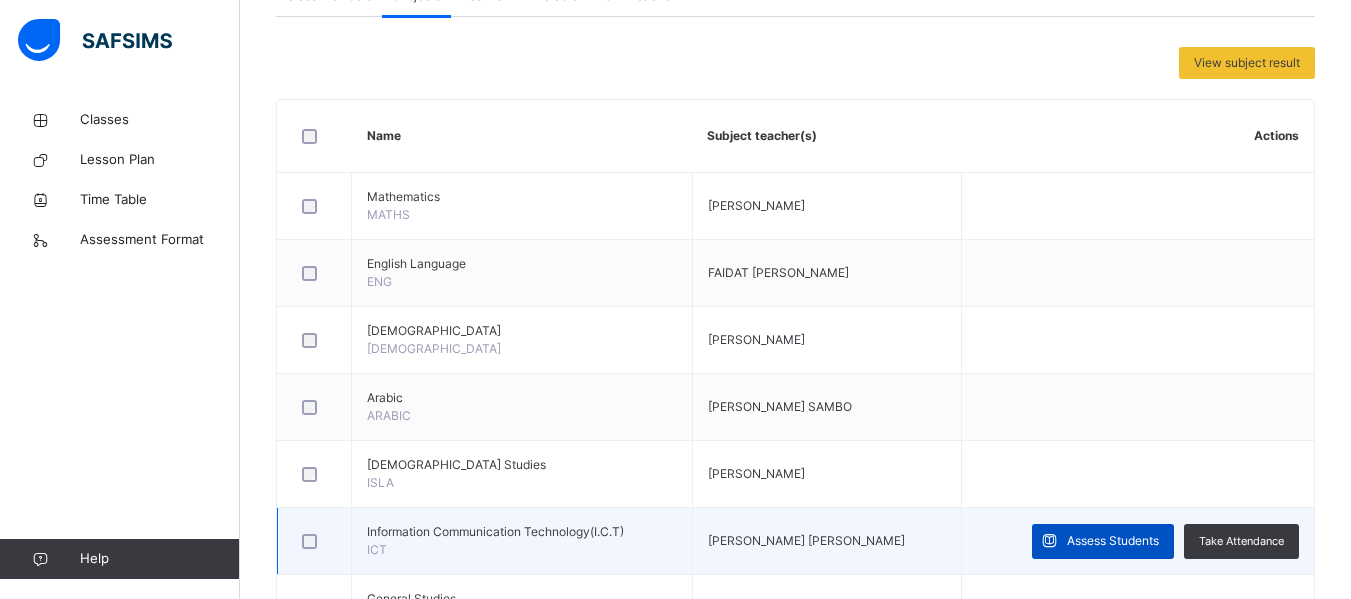 click at bounding box center (1049, 541) 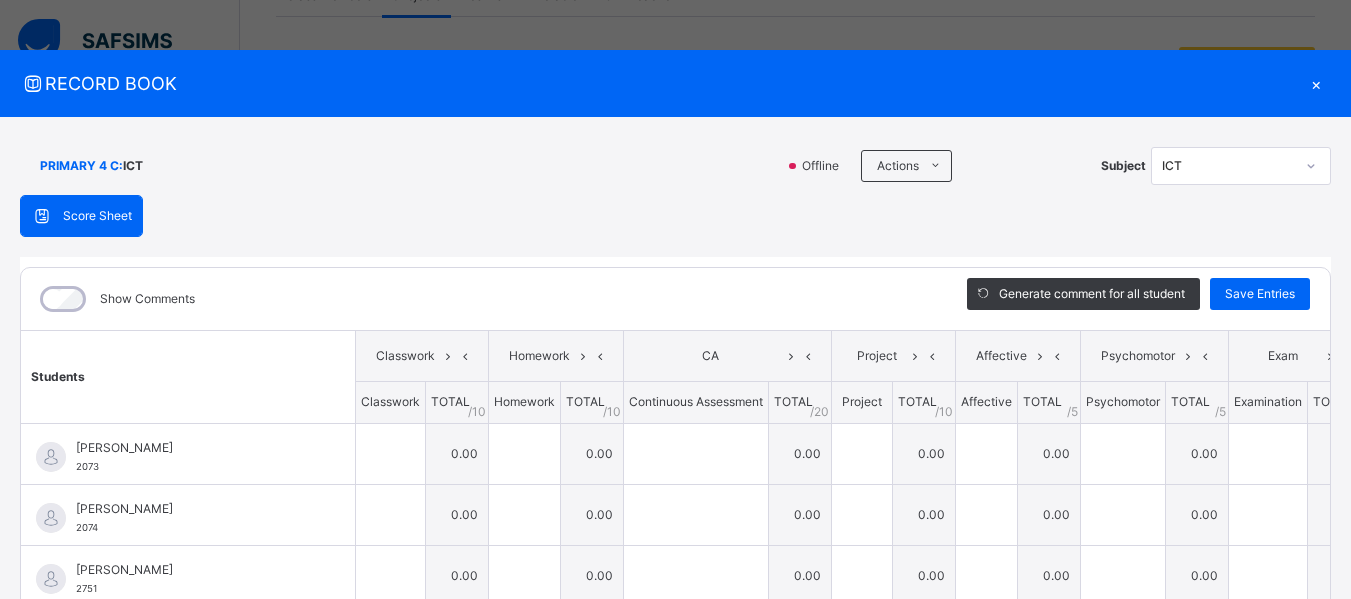 scroll, scrollTop: 200, scrollLeft: 0, axis: vertical 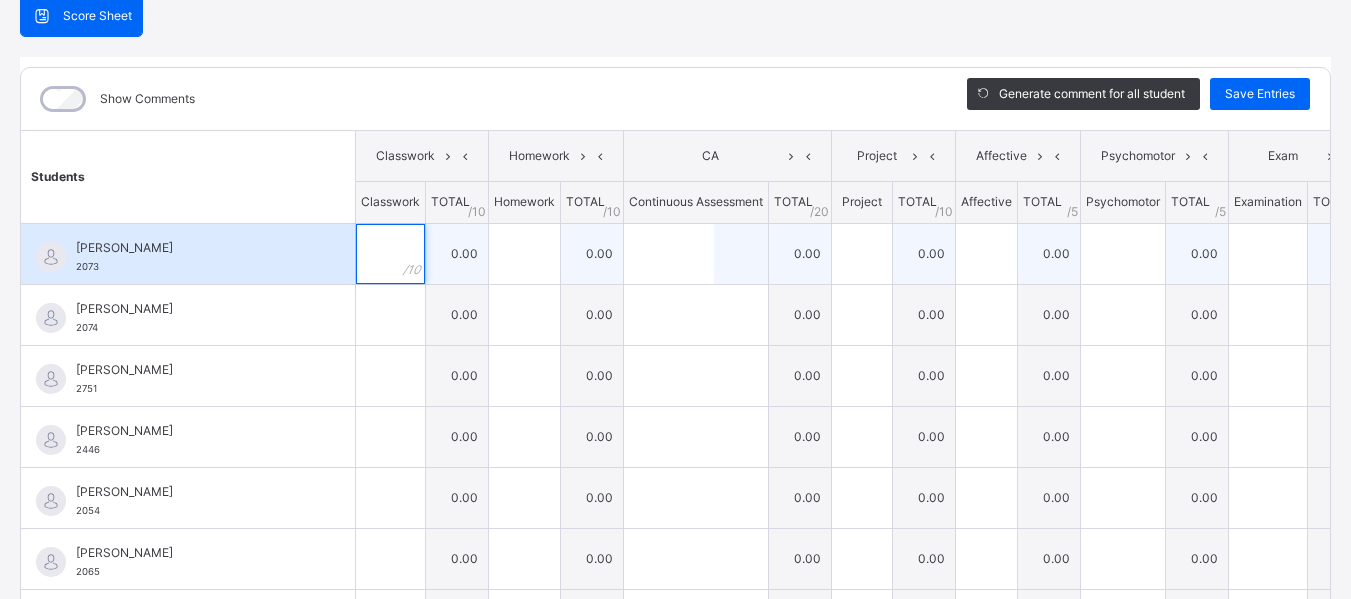 click at bounding box center [390, 254] 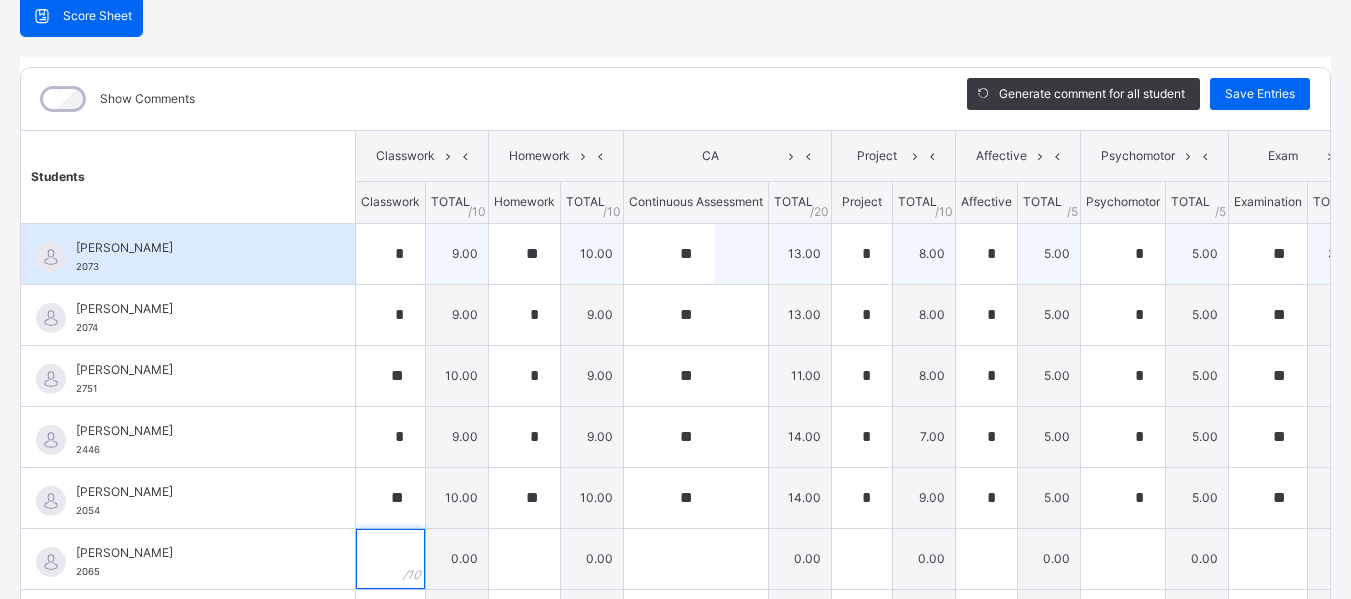 scroll, scrollTop: 205, scrollLeft: 0, axis: vertical 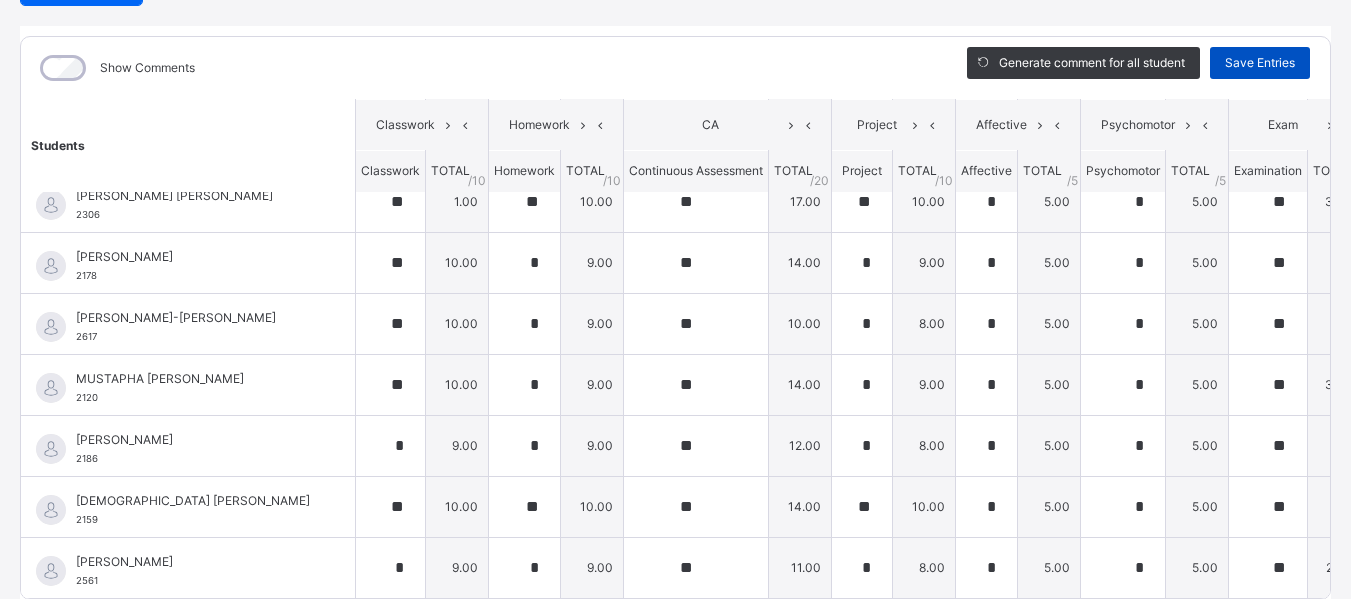 click on "Save Entries" at bounding box center (1260, 63) 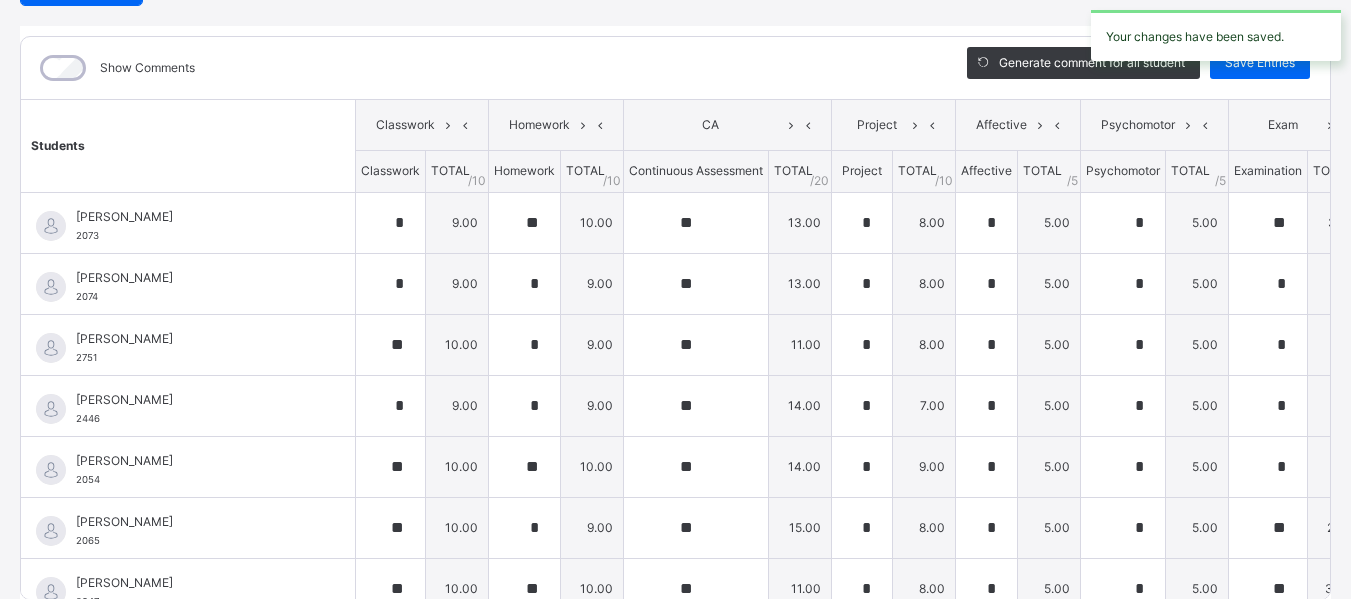 scroll, scrollTop: 231, scrollLeft: 25, axis: both 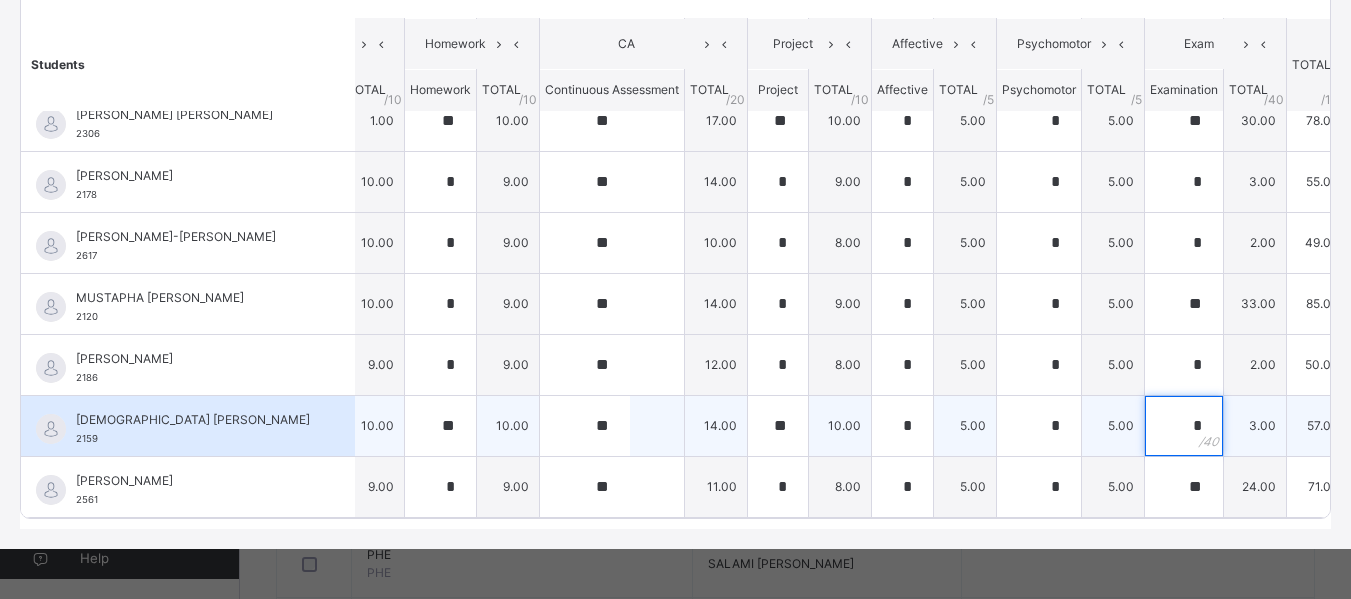 click on "*" at bounding box center [1184, 426] 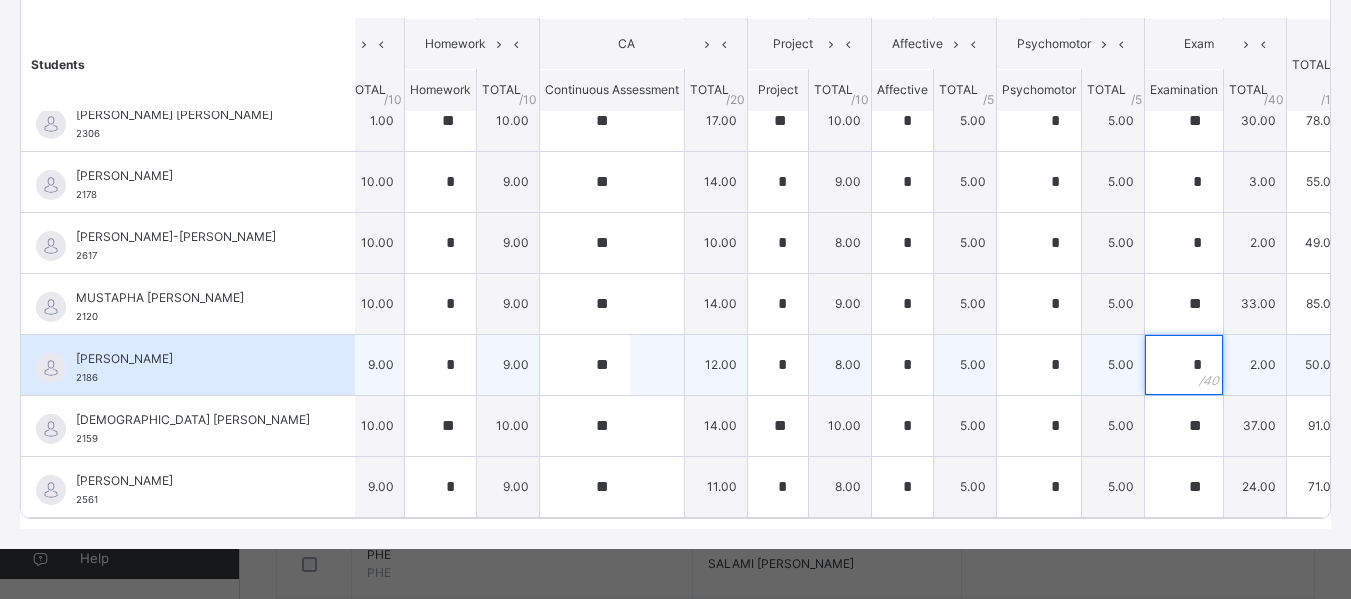 click on "*" at bounding box center [1184, 365] 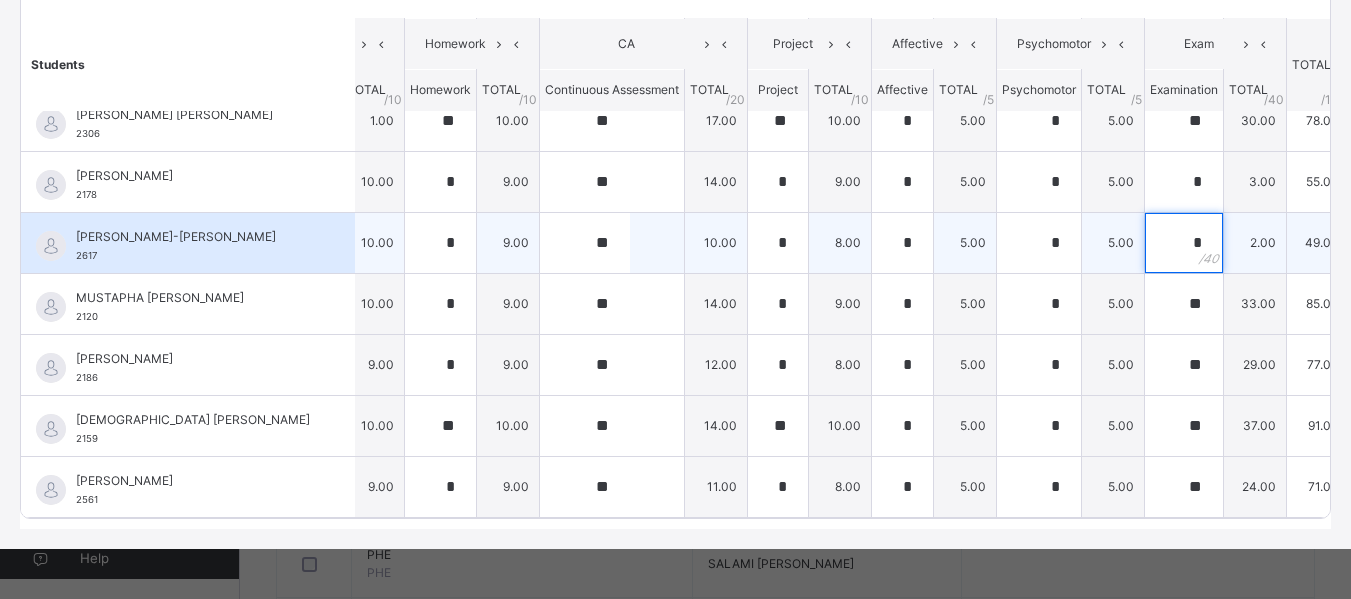 click on "*" at bounding box center (1184, 243) 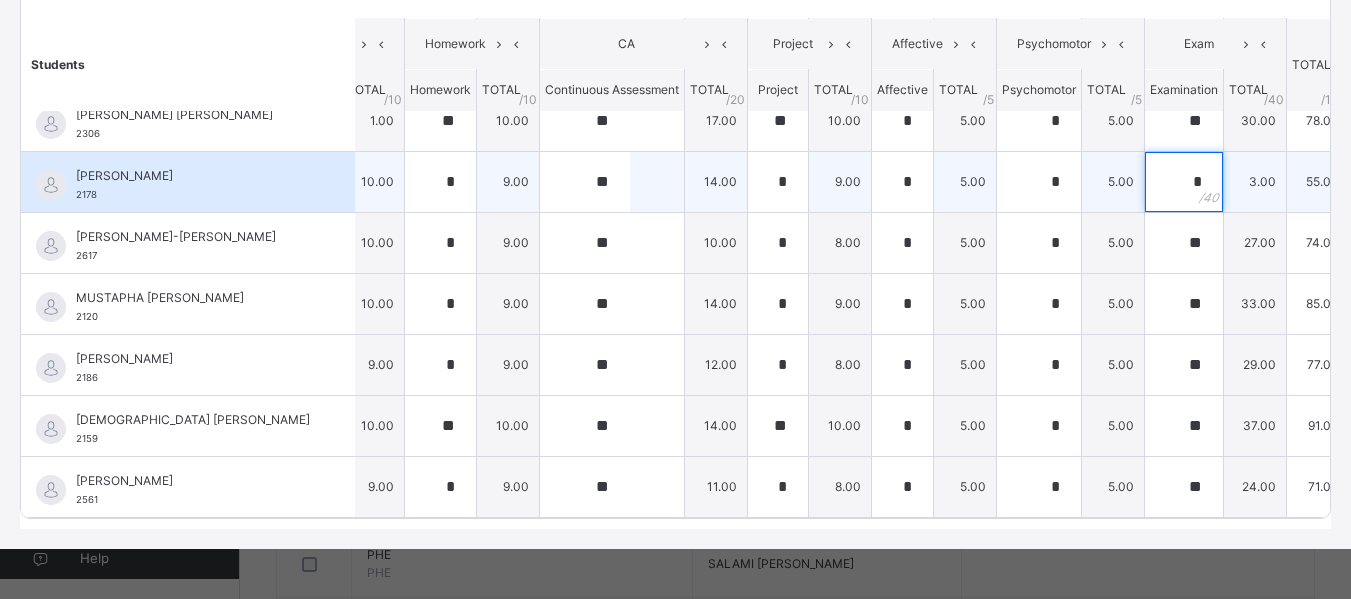 click on "*" at bounding box center [1184, 182] 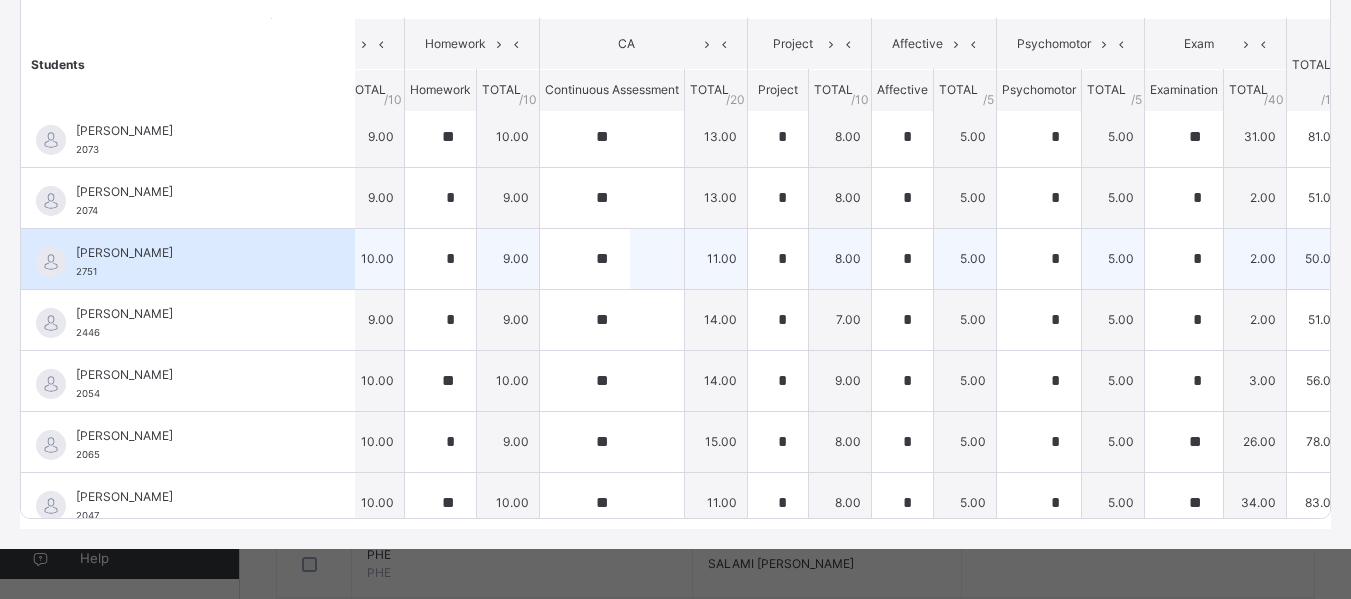 scroll, scrollTop: 0, scrollLeft: 84, axis: horizontal 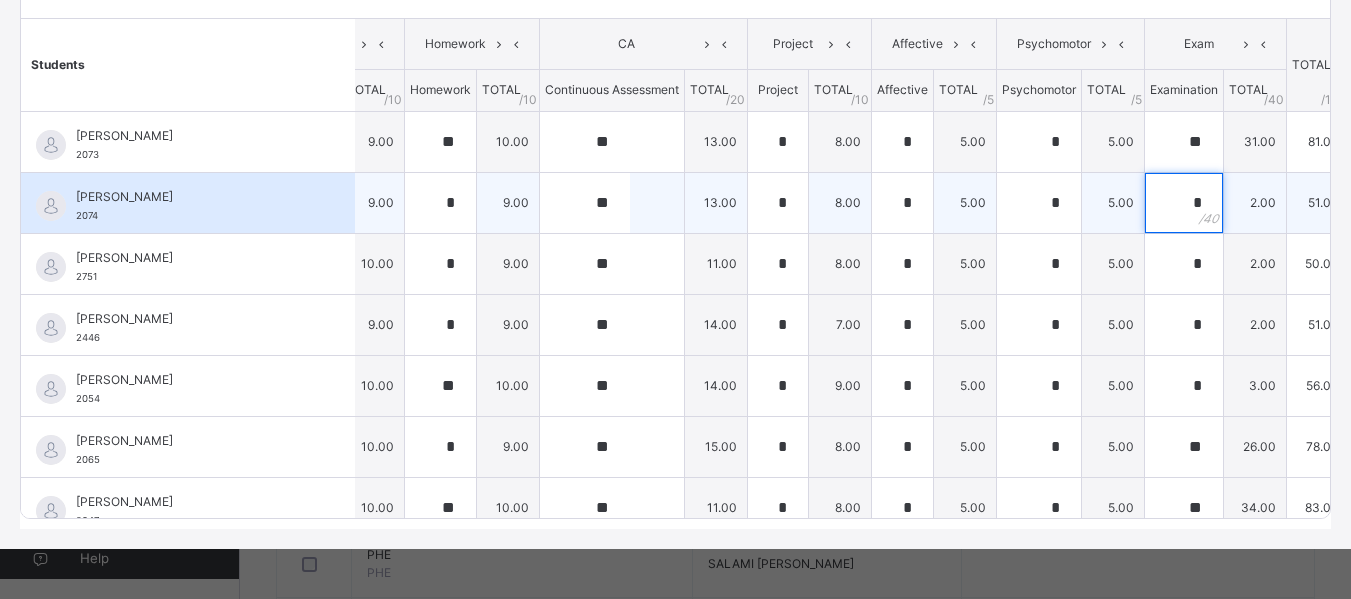 click on "*" at bounding box center [1184, 203] 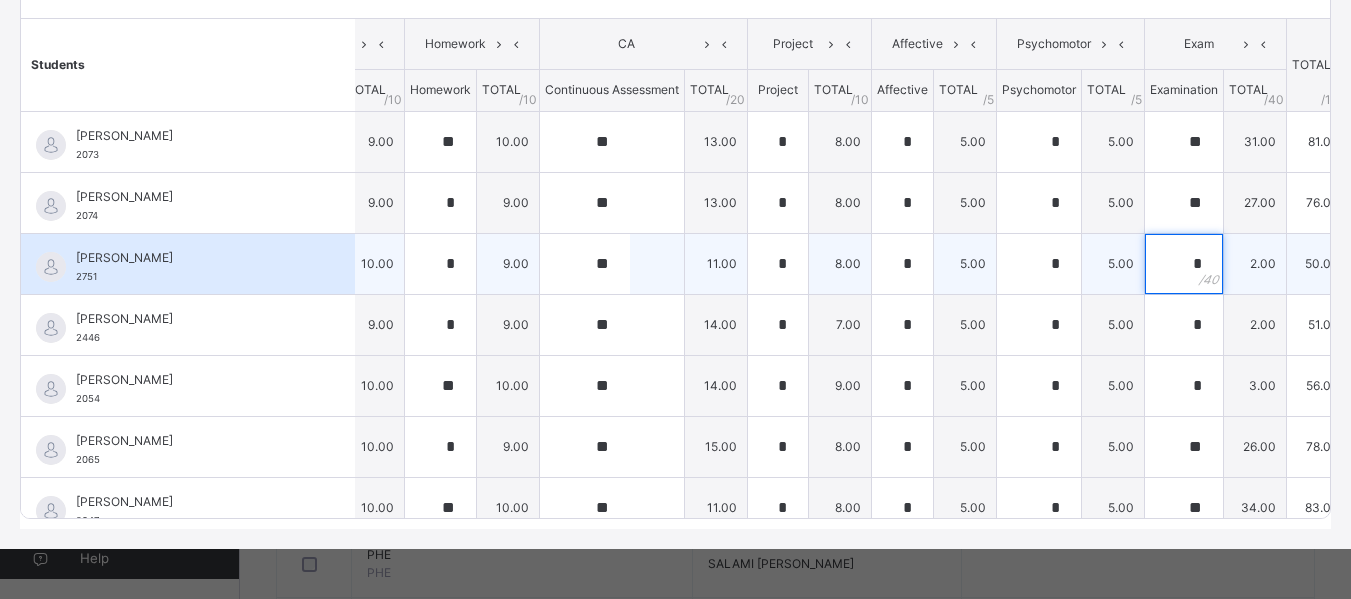 click on "*" at bounding box center (1184, 264) 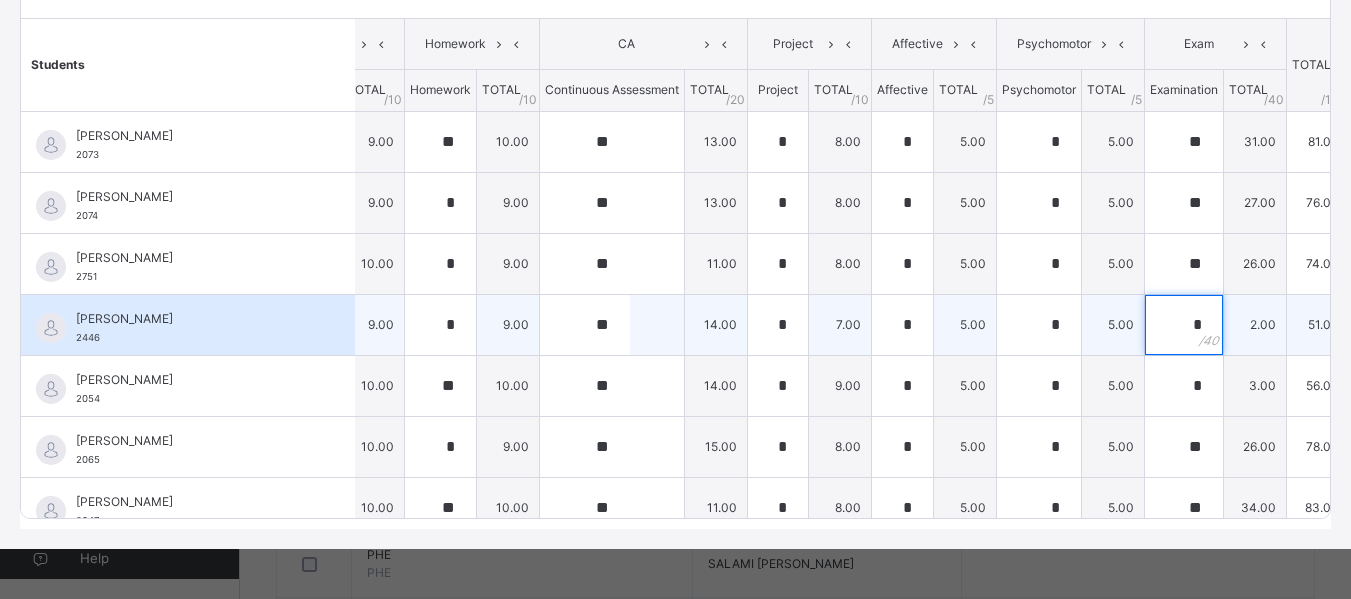 click on "*" at bounding box center [1184, 325] 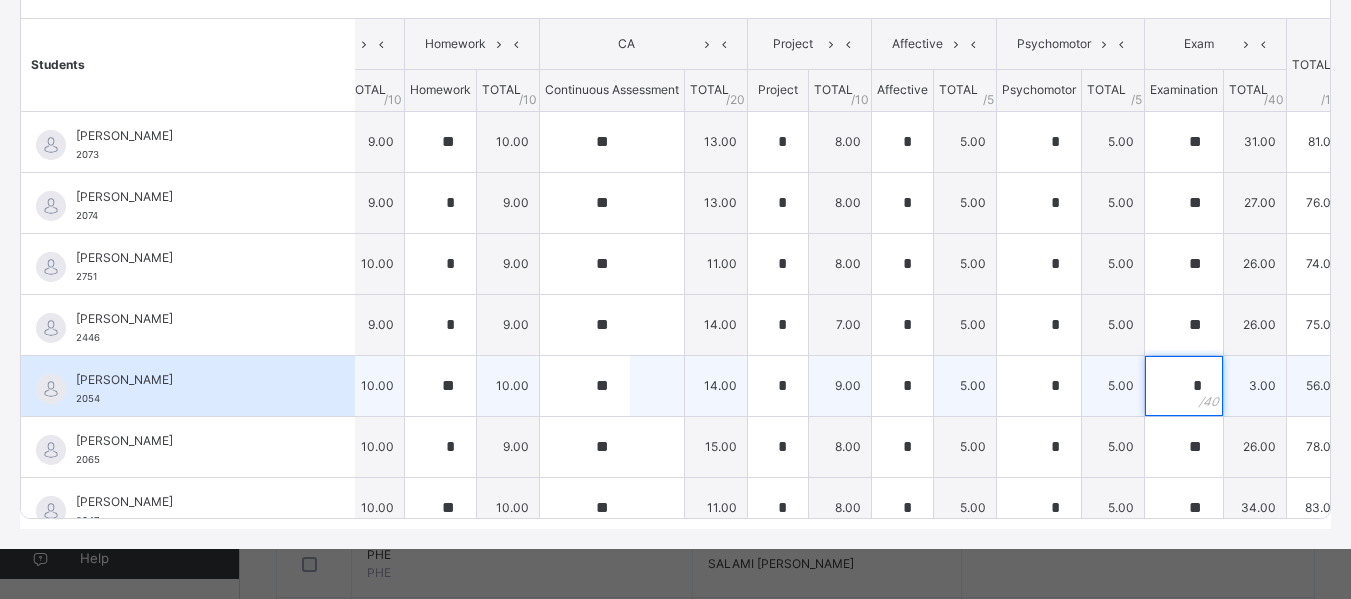 click on "*" at bounding box center [1184, 386] 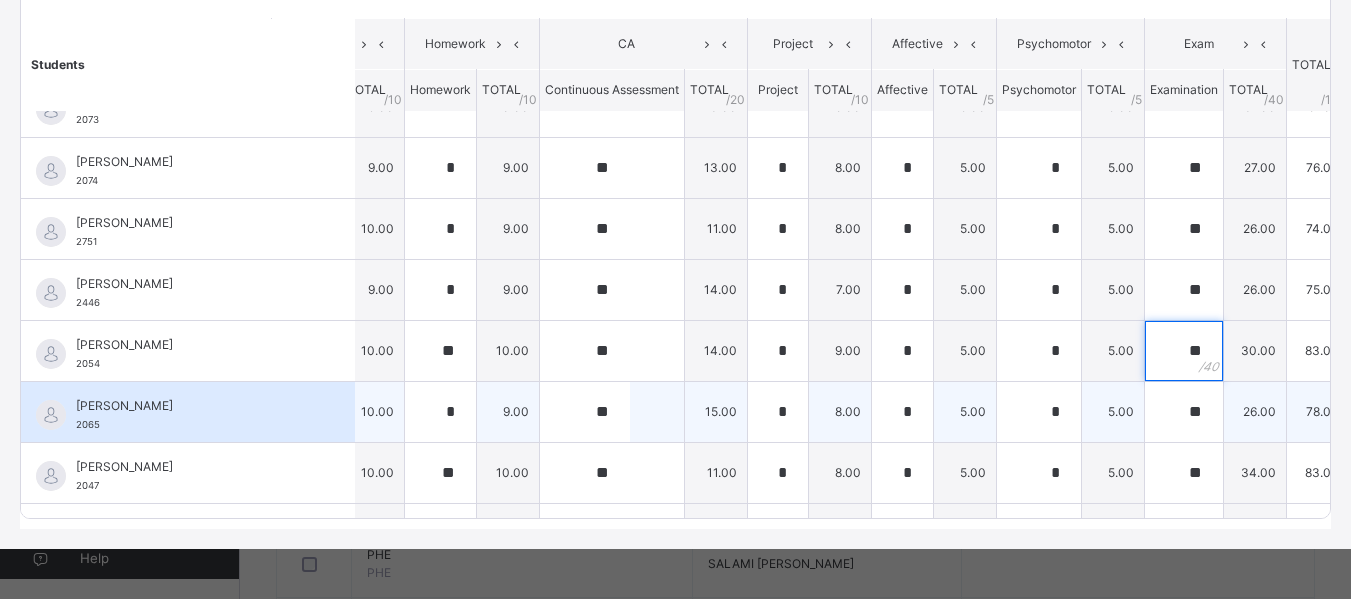 scroll, scrollTop: 0, scrollLeft: 84, axis: horizontal 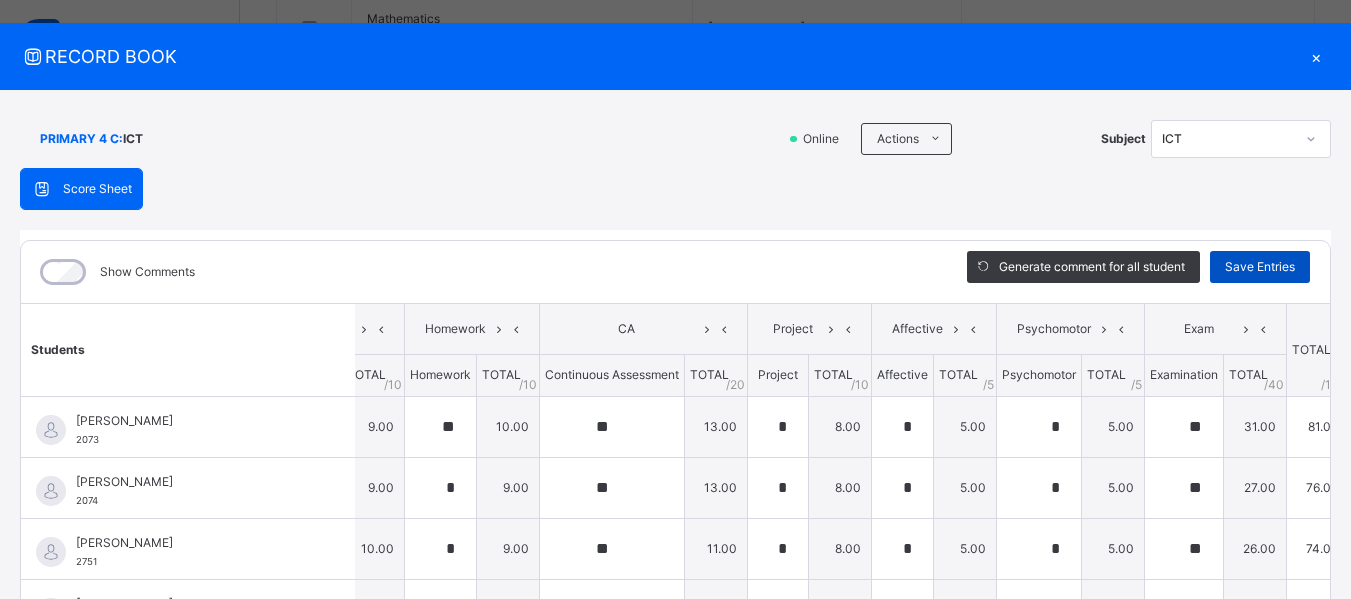 click on "Save Entries" at bounding box center (1260, 267) 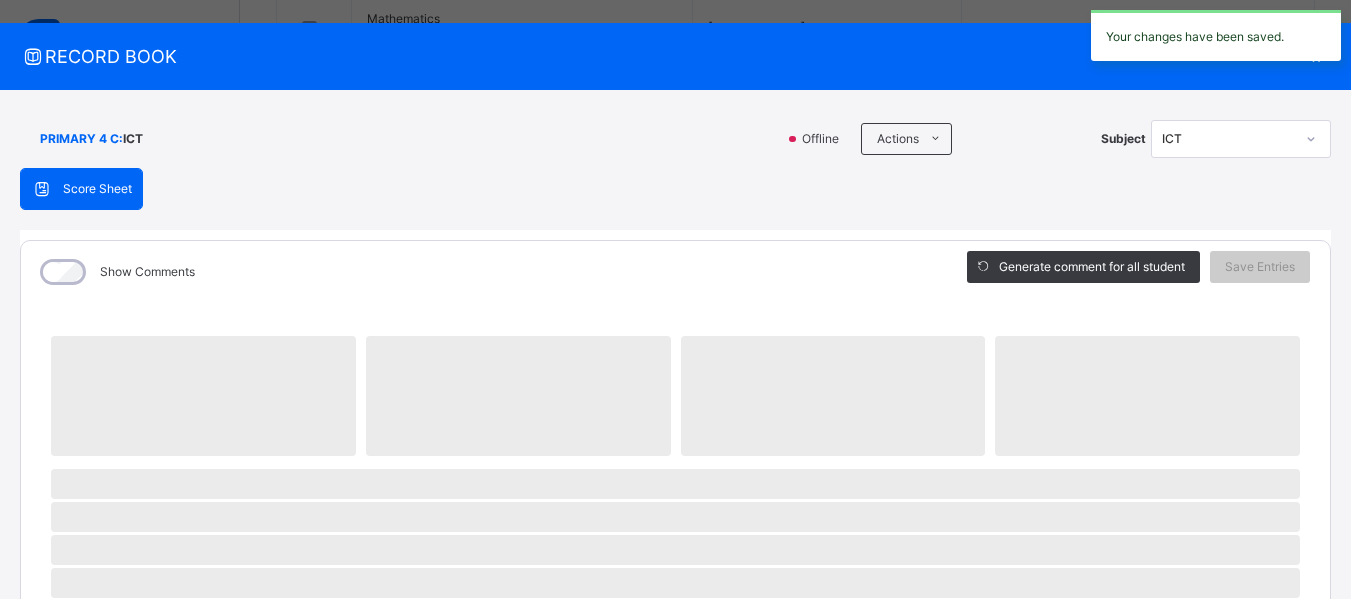 scroll, scrollTop: 27, scrollLeft: 0, axis: vertical 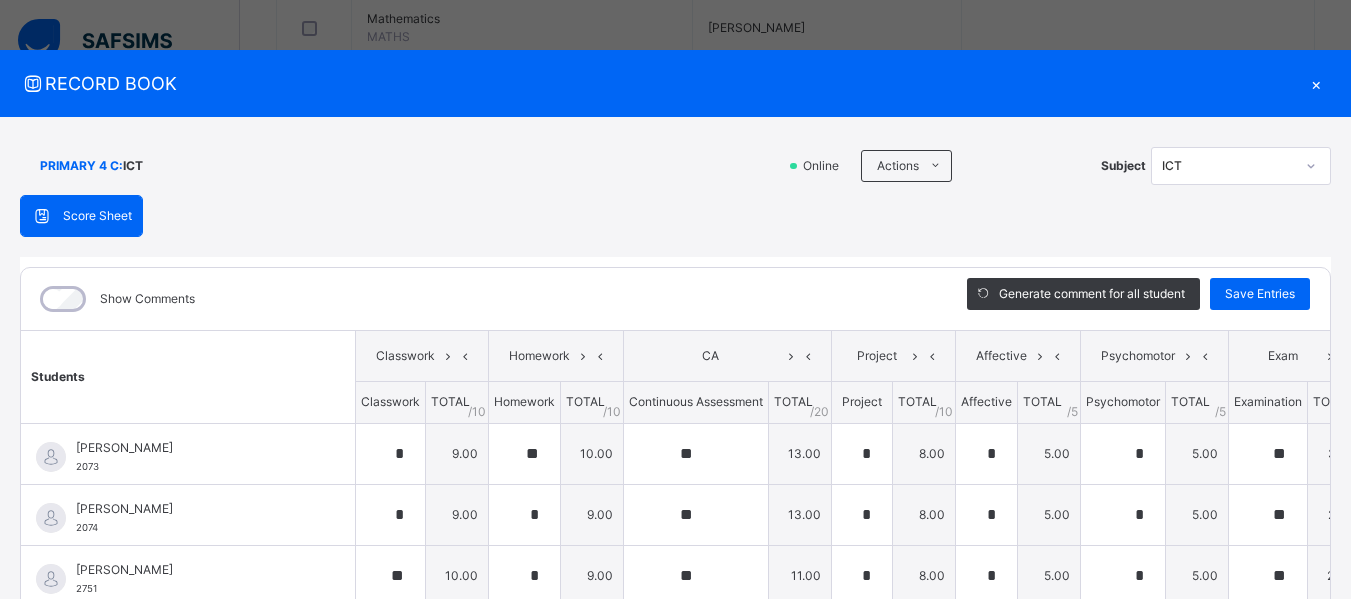 click on "×" at bounding box center (1316, 83) 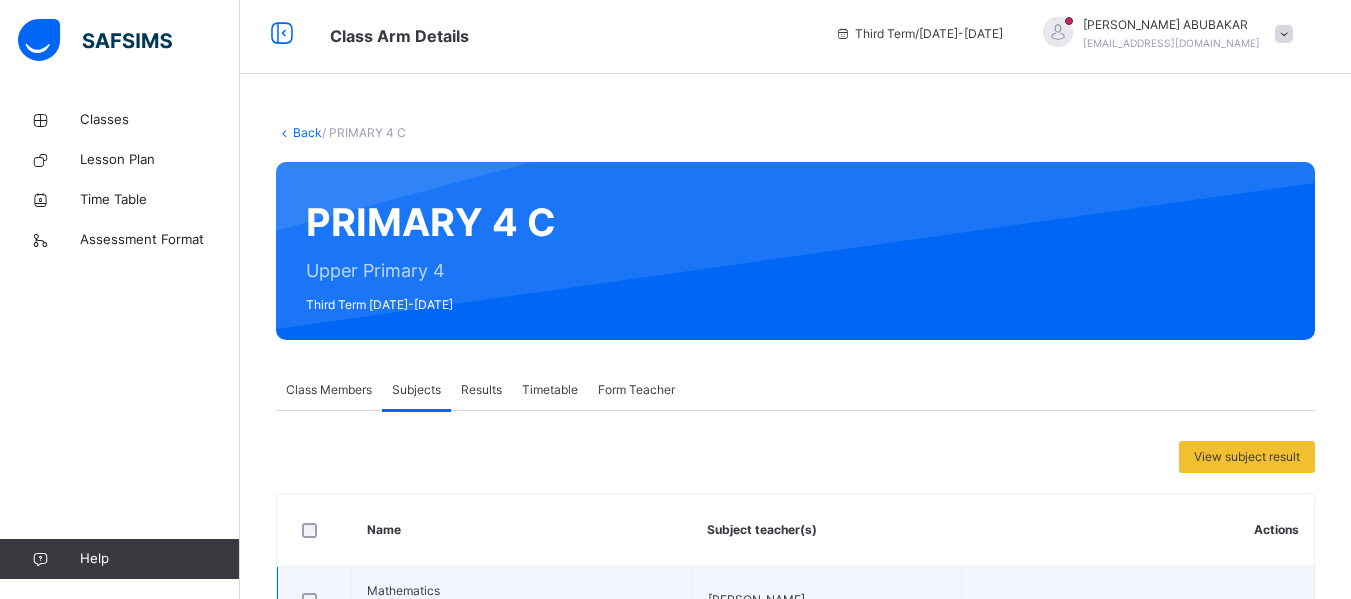 scroll, scrollTop: 0, scrollLeft: 0, axis: both 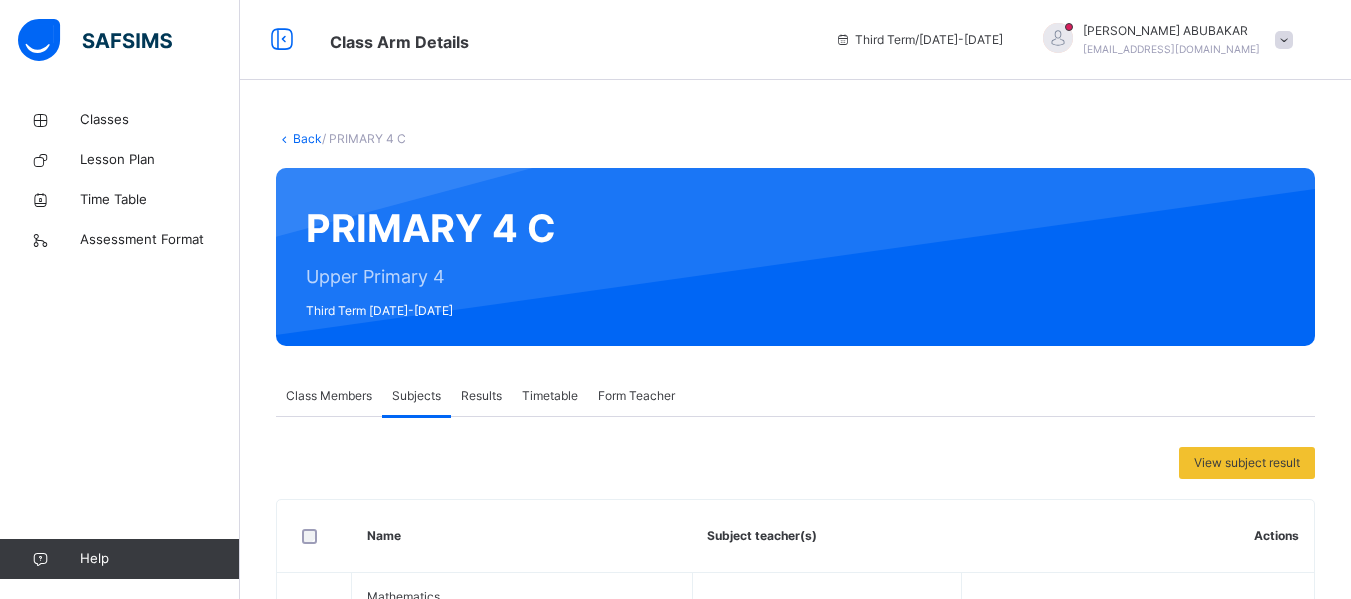 click on "Back" at bounding box center (307, 138) 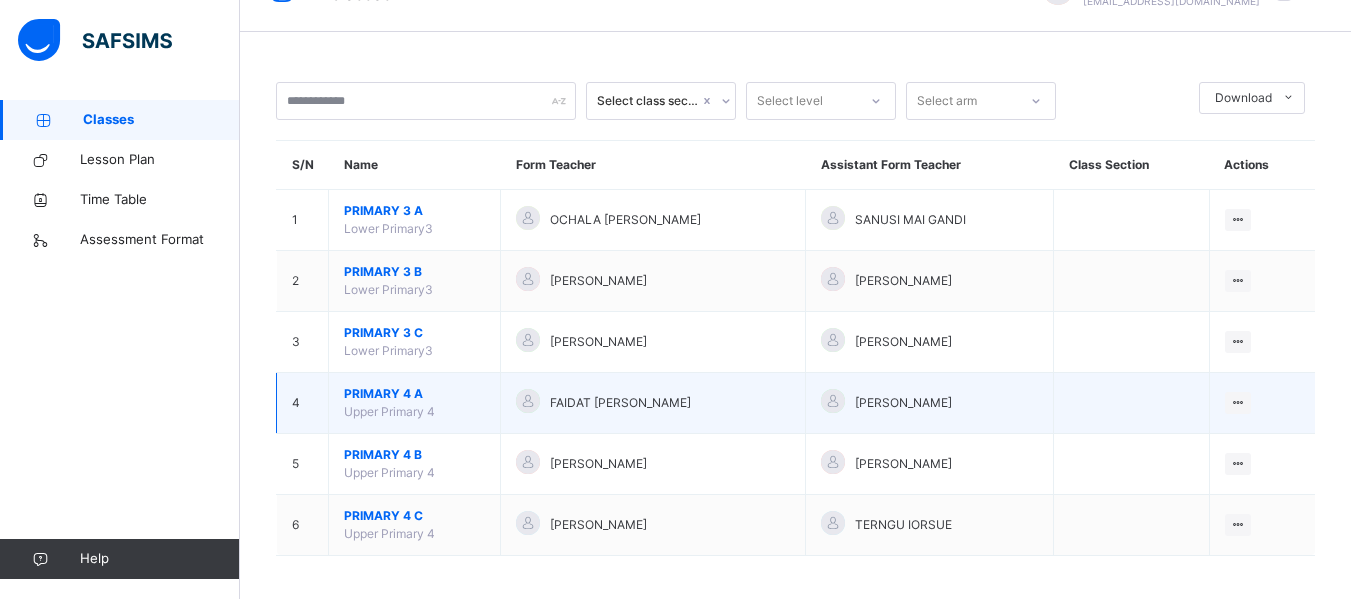 scroll, scrollTop: 55, scrollLeft: 0, axis: vertical 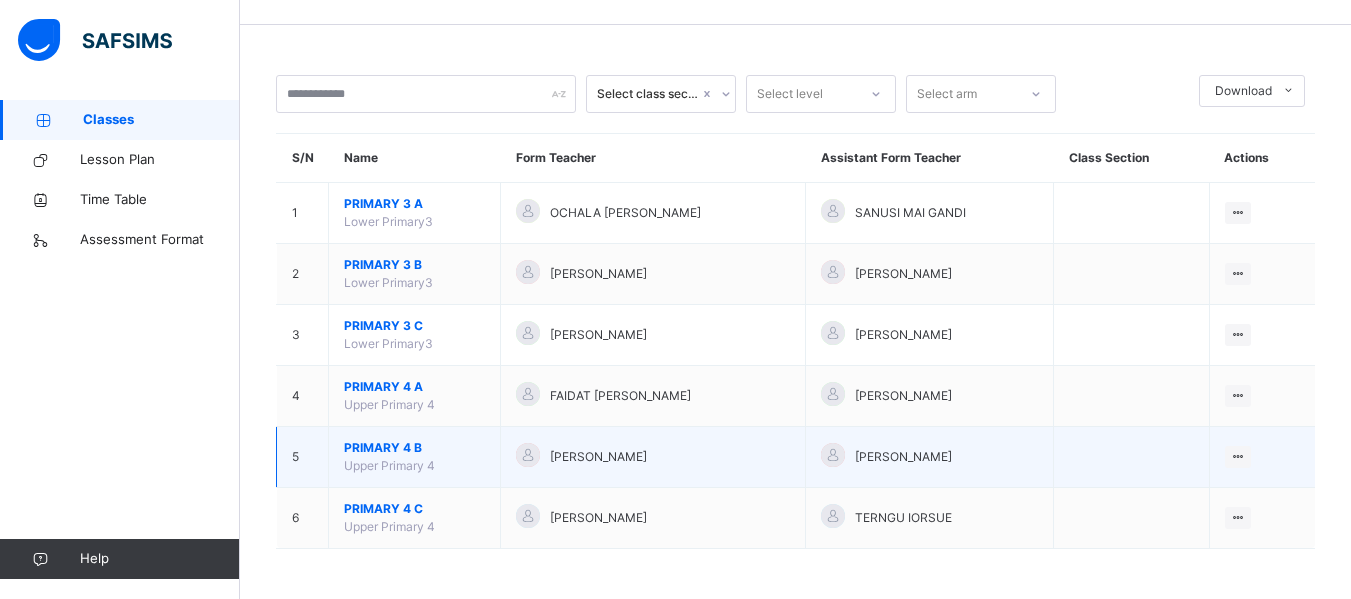 click on "PRIMARY 4   B" at bounding box center [414, 448] 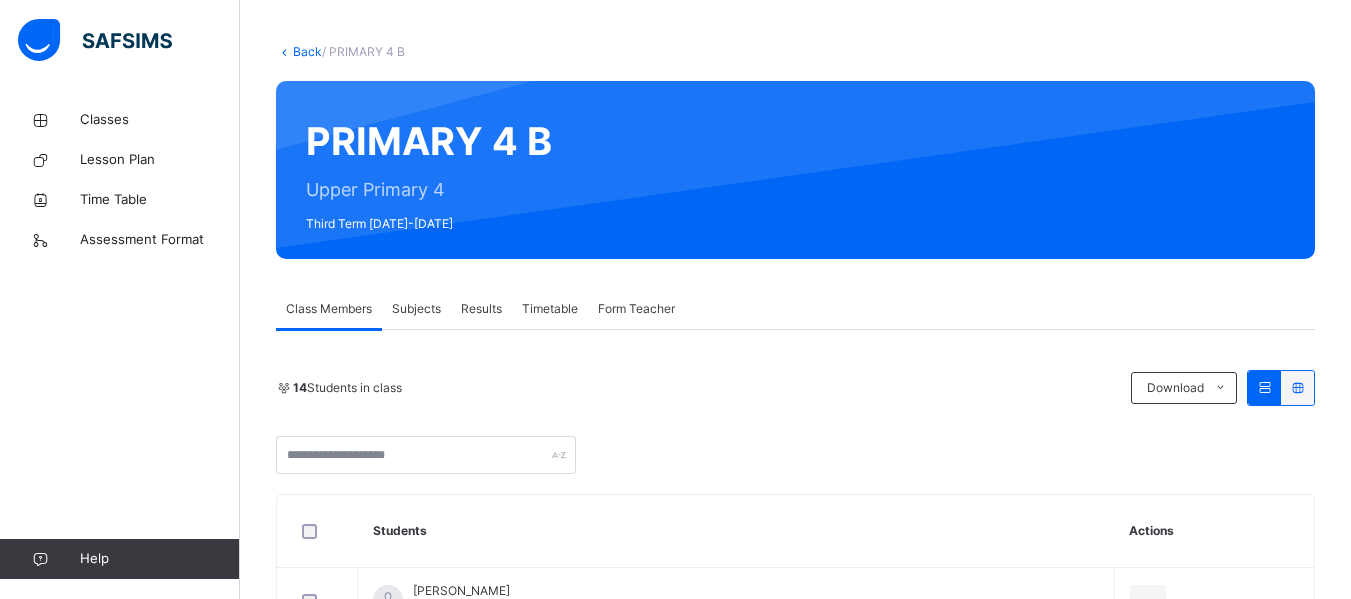 scroll, scrollTop: 100, scrollLeft: 0, axis: vertical 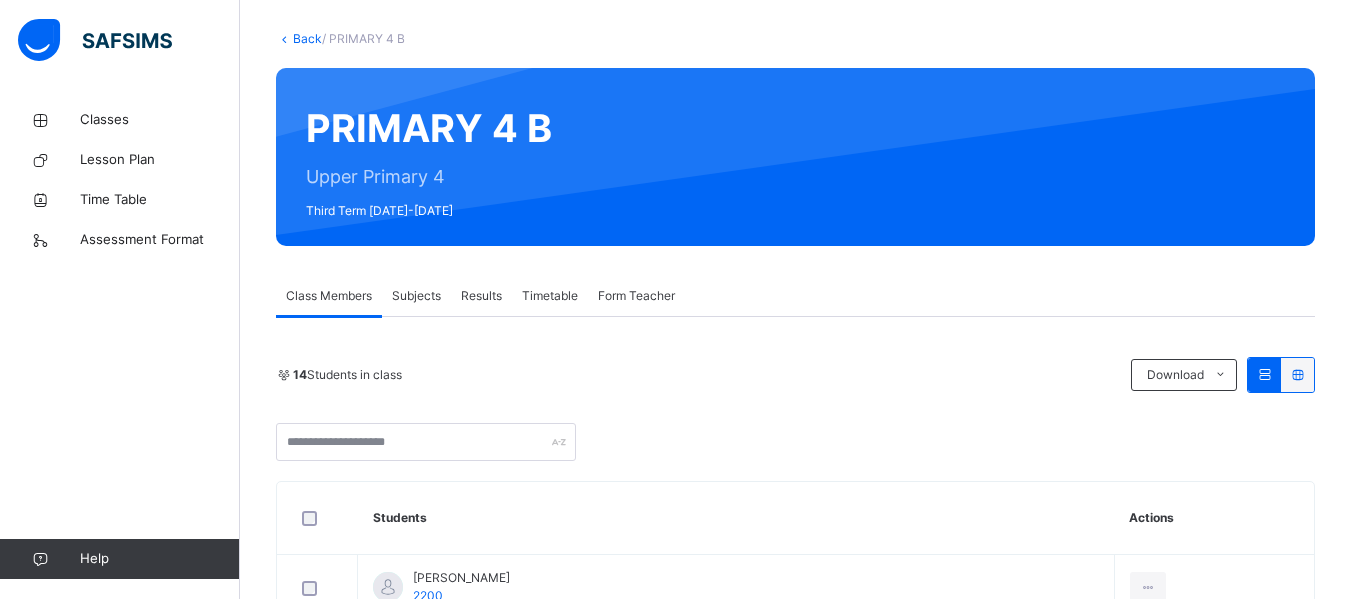 drag, startPoint x: 424, startPoint y: 282, endPoint x: 487, endPoint y: 293, distance: 63.953106 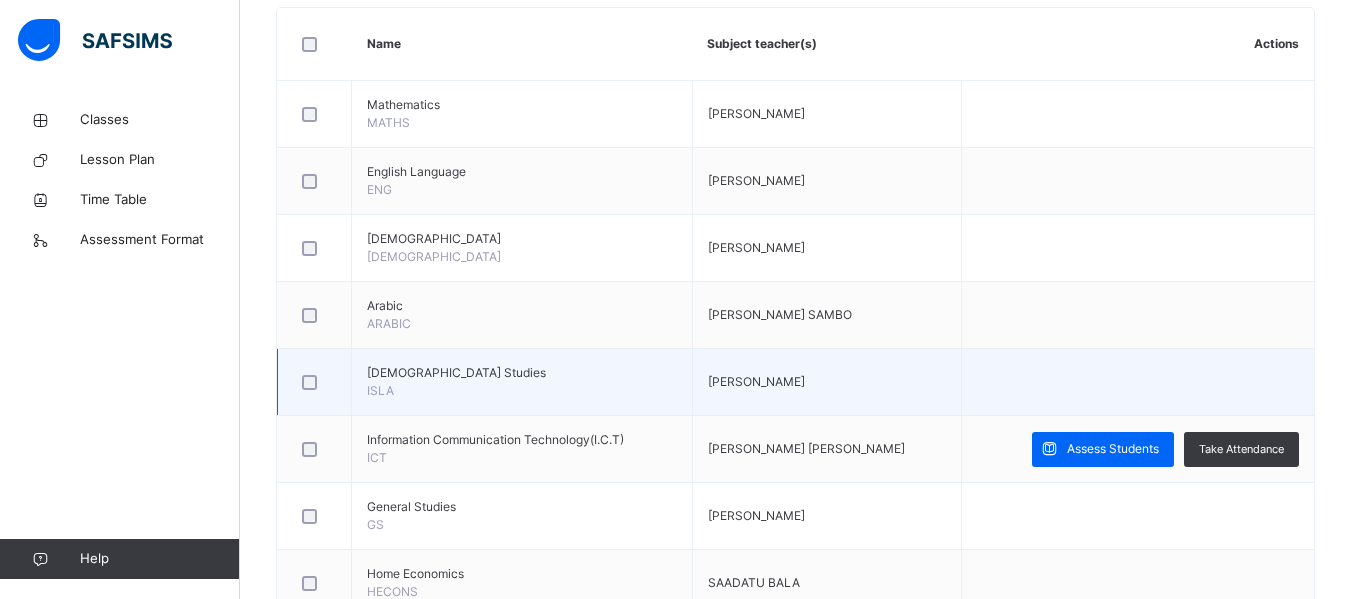 scroll, scrollTop: 500, scrollLeft: 0, axis: vertical 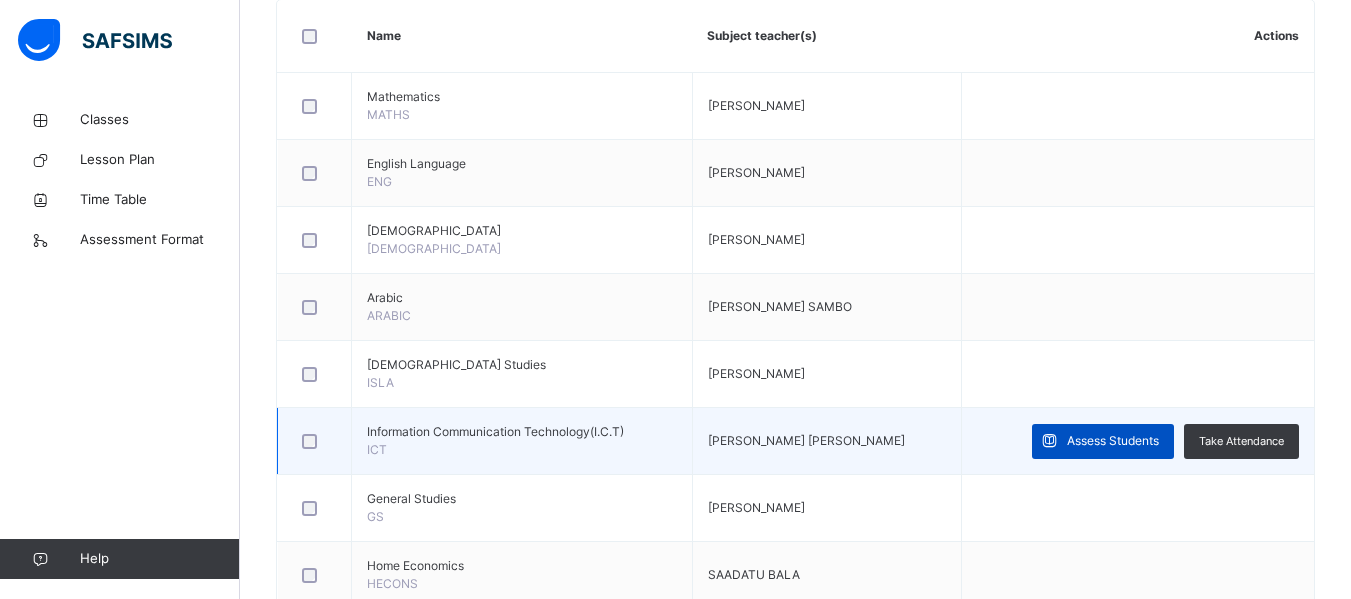 click on "Assess Students" at bounding box center [1113, 441] 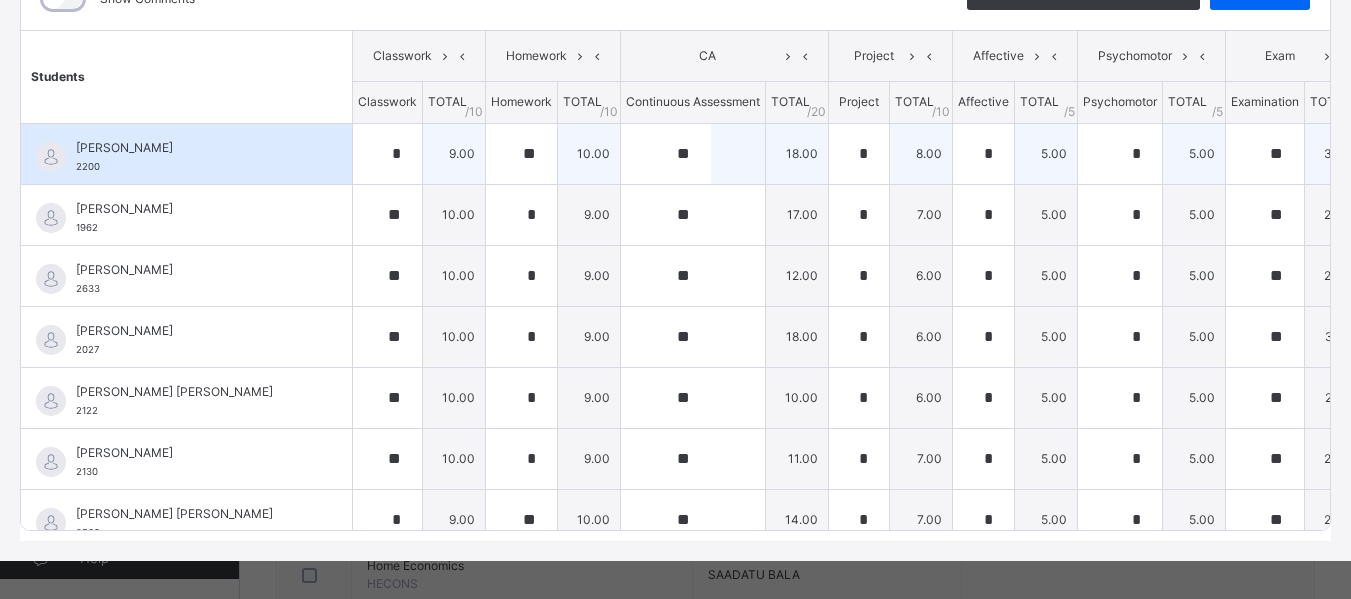 scroll, scrollTop: 0, scrollLeft: 0, axis: both 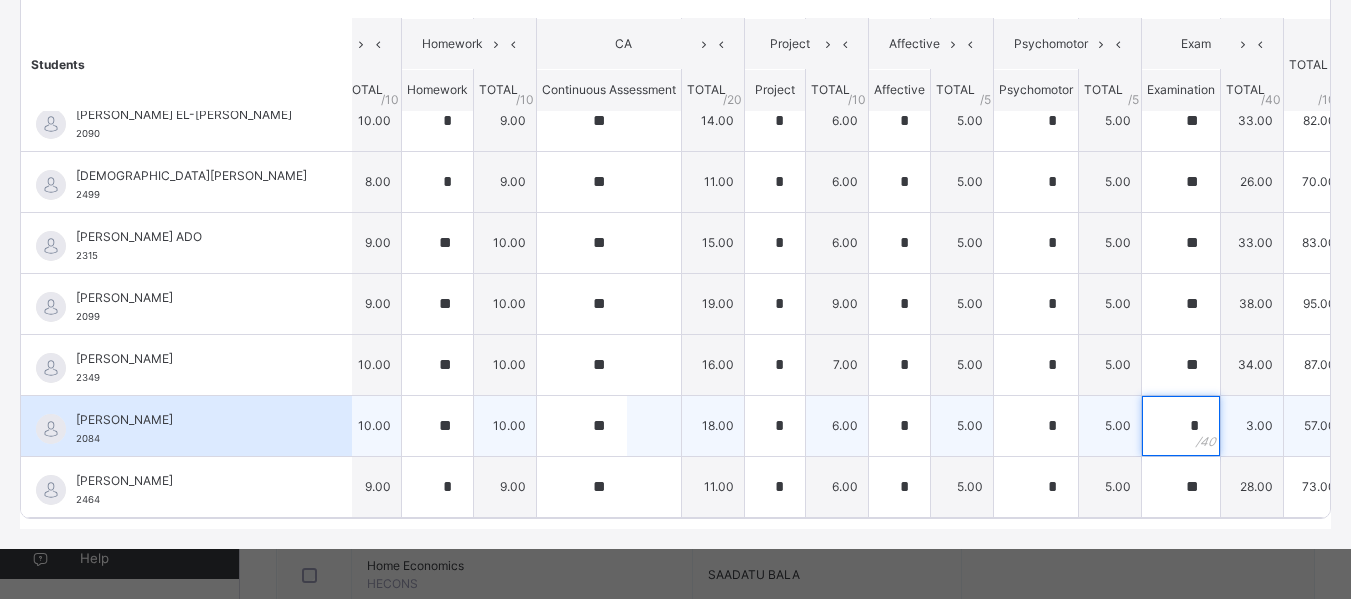 click on "*" at bounding box center [1181, 426] 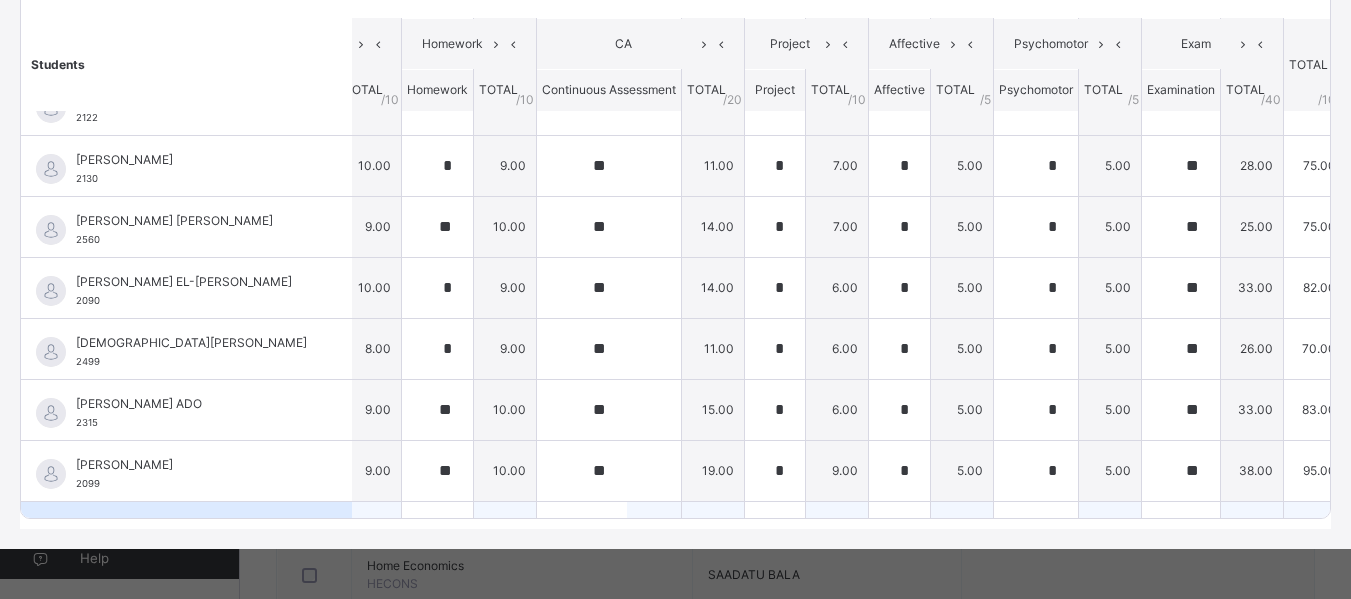 scroll, scrollTop: 463, scrollLeft: 84, axis: both 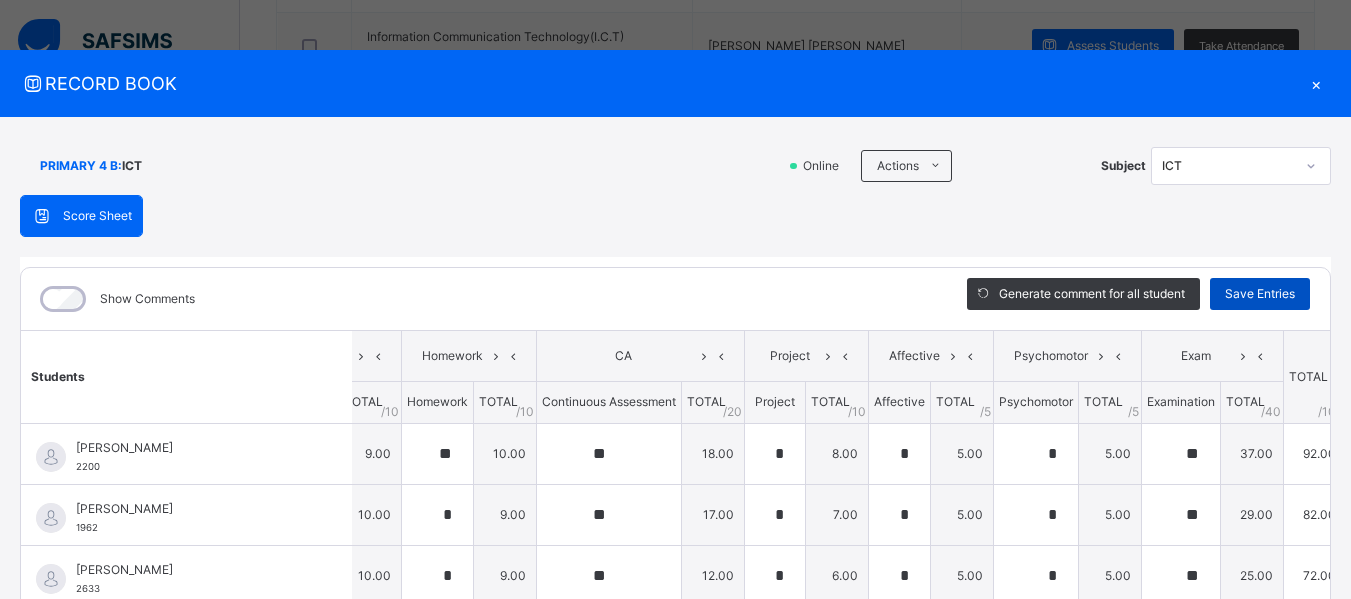 click on "Save Entries" at bounding box center [1260, 294] 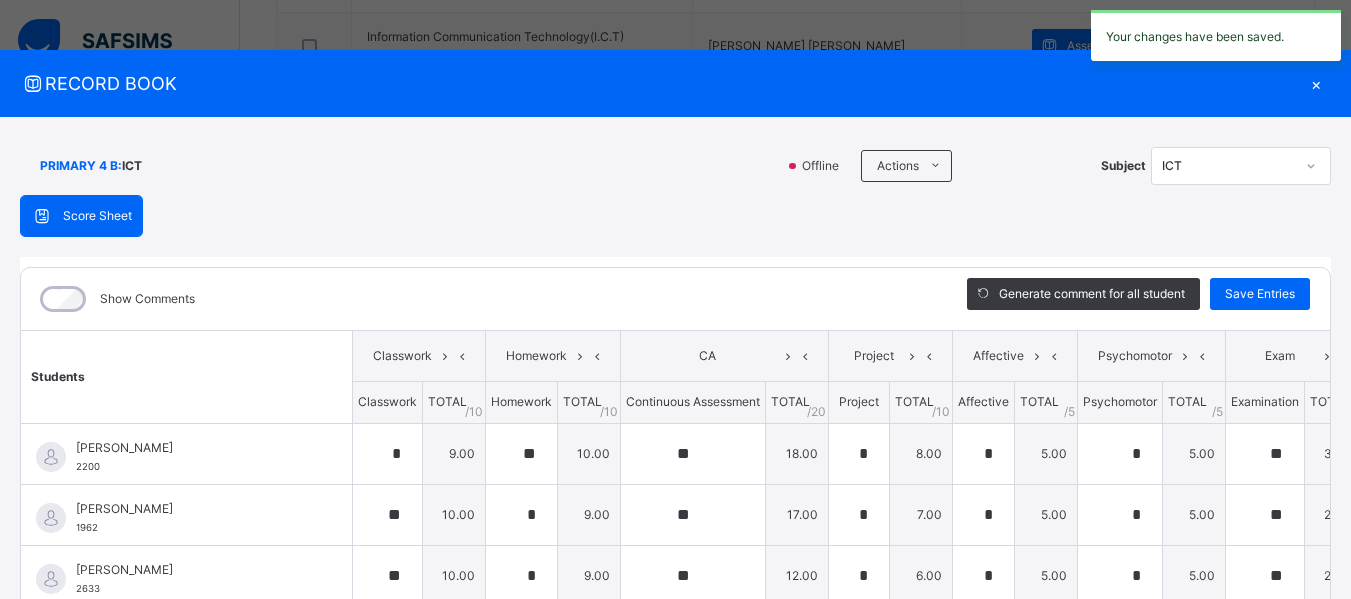 click on "×" at bounding box center (1316, 83) 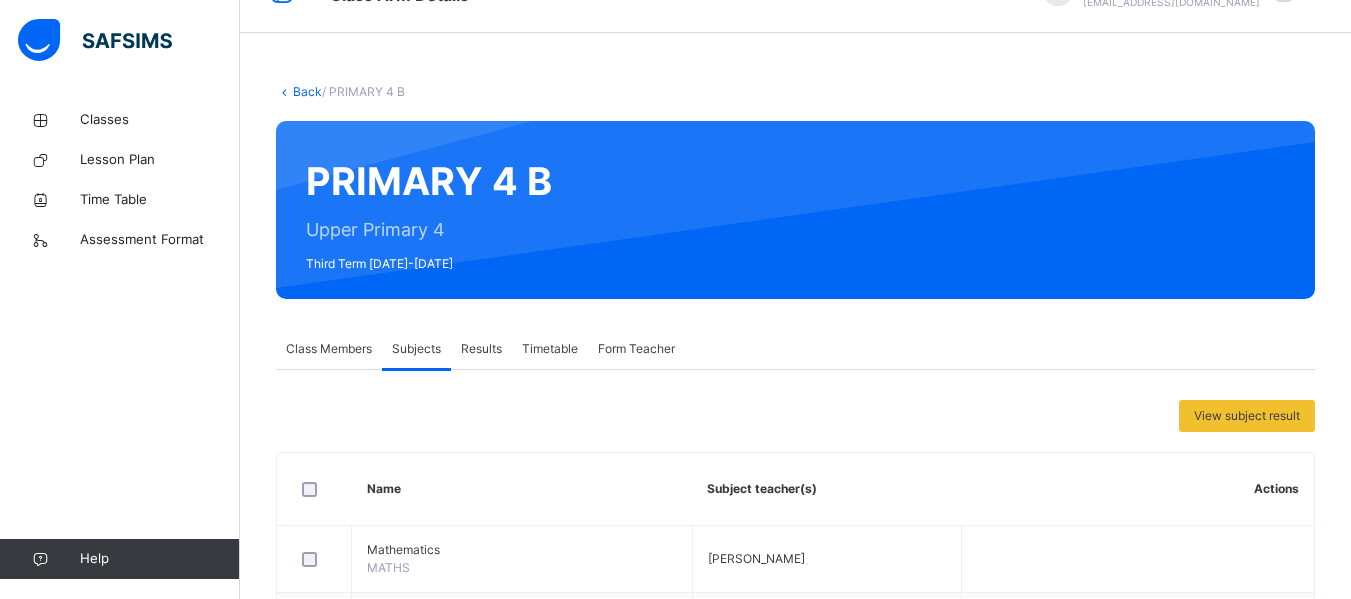 scroll, scrollTop: 0, scrollLeft: 0, axis: both 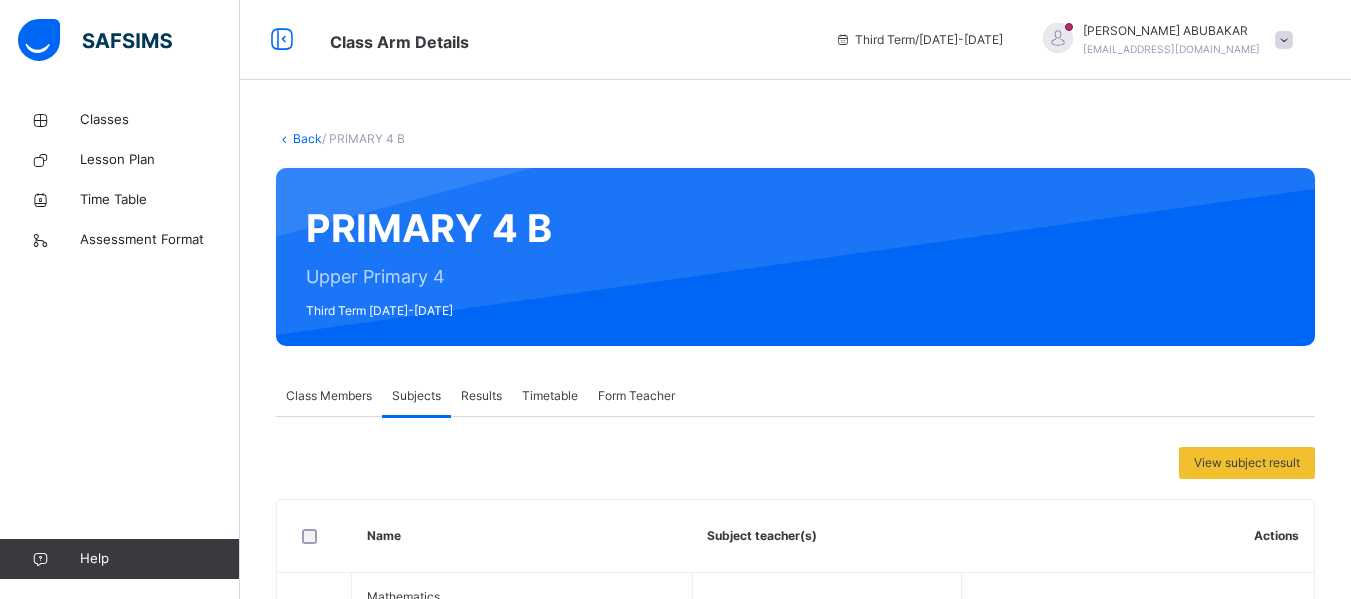 click on "Back" at bounding box center (307, 138) 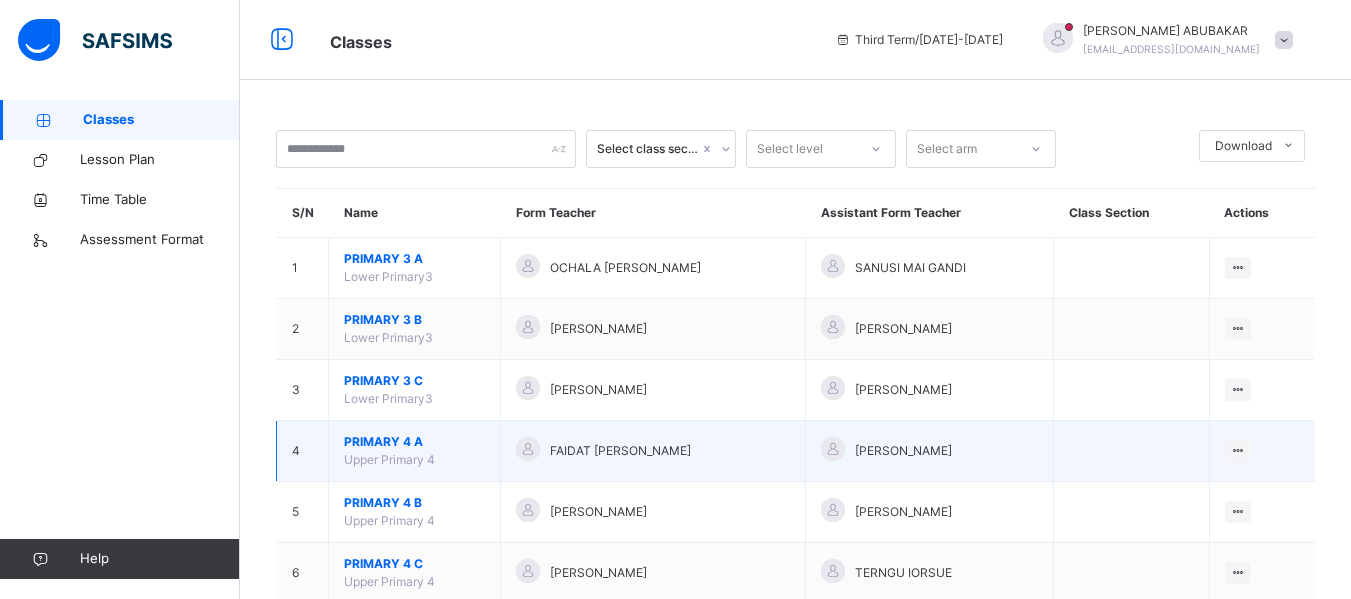 click on "PRIMARY 4   A" at bounding box center (414, 442) 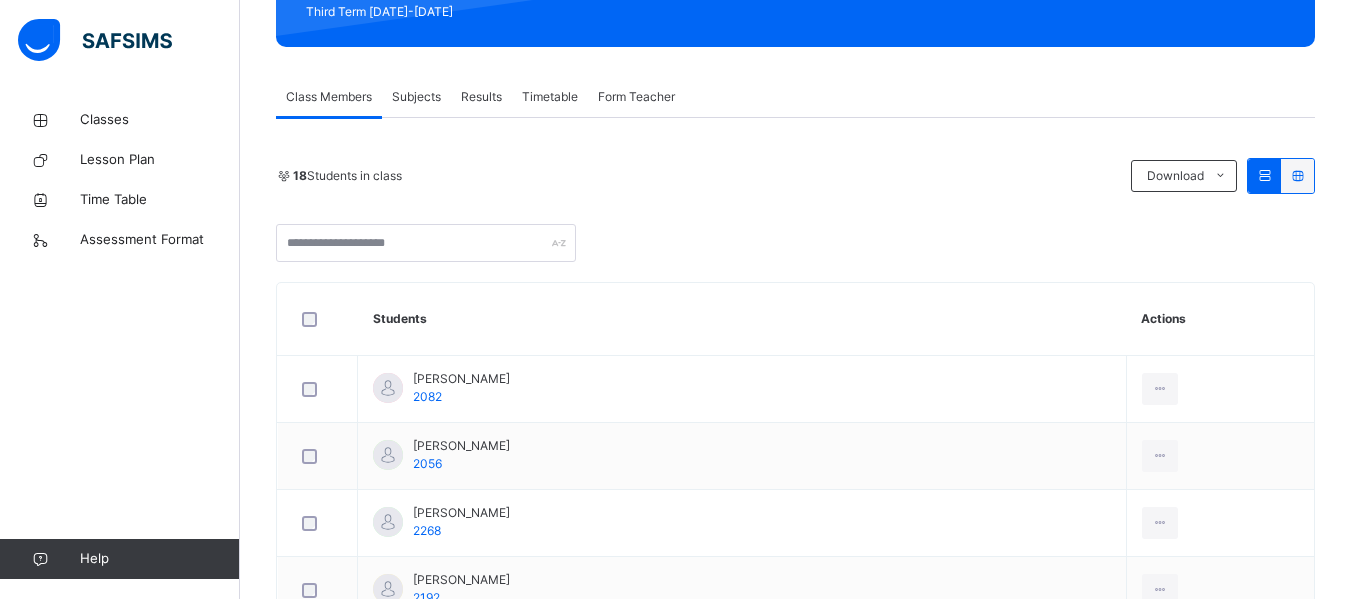 scroll, scrollTop: 300, scrollLeft: 0, axis: vertical 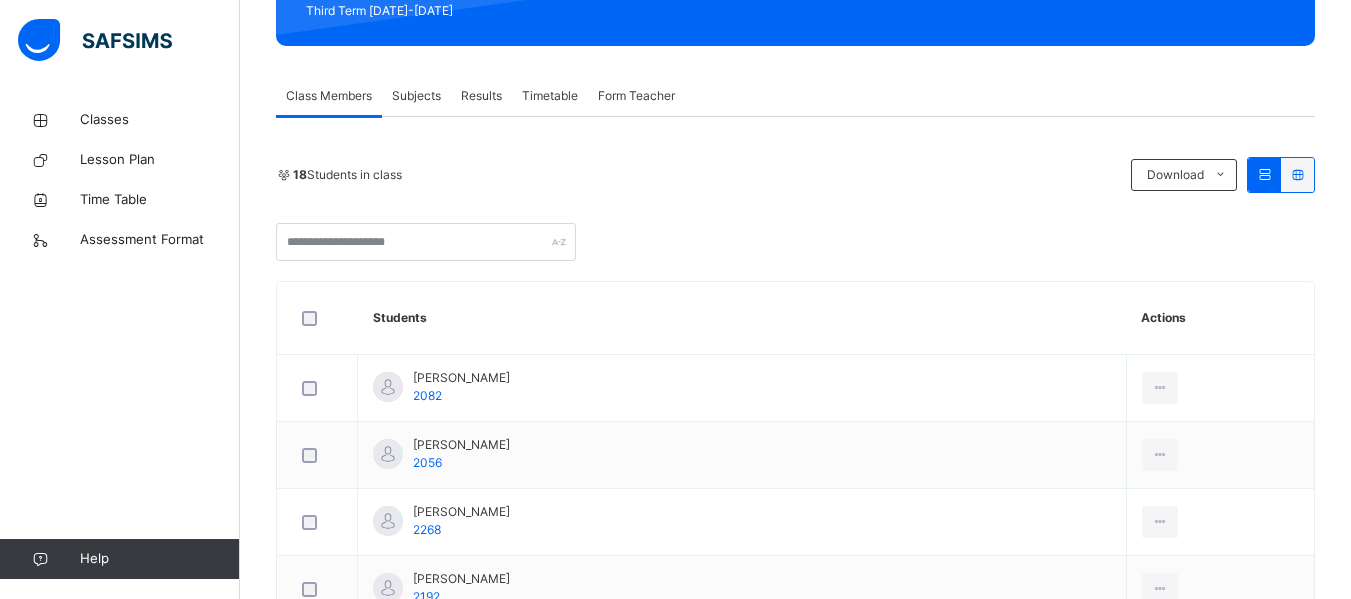 click on "Subjects" at bounding box center [416, 96] 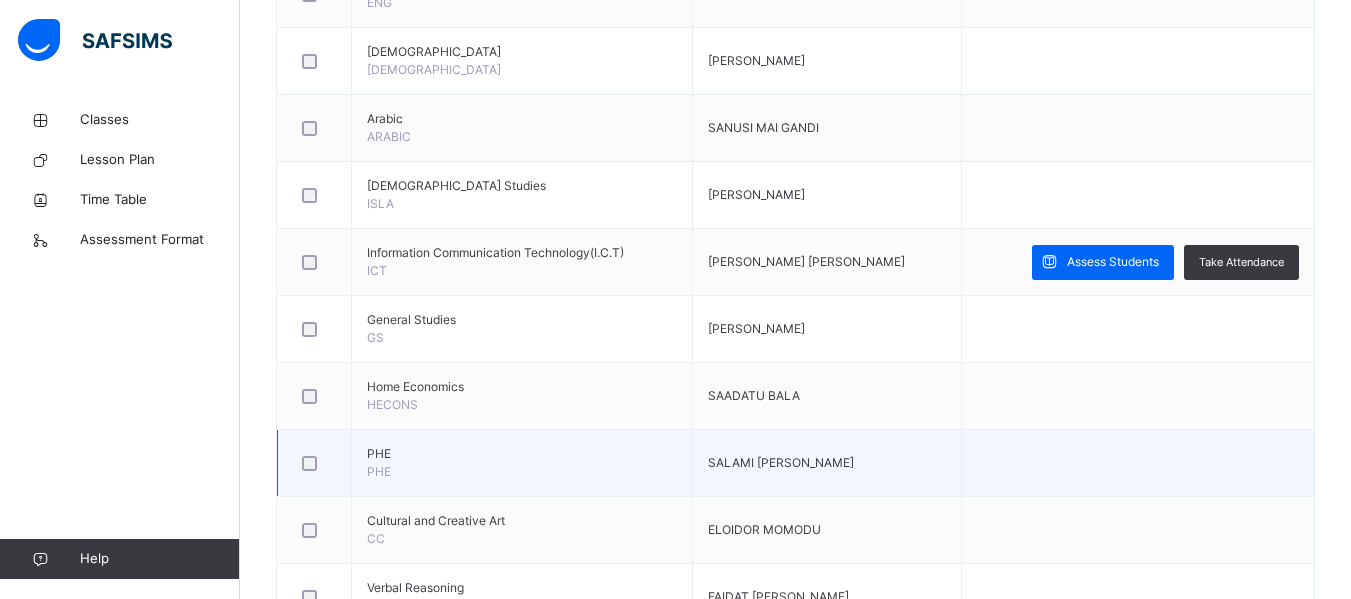 scroll, scrollTop: 700, scrollLeft: 0, axis: vertical 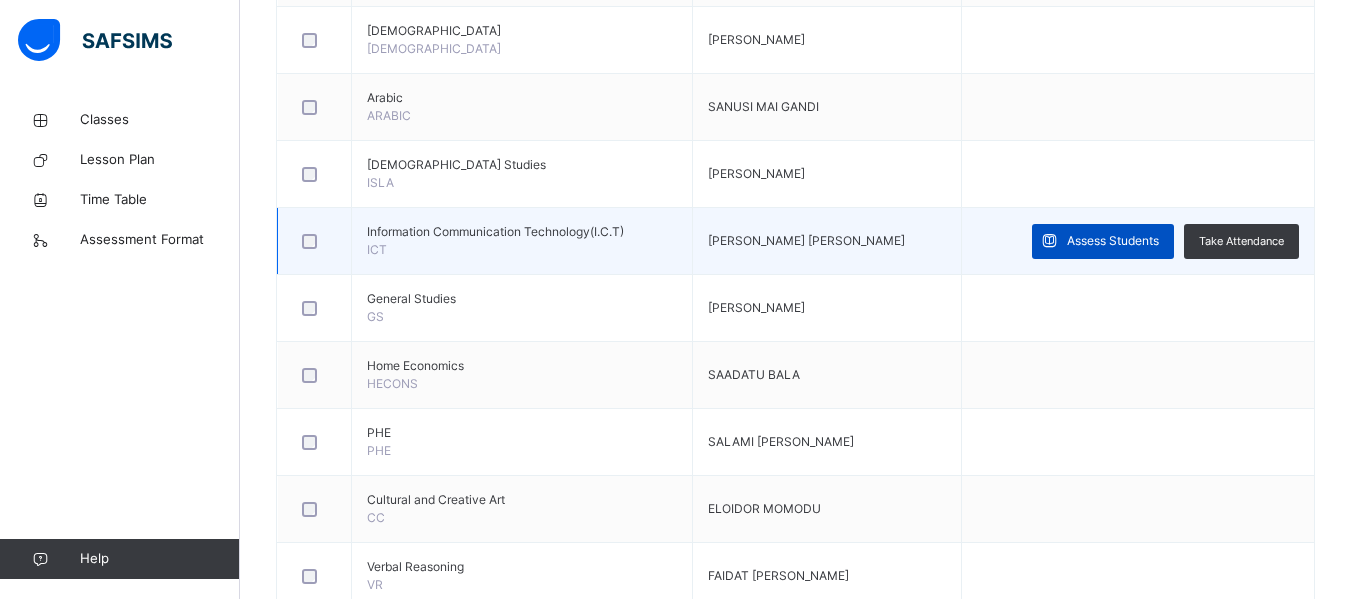 click on "Assess Students" at bounding box center (1113, 241) 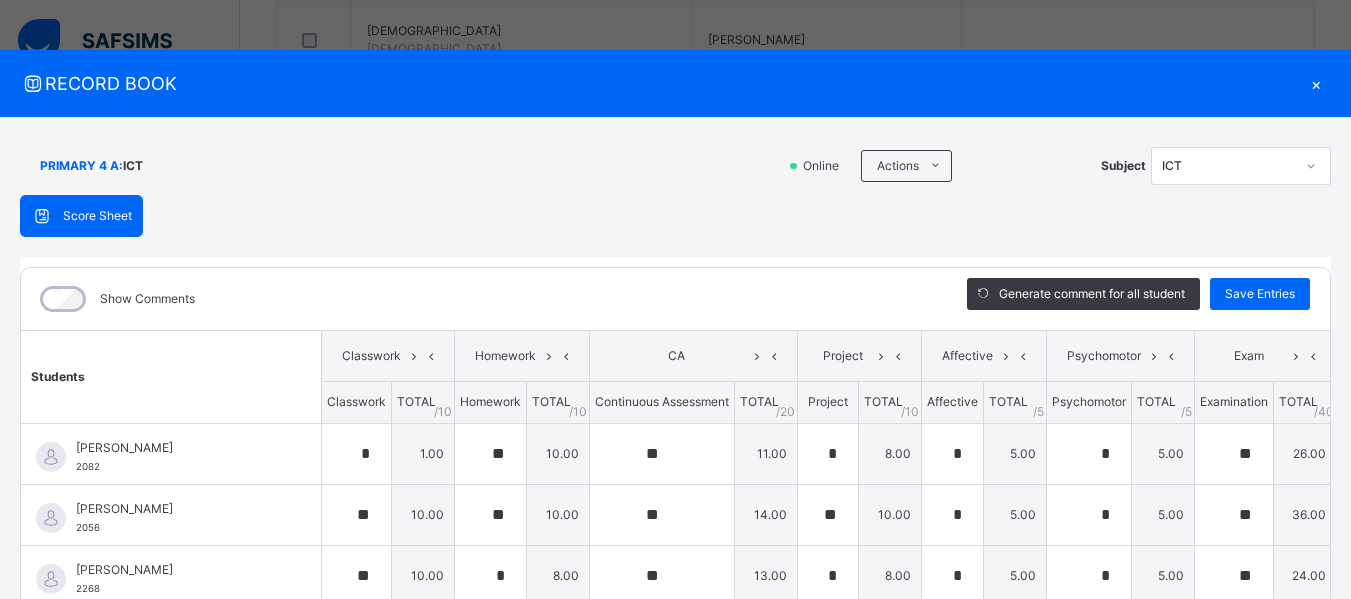 scroll, scrollTop: 200, scrollLeft: 0, axis: vertical 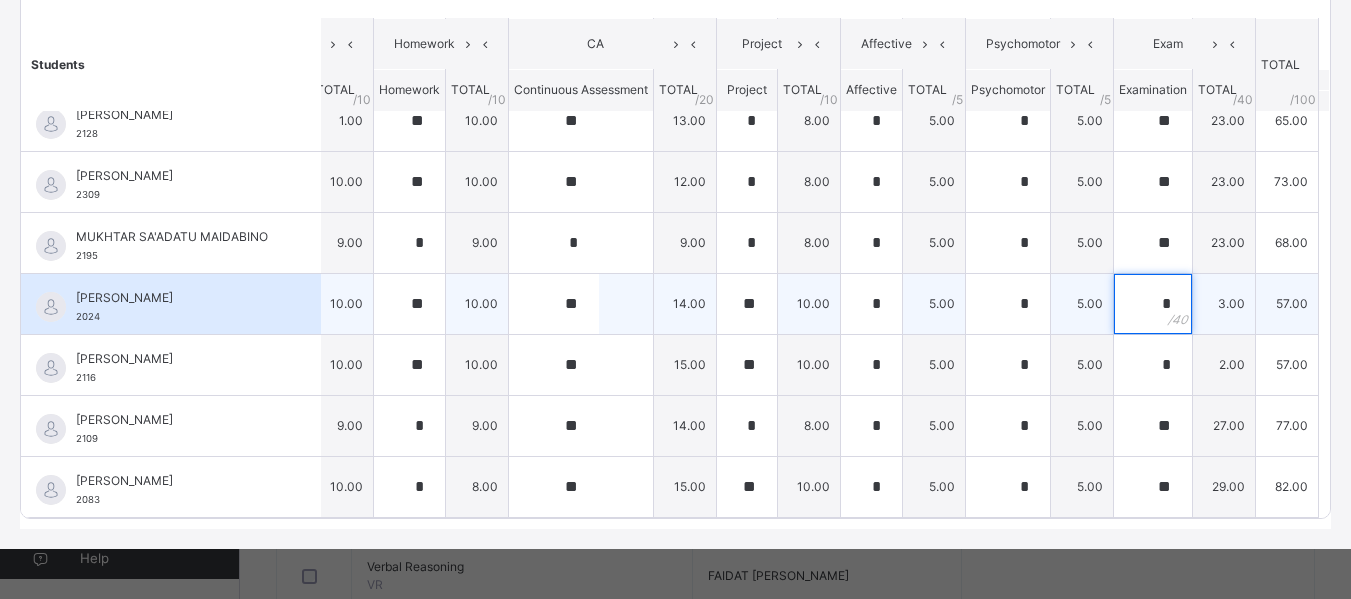 click on "*" at bounding box center (1153, 304) 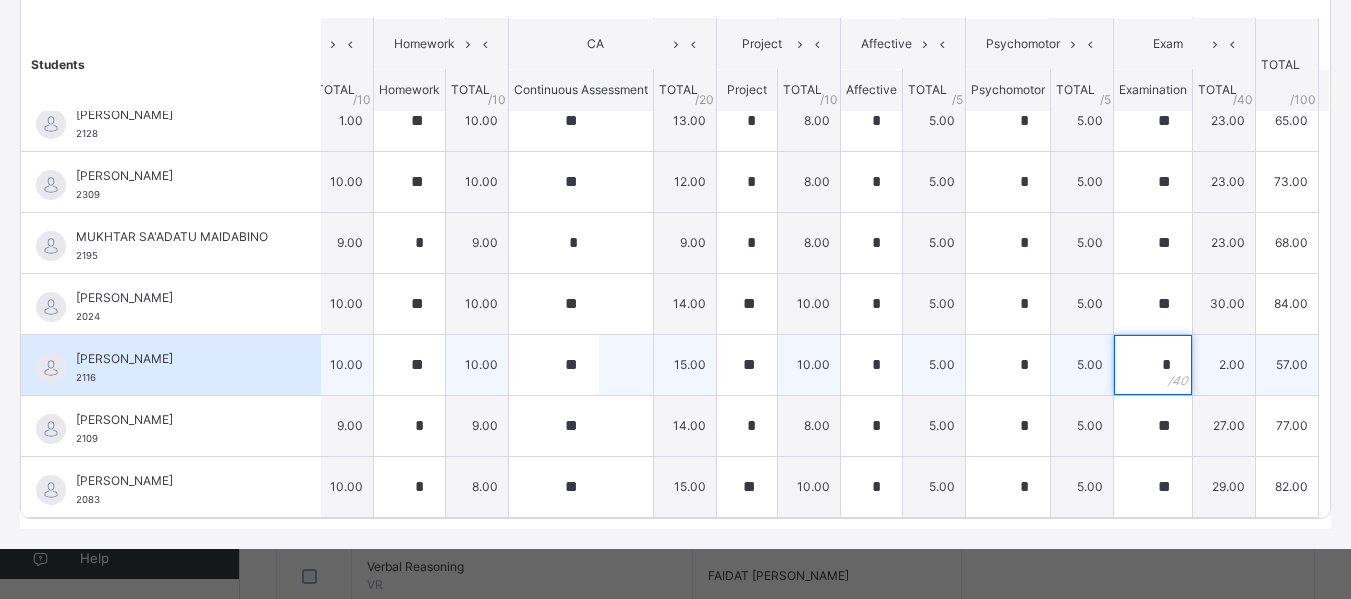 click on "*" at bounding box center (1153, 365) 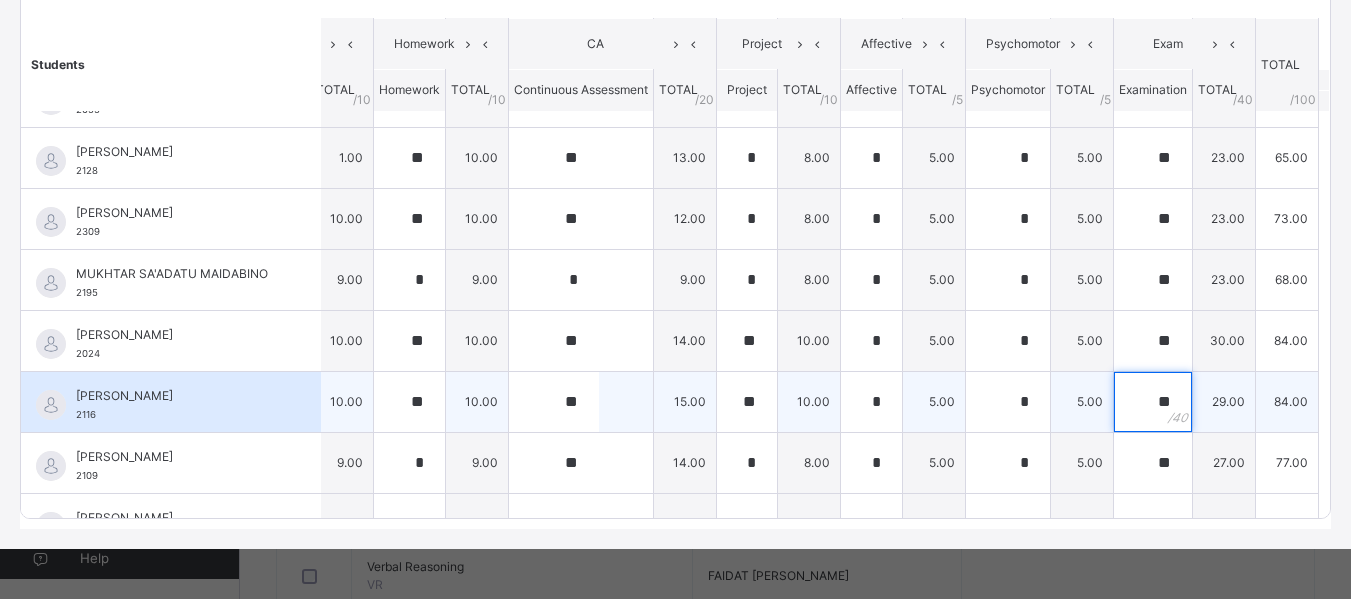 scroll, scrollTop: 707, scrollLeft: 87, axis: both 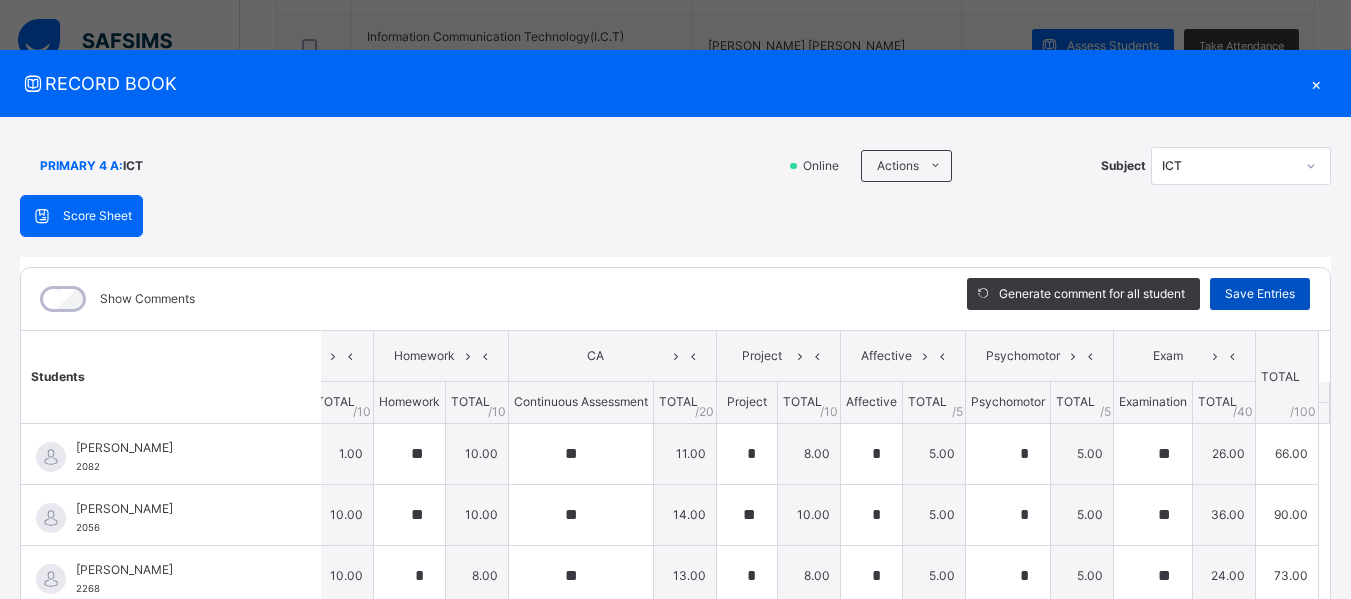 click on "Save Entries" at bounding box center (1260, 294) 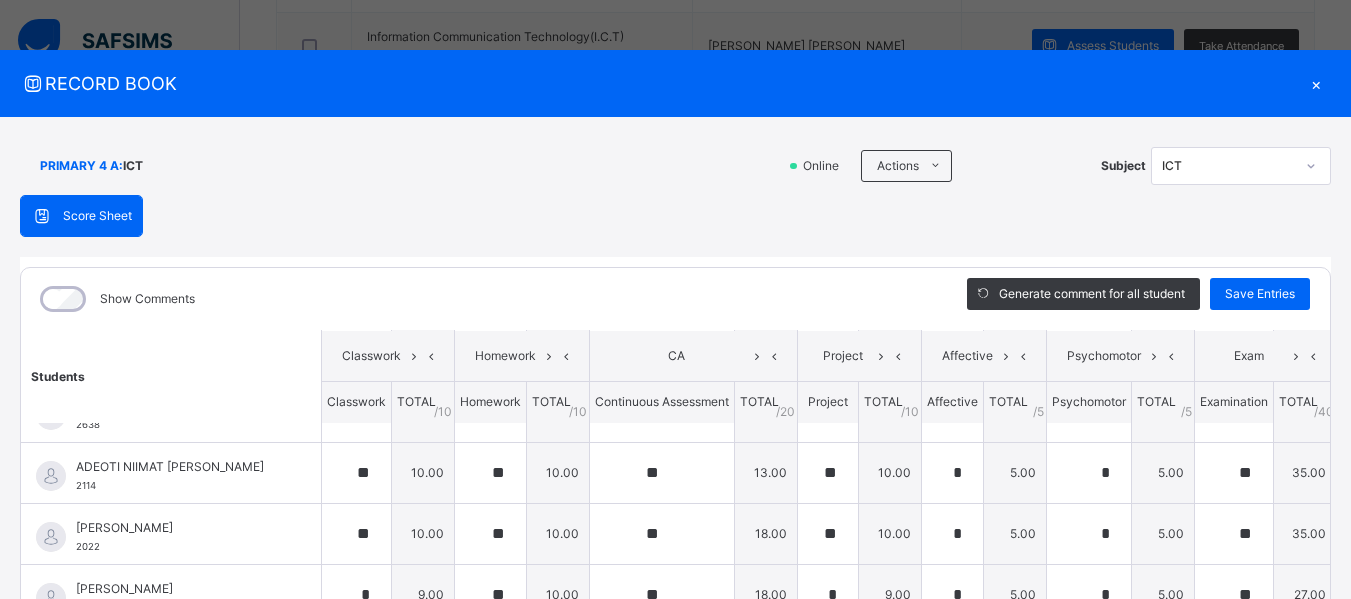 scroll, scrollTop: 400, scrollLeft: 0, axis: vertical 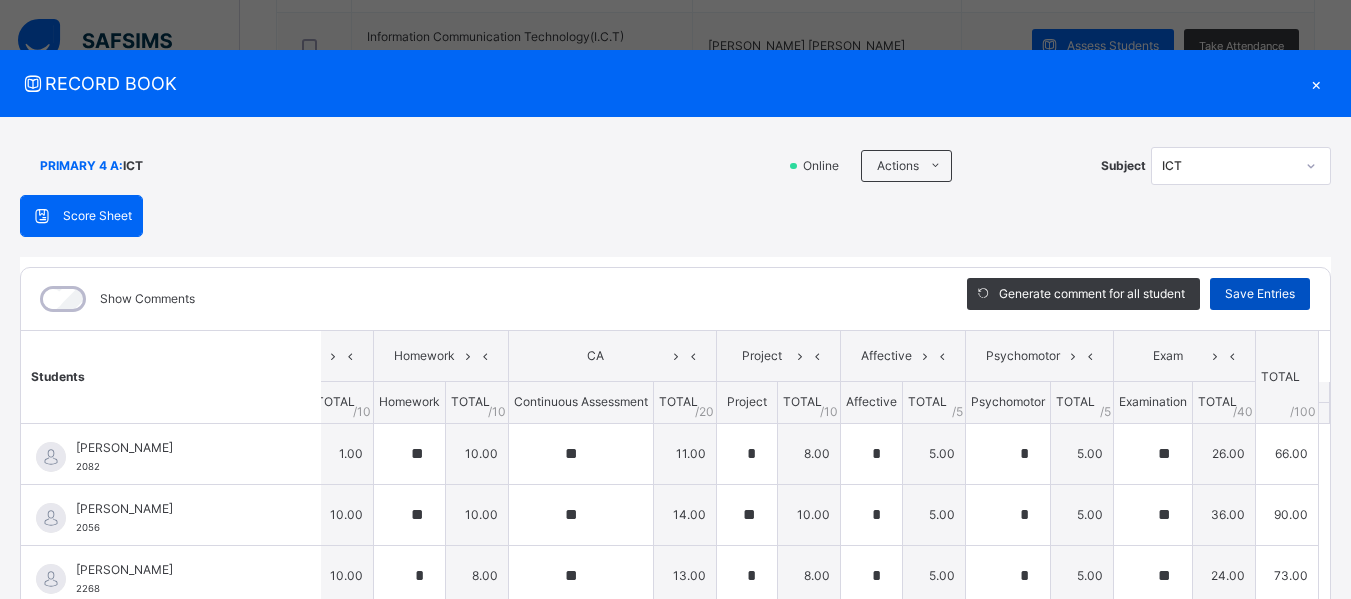 drag, startPoint x: 1277, startPoint y: 290, endPoint x: 1231, endPoint y: 288, distance: 46.043457 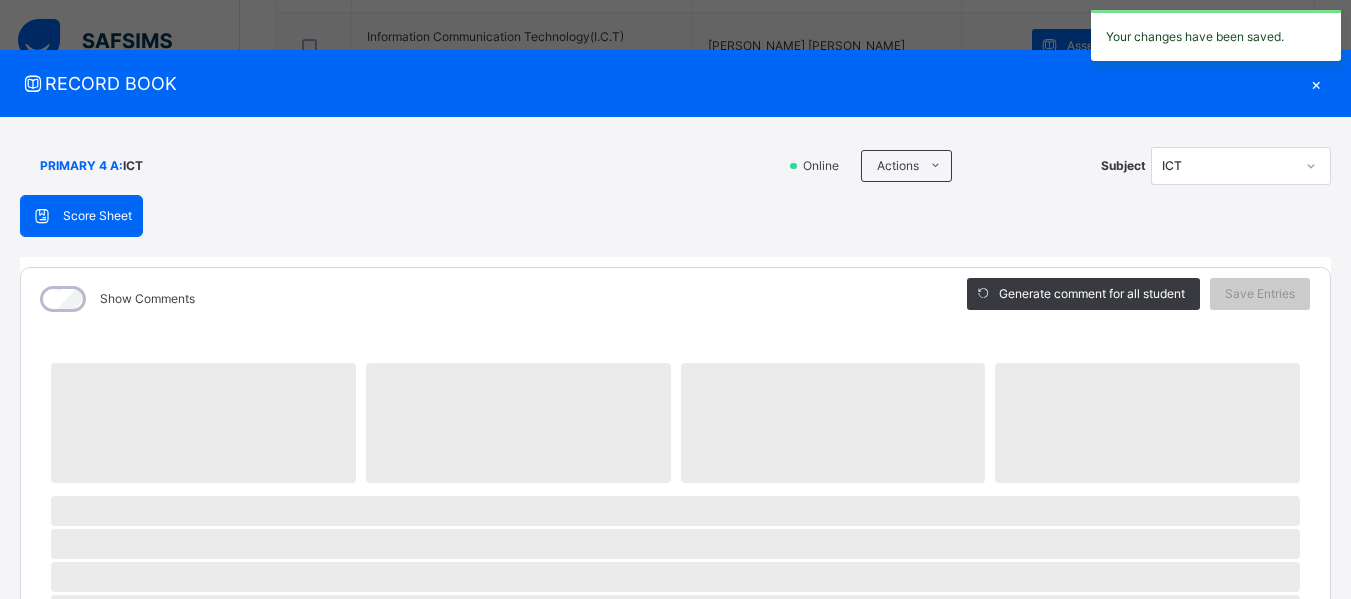 click on "RECORD BOOK" at bounding box center (660, 83) 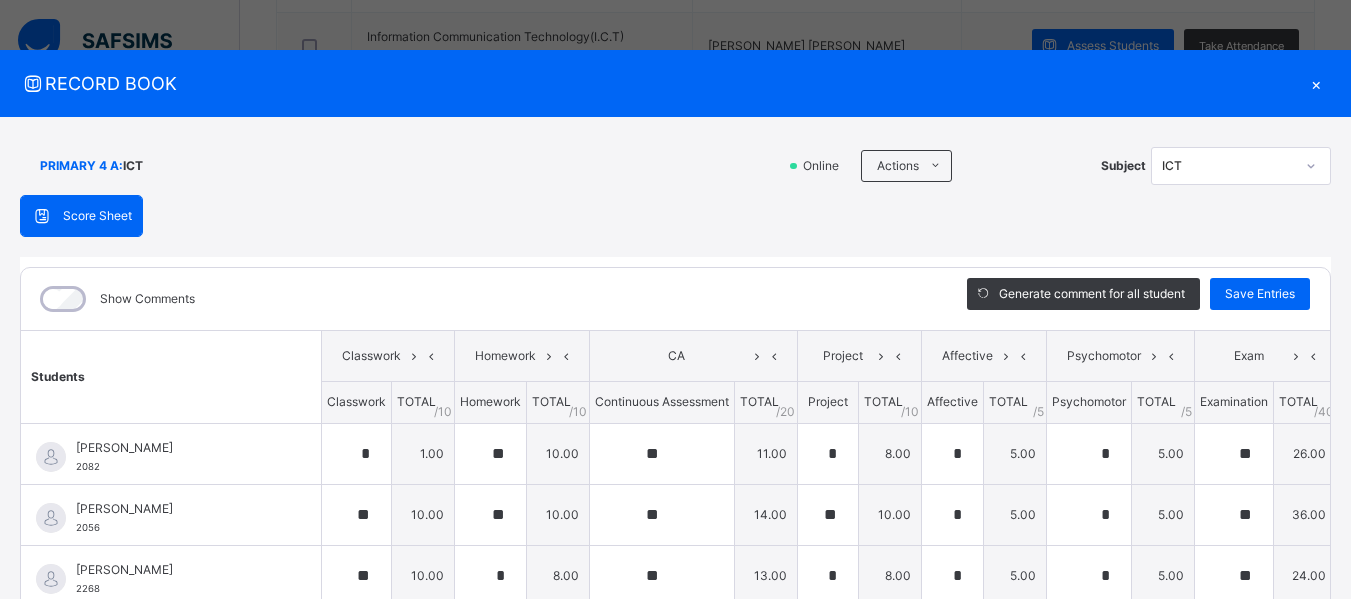 click on "×" at bounding box center [1316, 83] 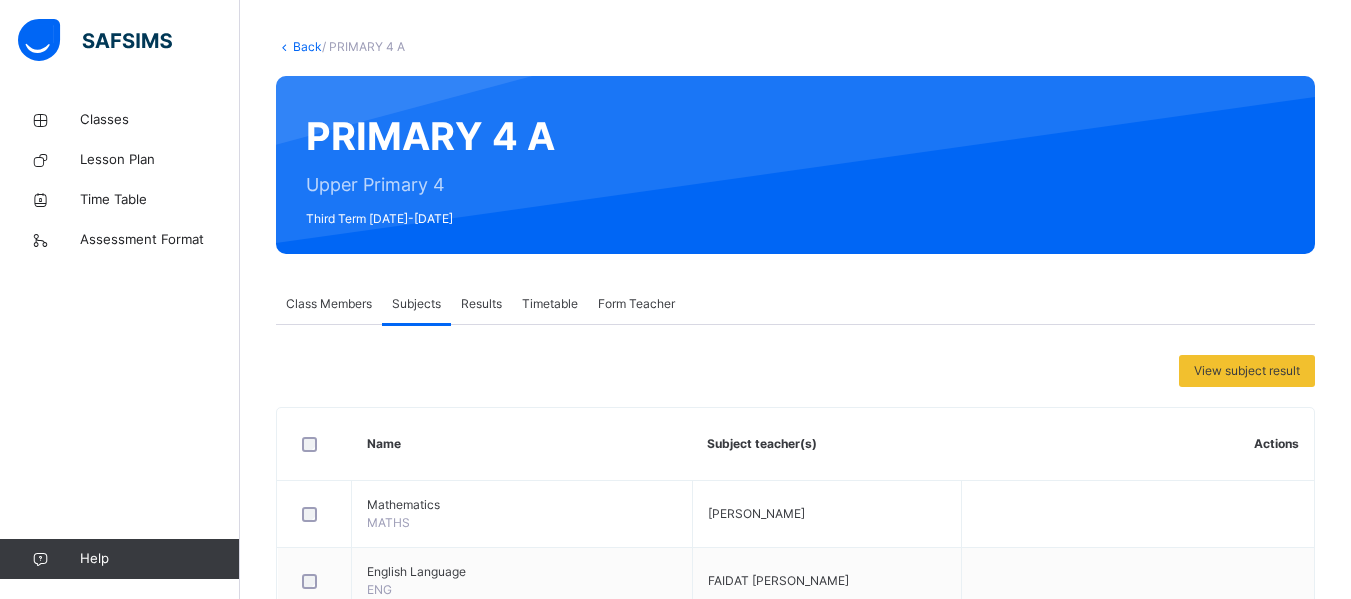 scroll, scrollTop: 0, scrollLeft: 0, axis: both 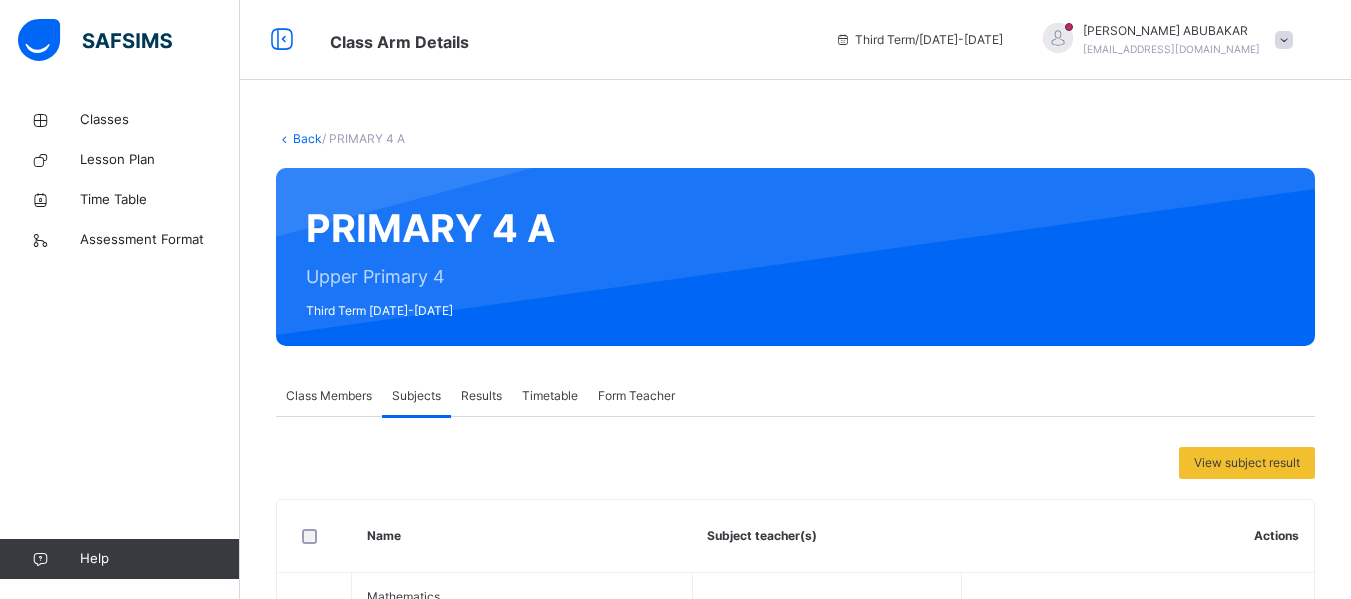 click on "/ PRIMARY 4 A" at bounding box center (363, 138) 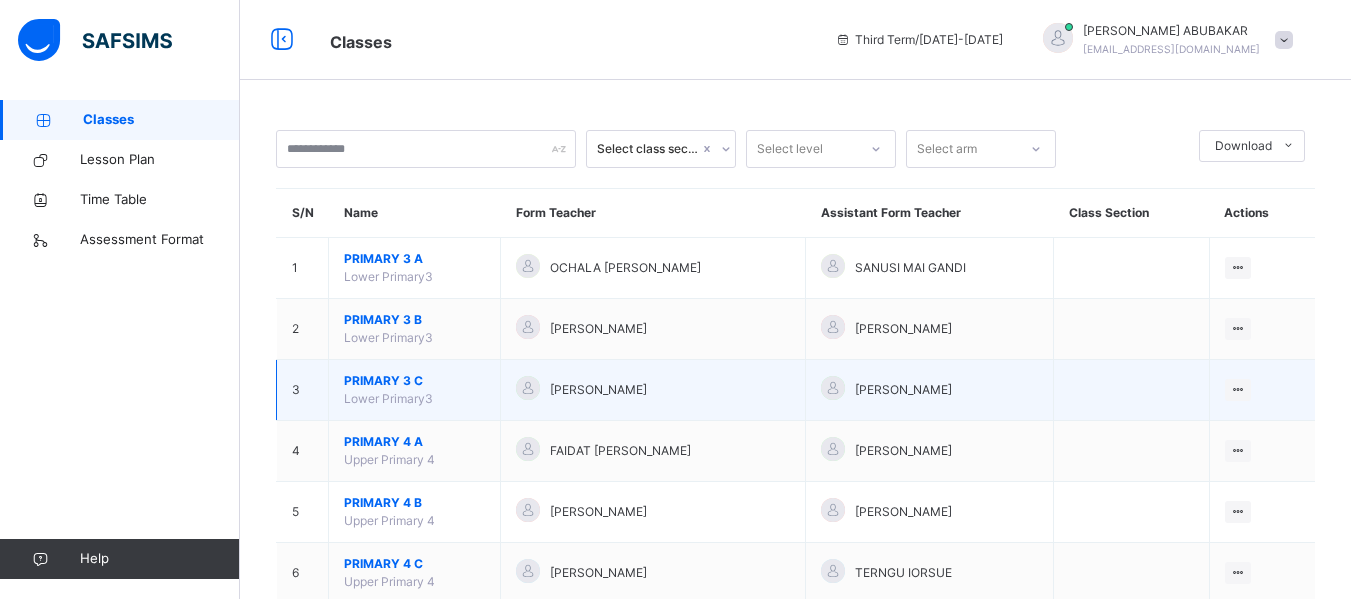 click on "PRIMARY 3   C" at bounding box center (414, 381) 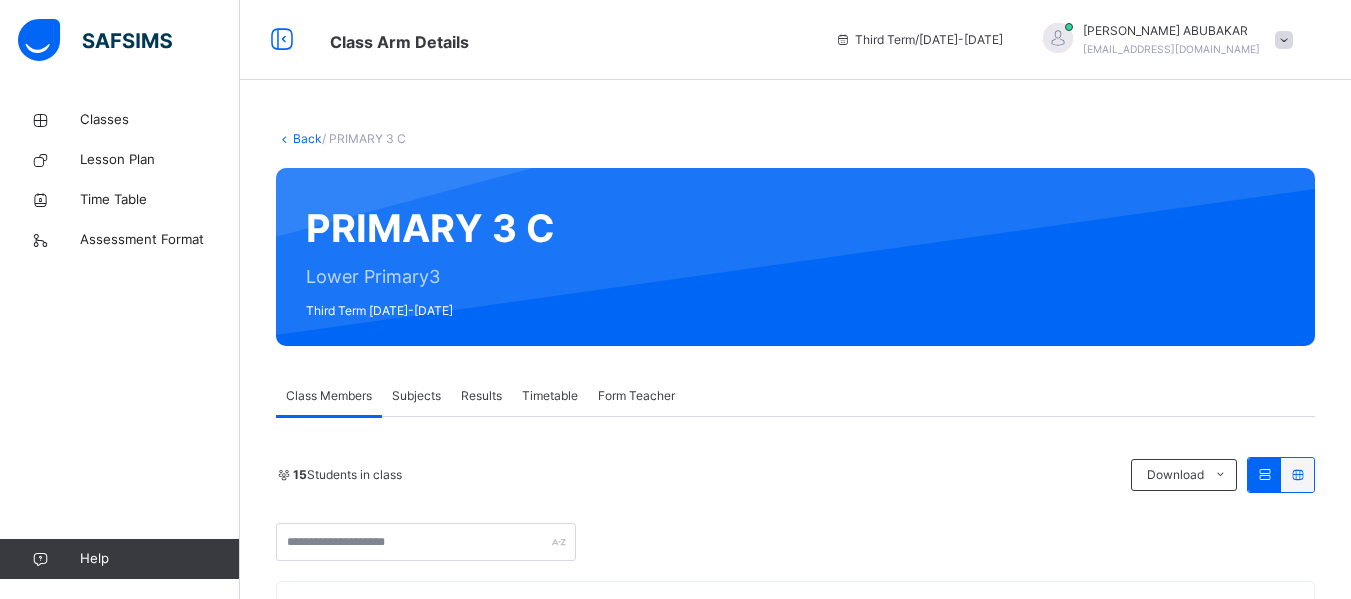 click on "Subjects" at bounding box center [416, 396] 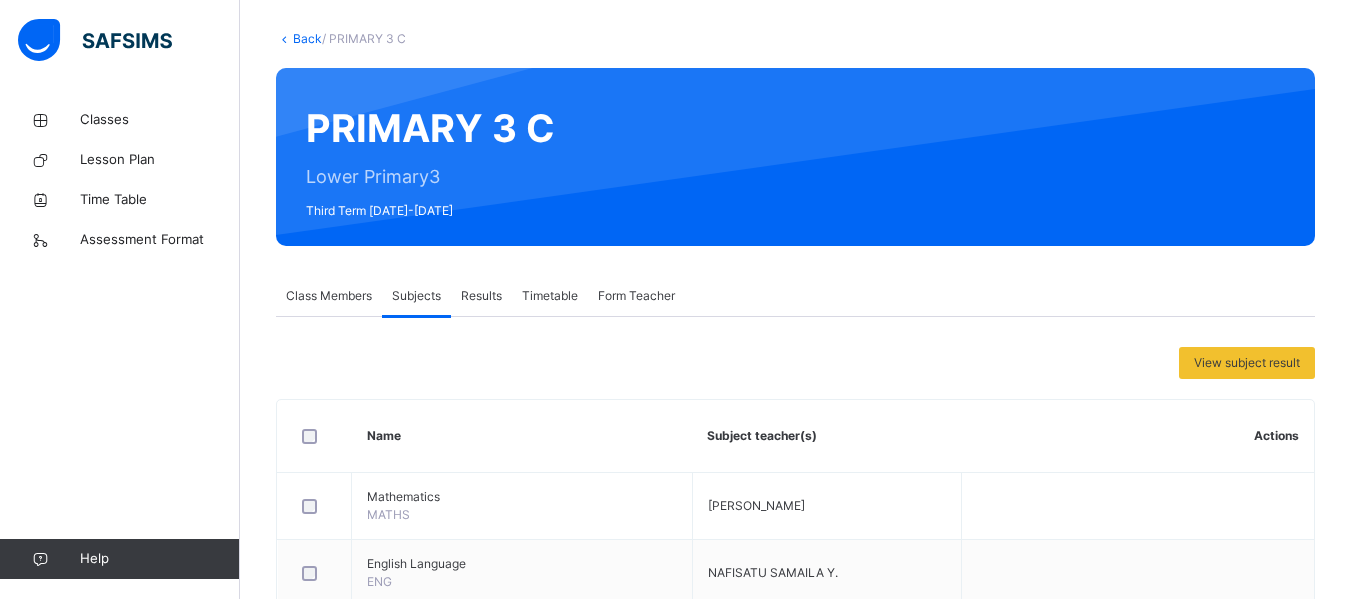 scroll, scrollTop: 400, scrollLeft: 0, axis: vertical 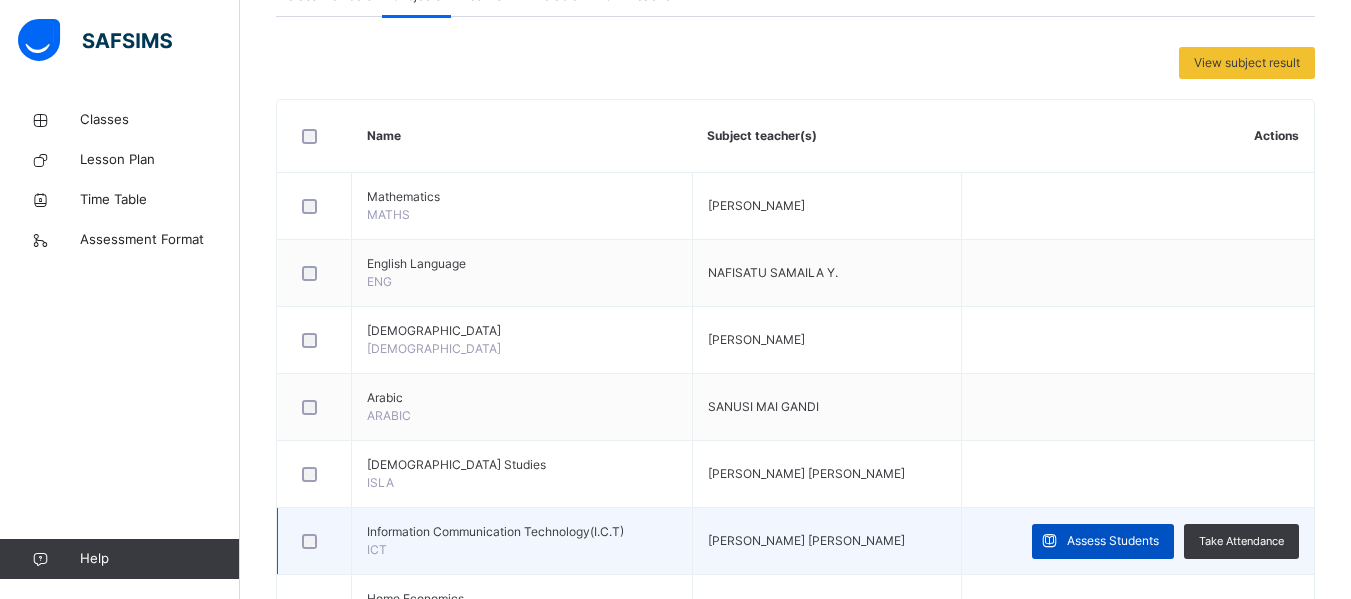 click on "Assess Students" at bounding box center [1113, 541] 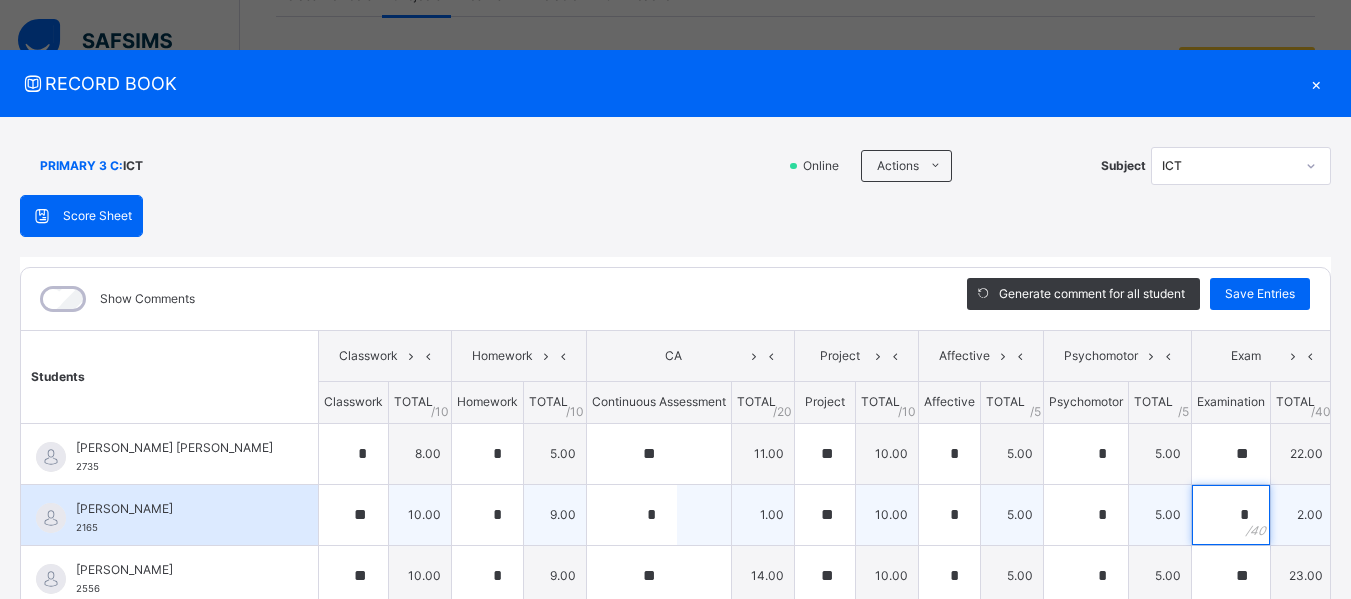 click on "*" at bounding box center [1231, 515] 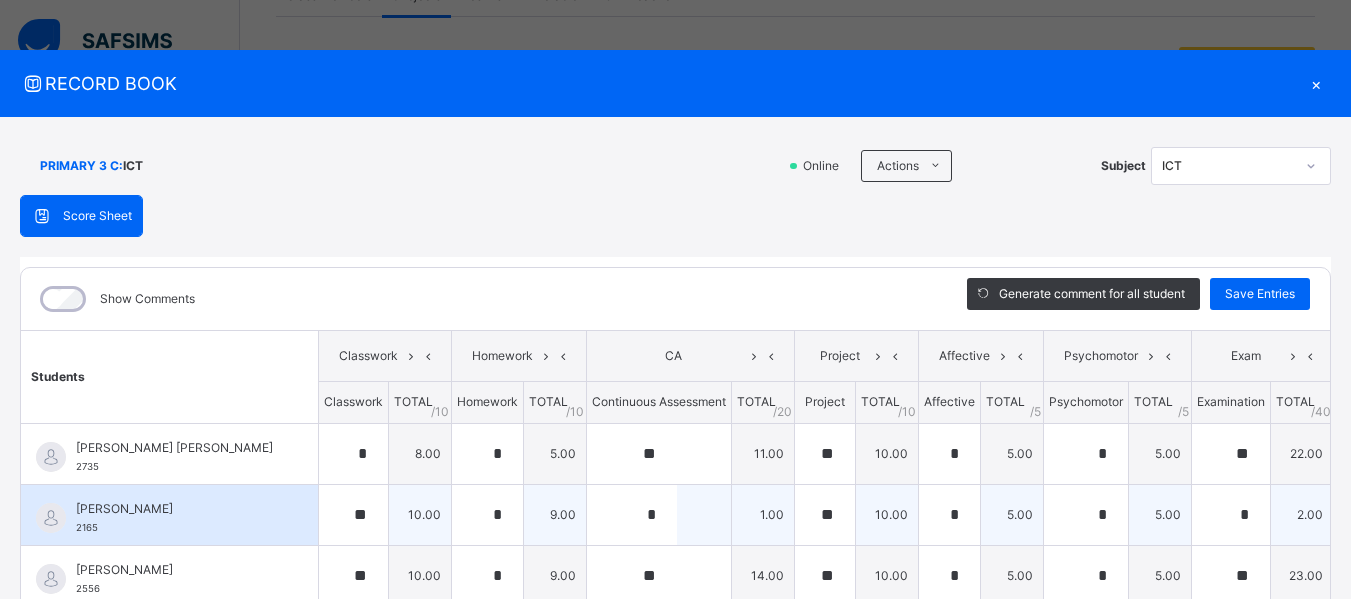 click on "*" at bounding box center (1231, 515) 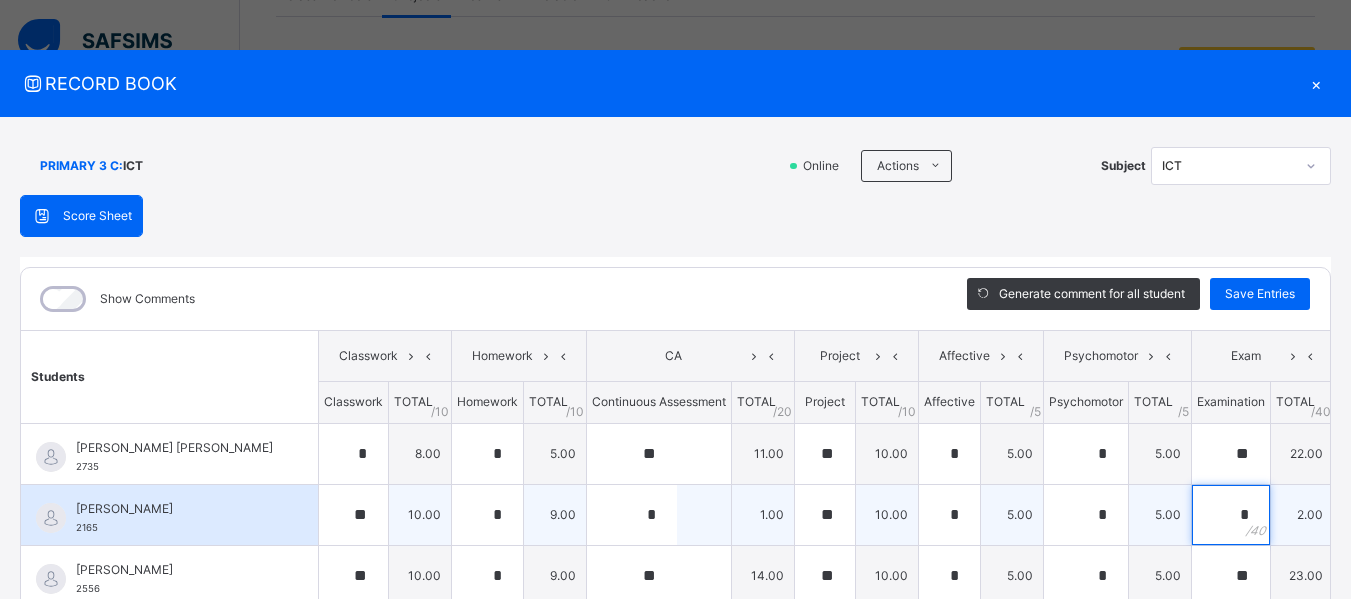 click on "*" at bounding box center (1231, 515) 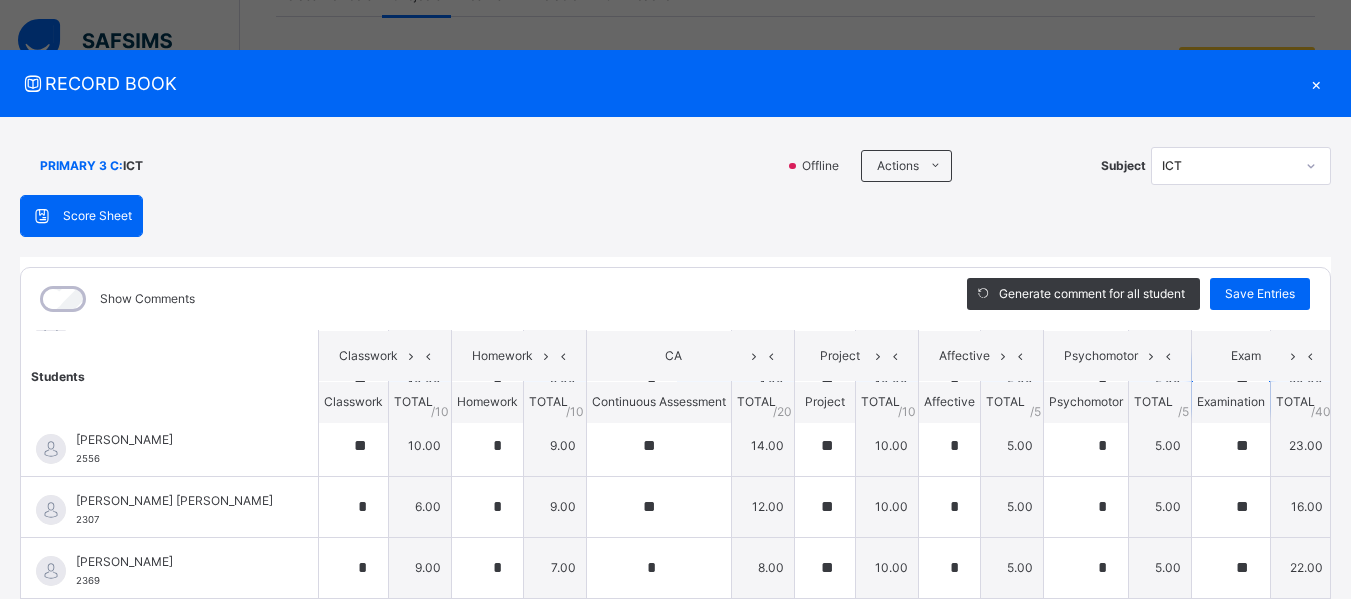 scroll, scrollTop: 300, scrollLeft: 0, axis: vertical 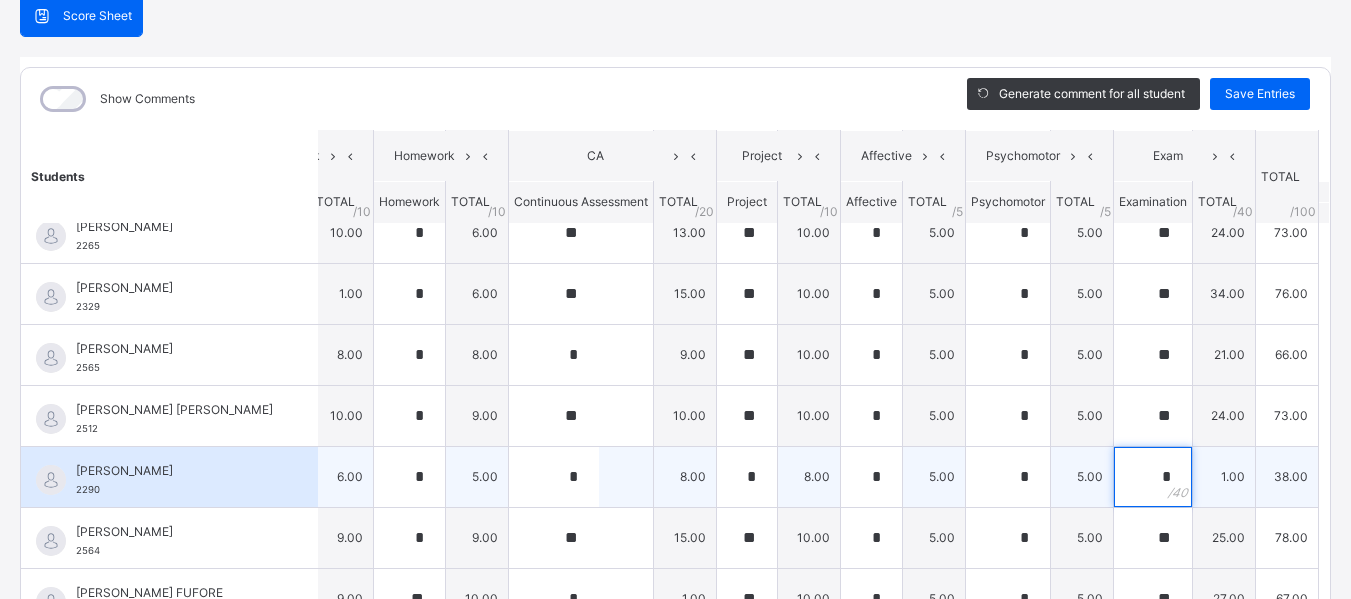 click on "*" at bounding box center (1153, 477) 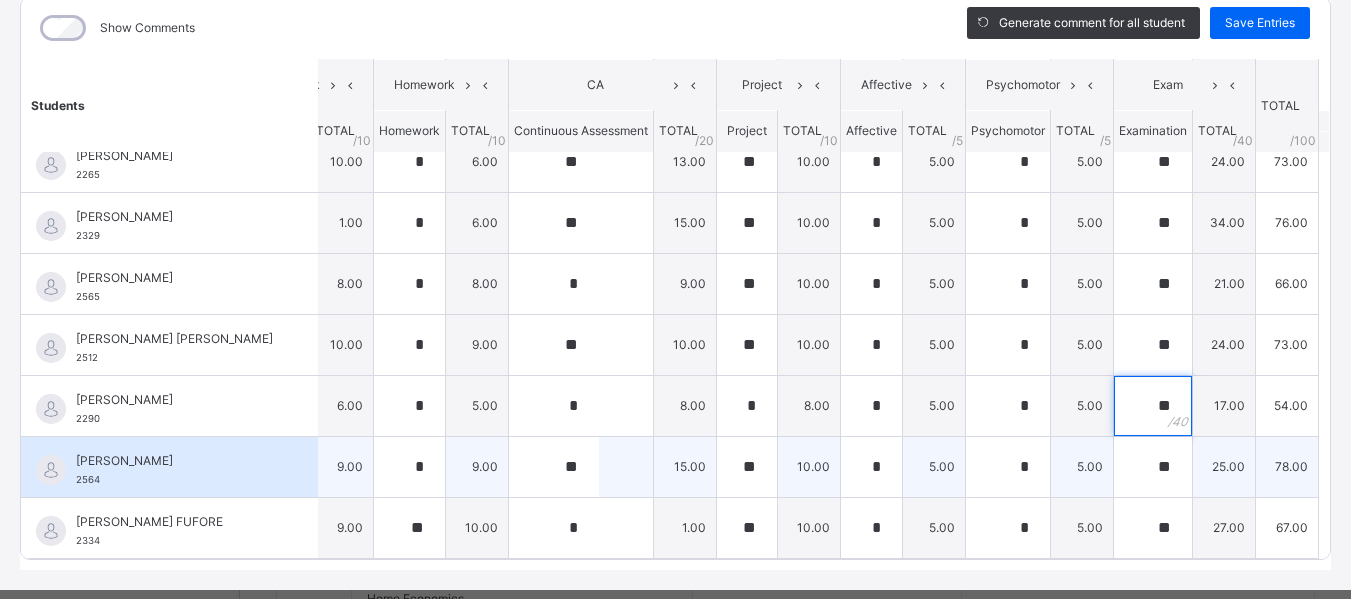 scroll, scrollTop: 327, scrollLeft: 0, axis: vertical 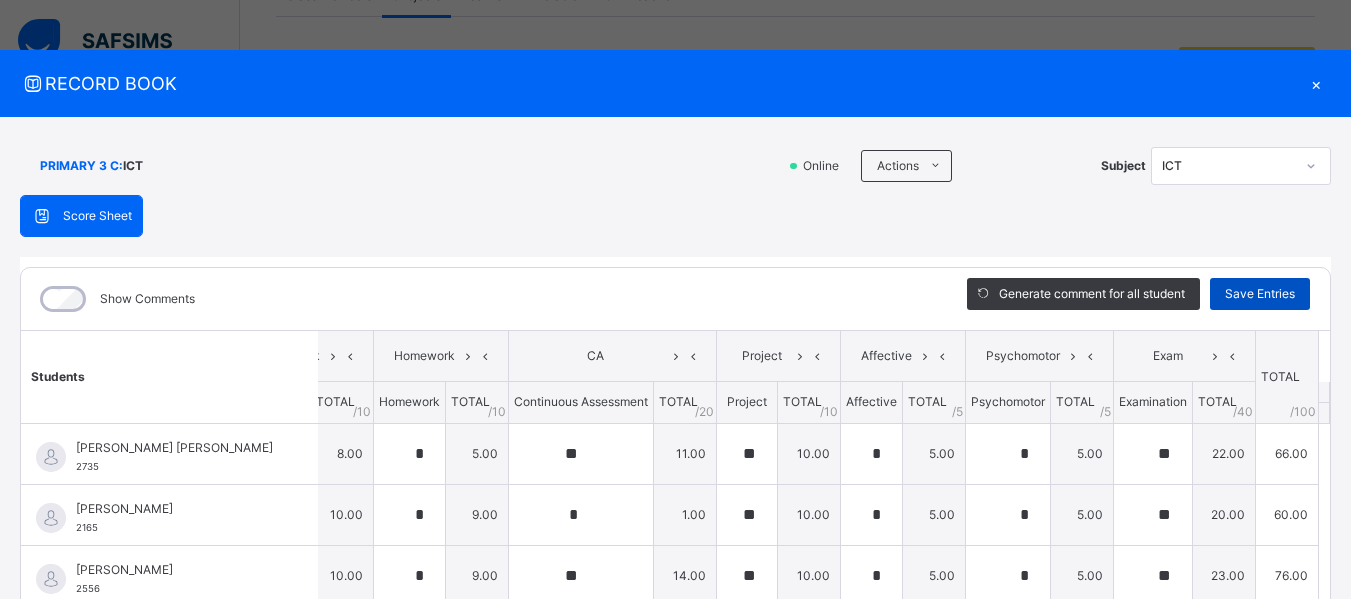 click on "Save Entries" at bounding box center [1260, 294] 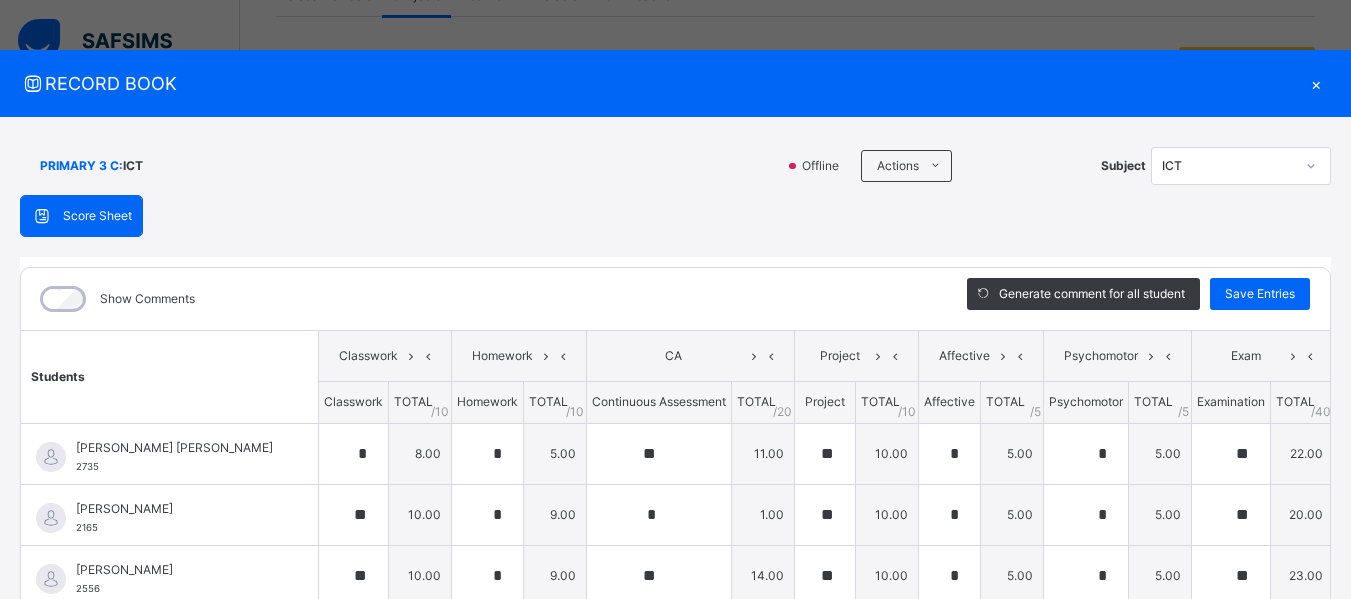 click on "×" at bounding box center [1316, 83] 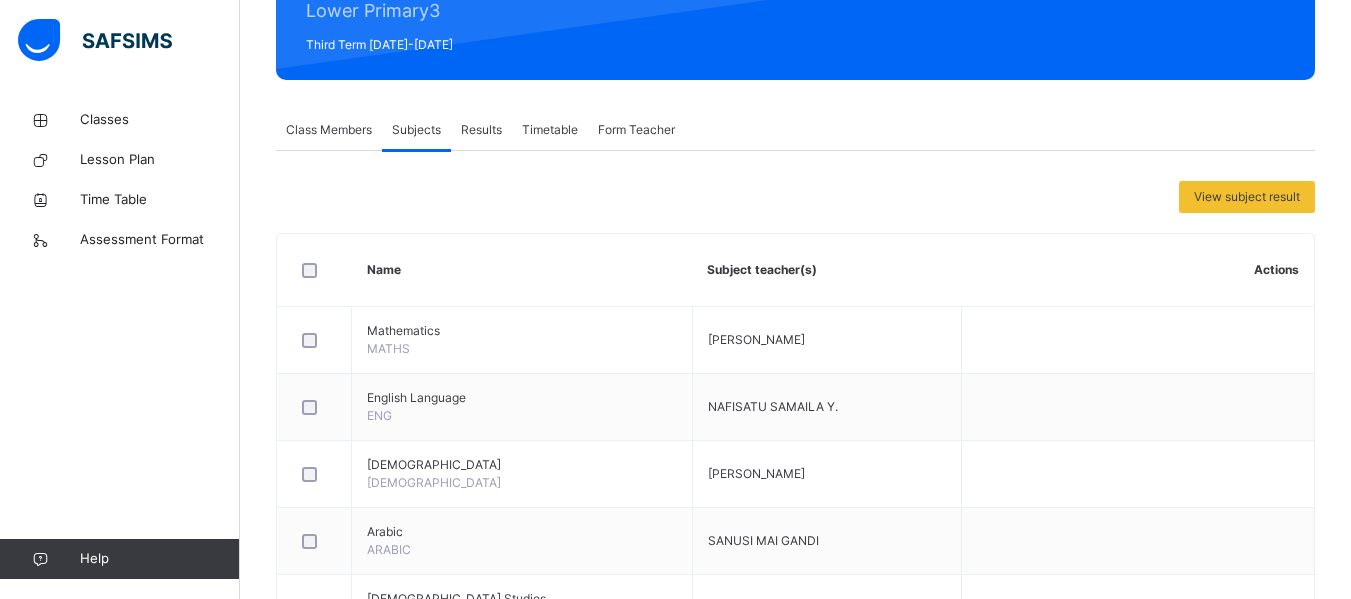 scroll, scrollTop: 0, scrollLeft: 0, axis: both 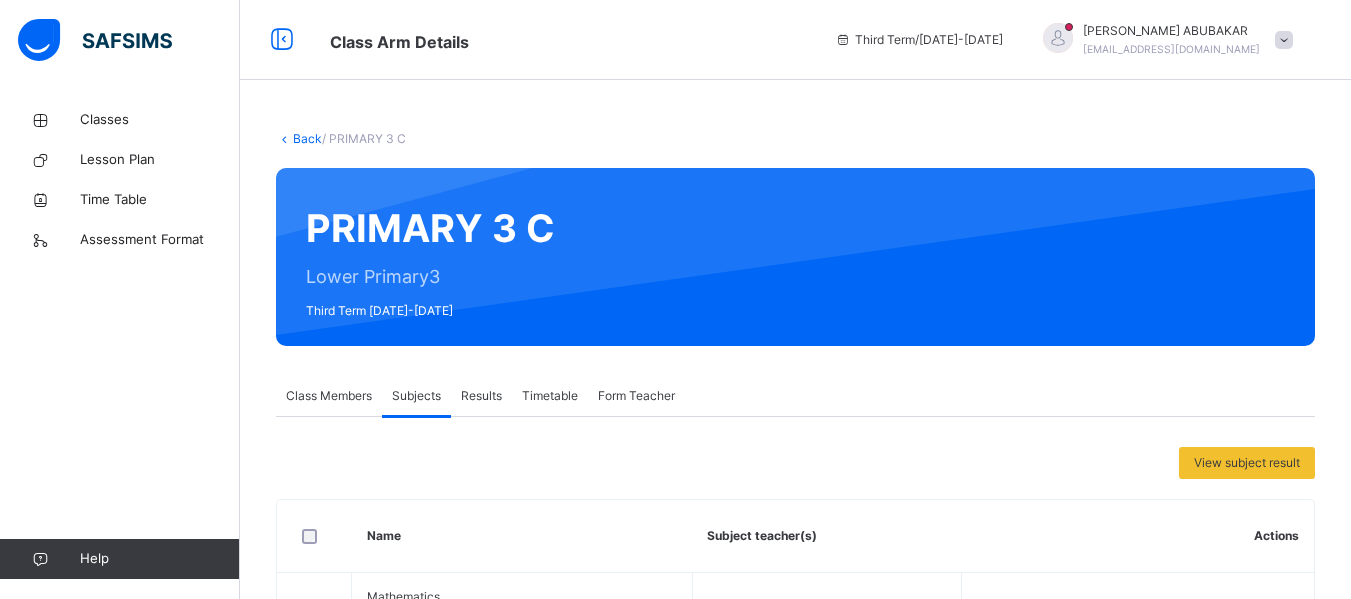 click on "Back" at bounding box center [307, 138] 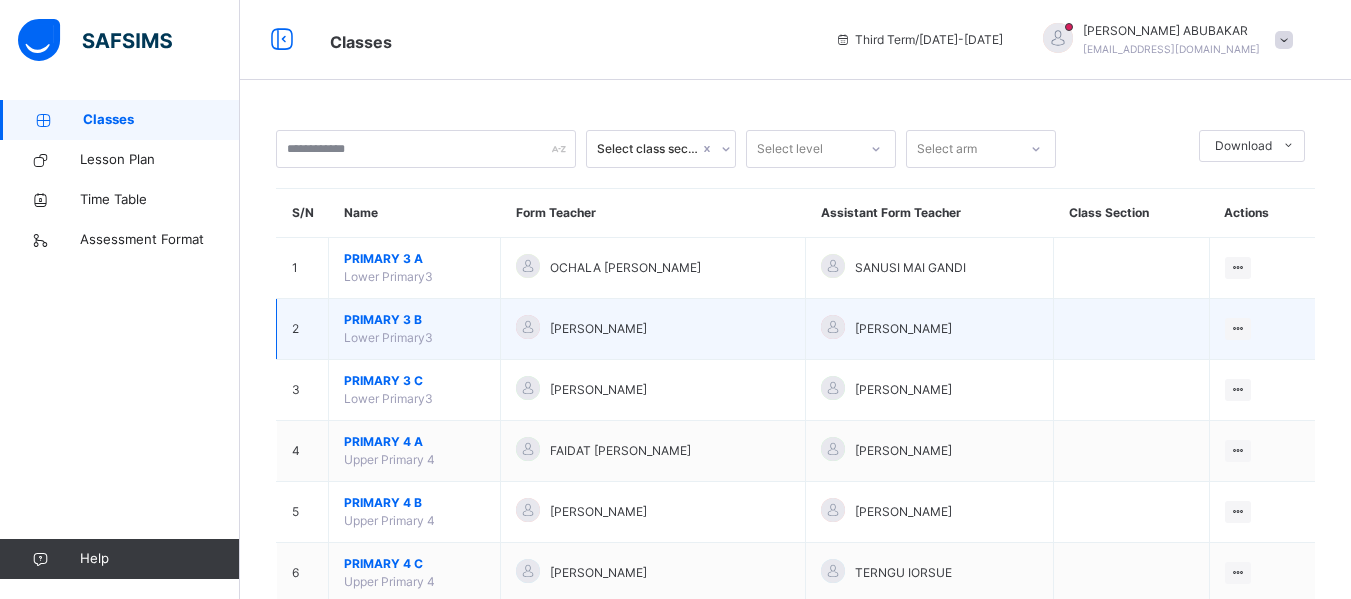 click on "PRIMARY 3   B" at bounding box center (414, 320) 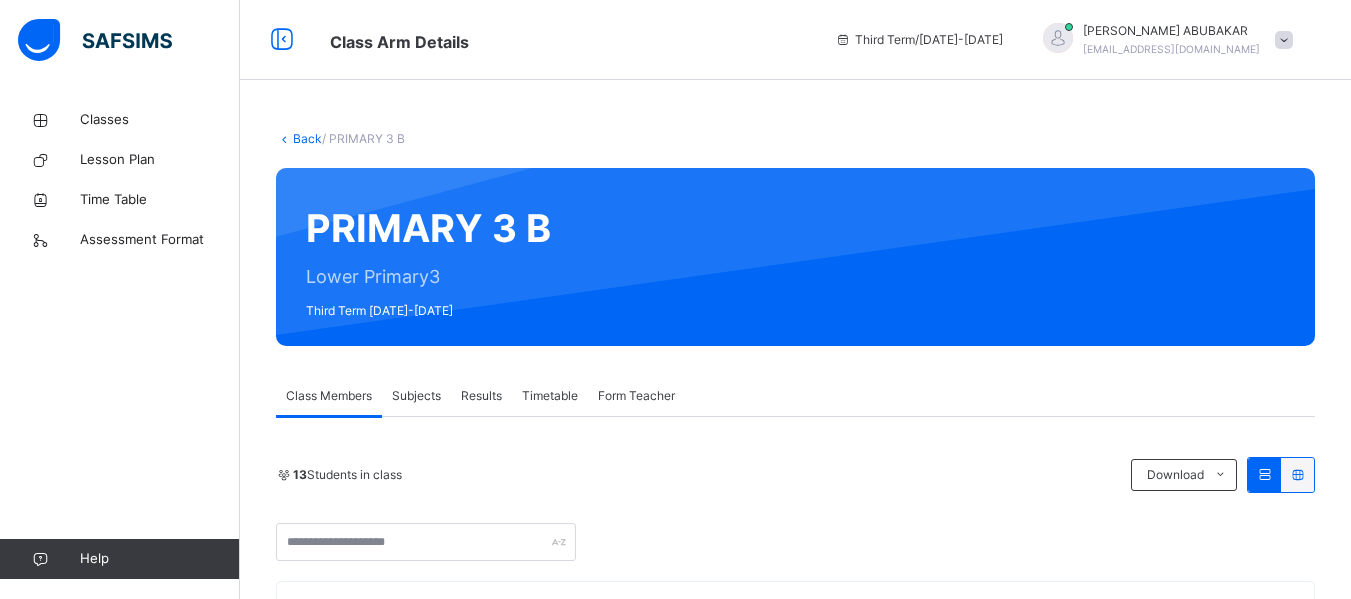 click on "Subjects" at bounding box center (416, 396) 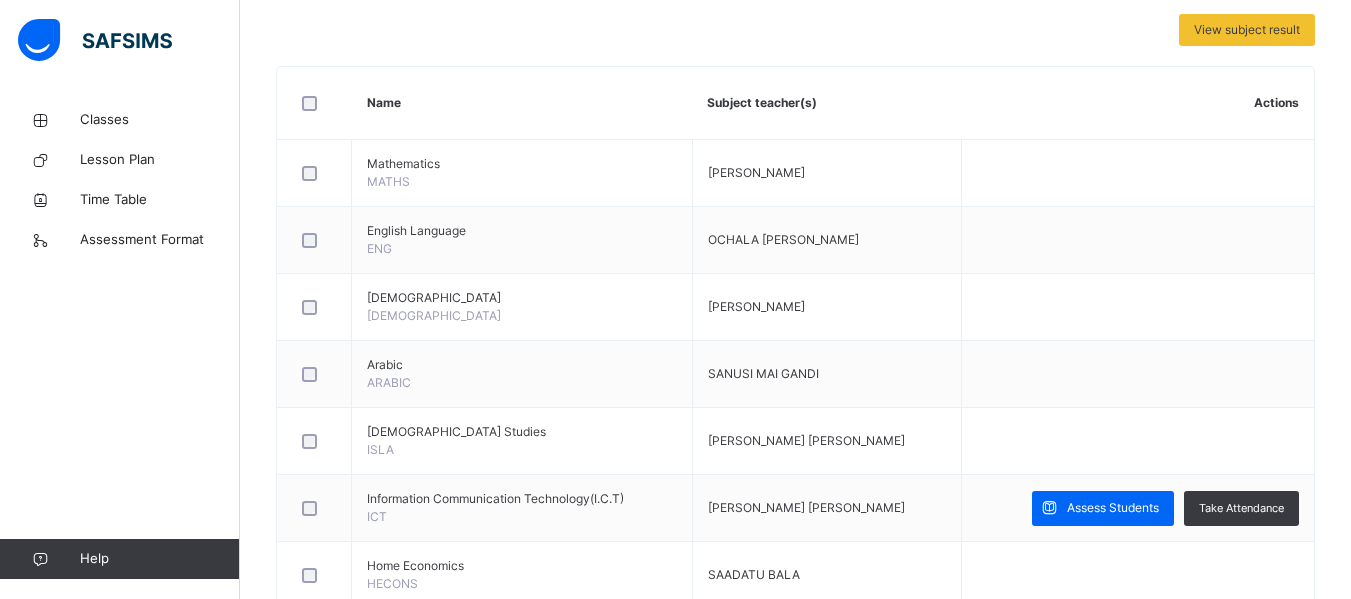 scroll, scrollTop: 600, scrollLeft: 0, axis: vertical 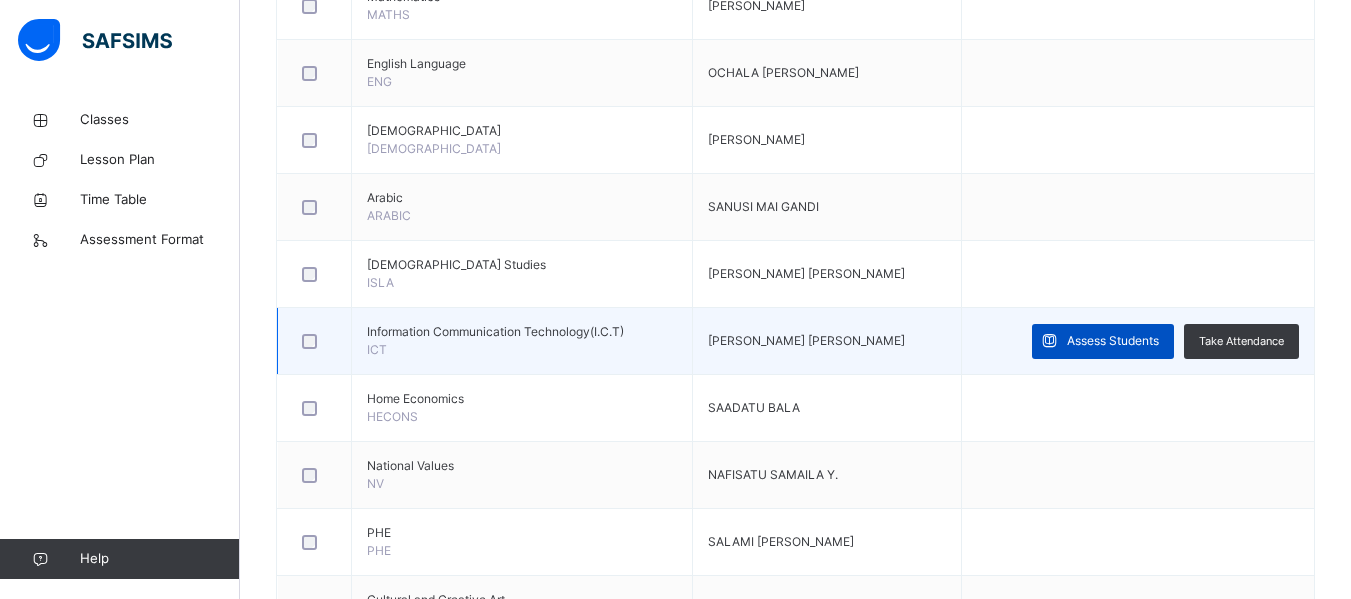 click on "Assess Students" at bounding box center [1103, 341] 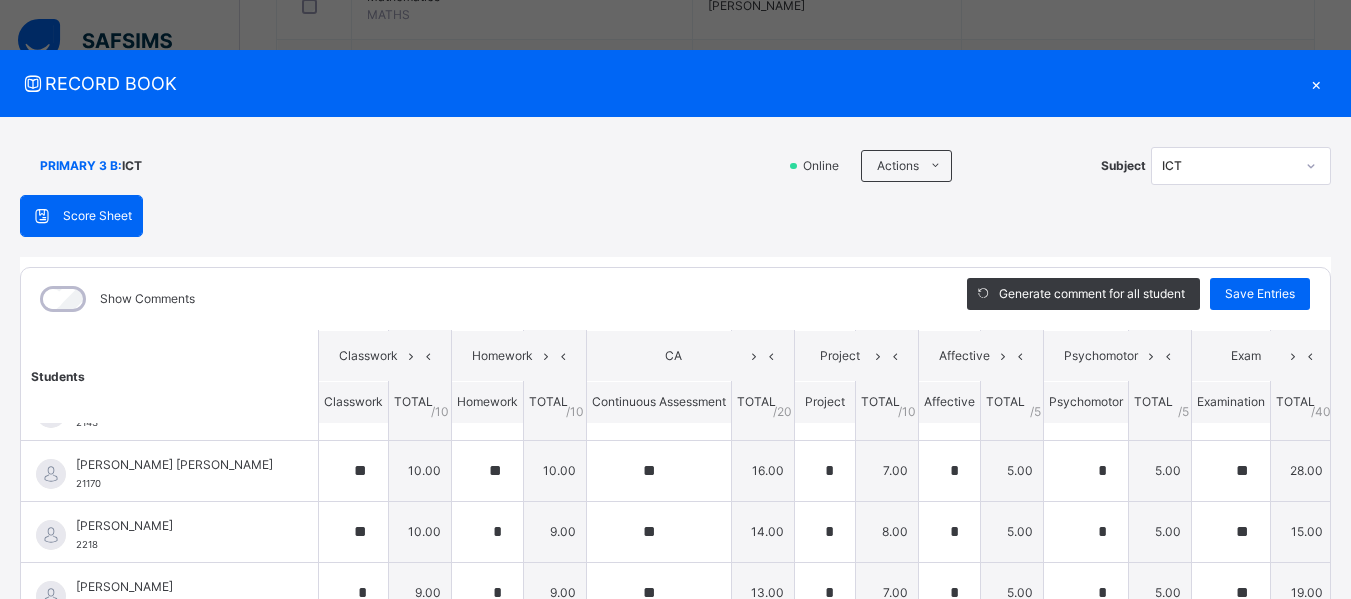 scroll, scrollTop: 400, scrollLeft: 0, axis: vertical 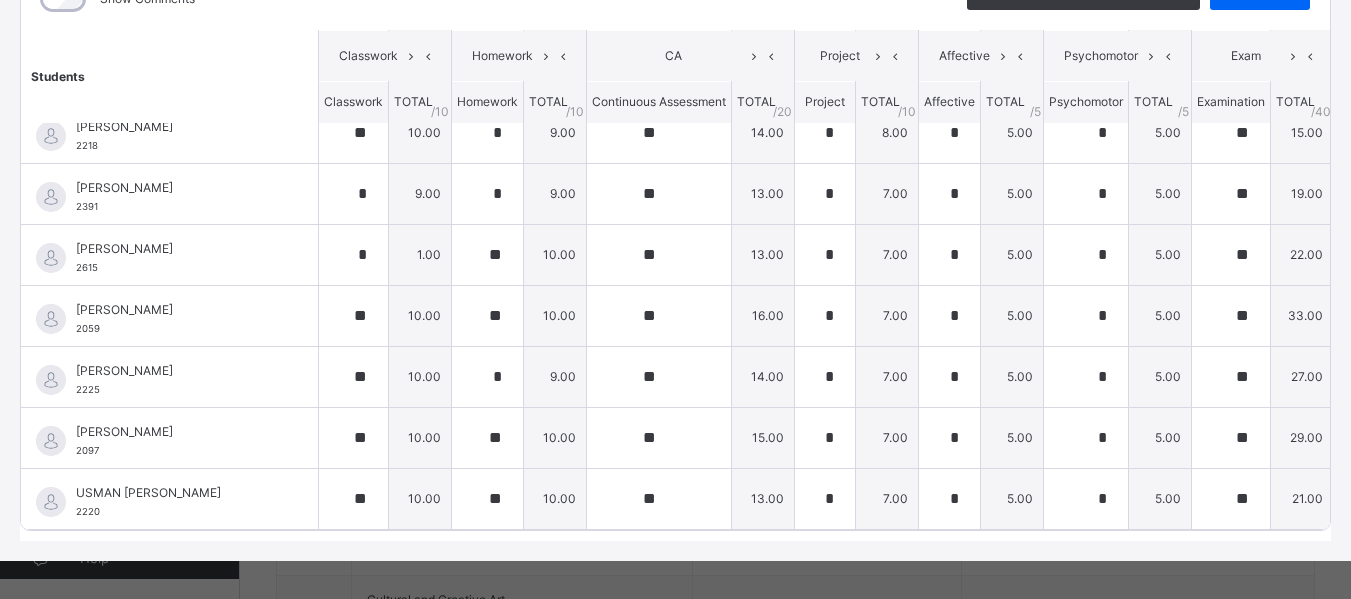 click on "Show Comments   Generate comment for all student   Save Entries Class Level:  PRIMARY 3   B Subject:  ICT Session:  2024/2025 Session Session:  Third Term Students Classwork Homework CA Project Affective Psychomotor Exam TOTAL /100 Comment Classwork TOTAL / 10 Homework TOTAL / 10 Continuous Assessment TOTAL / 20 Project TOTAL / 10 Affective TOTAL / 5 Psychomotor TOTAL / 5 Examination TOTAL / 40 ABDU [PERSON_NAME]  2191 ABDU [PERSON_NAME]  2191 ** 10.00 ** 10.00 ** 15.00 * 8.00 * 5.00 * 5.00 ** 33.00 86.00 Generate comment 0 / 250   ×   Subject Teacher’s Comment Generate and see in full the comment developed by the AI with an option to regenerate the comment [PERSON_NAME] [PERSON_NAME]    2191   Total 86.00  / 100.00 [PERSON_NAME] Bot   Regenerate     Use this comment   [PERSON_NAME] 2679 [PERSON_NAME] 2679 ** 10.00 ** 10.00 ** 18.00 * 7.00 * 5.00 * 5.00 ** 36.00 91.00 Generate comment 0 / 250   ×   Subject Teacher’s Comment [PERSON_NAME] [PERSON_NAME]   2679   Total 91.00  / 100.00 [PERSON_NAME] Bot   Regenerate       2628 2628" at bounding box center (675, 249) 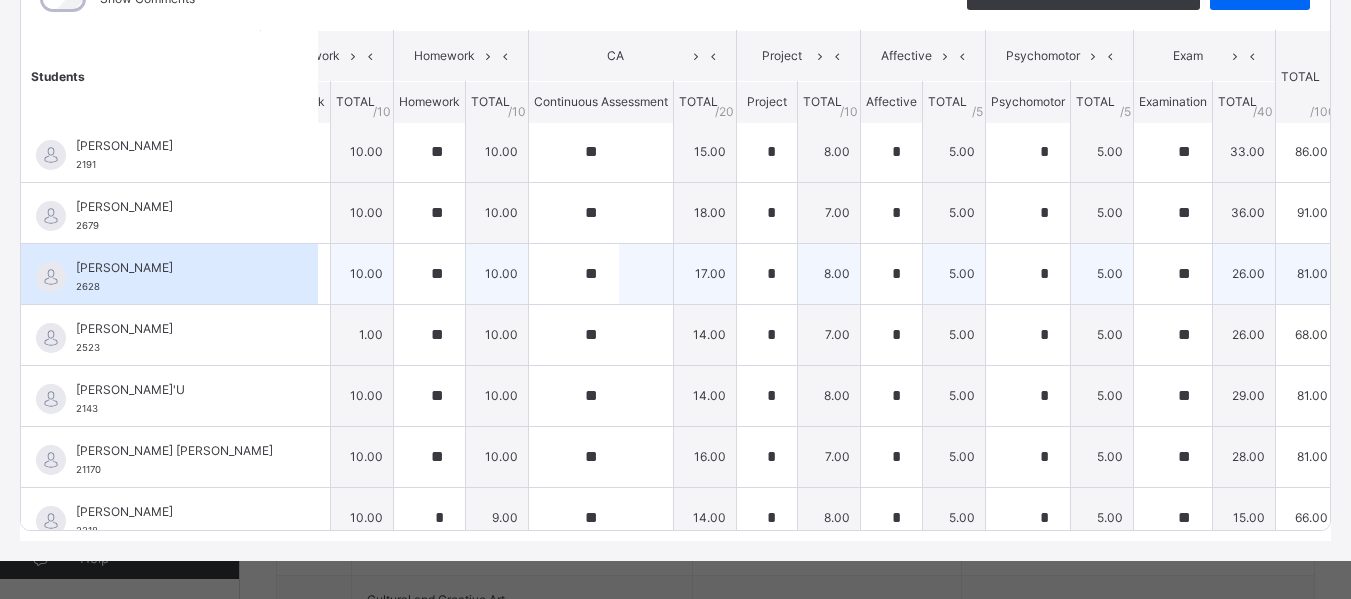 scroll, scrollTop: 0, scrollLeft: 58, axis: horizontal 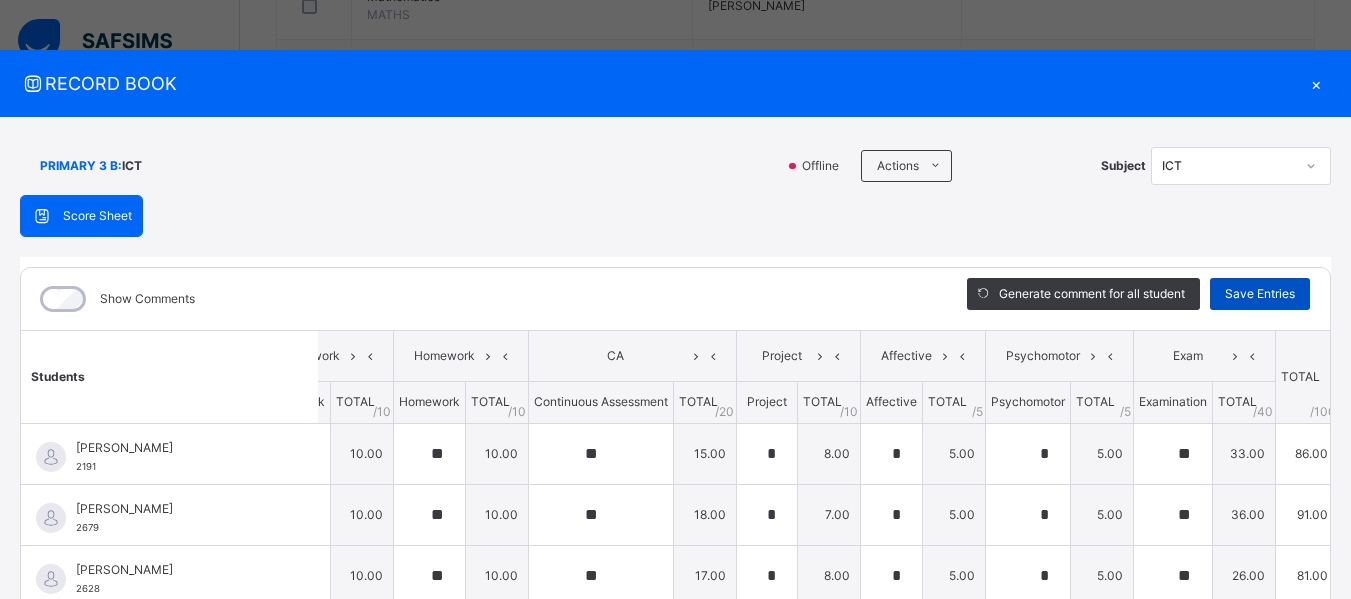 click on "Save Entries" at bounding box center [1260, 294] 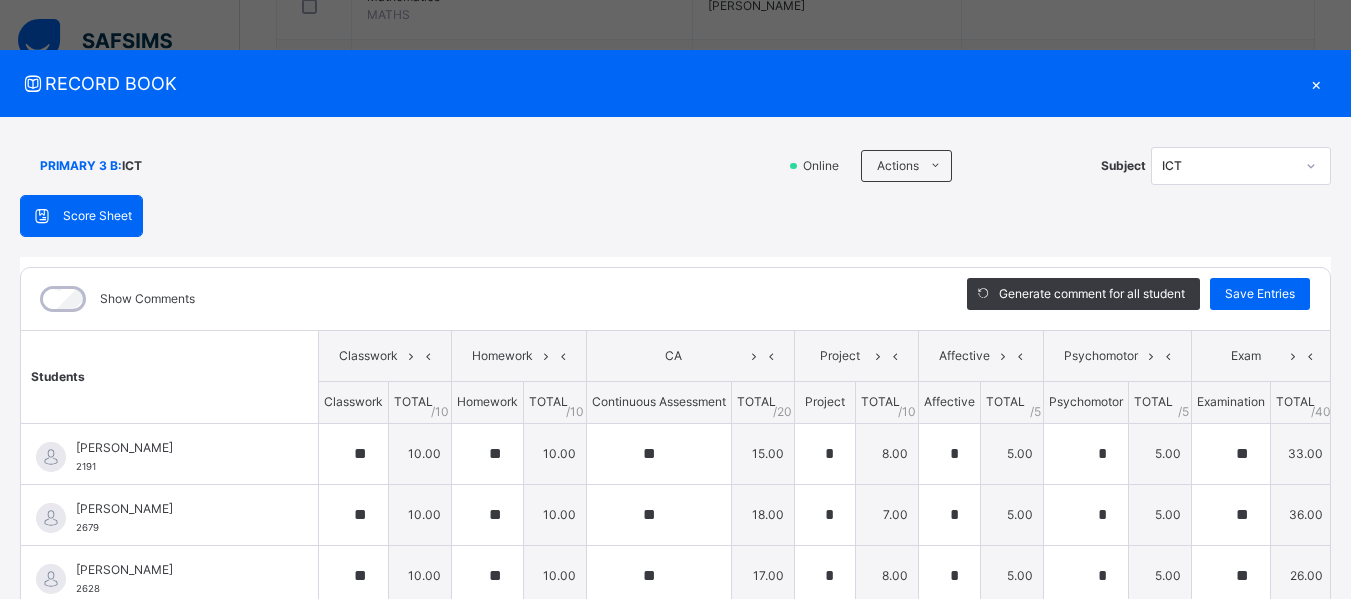 click on "×" at bounding box center [1316, 83] 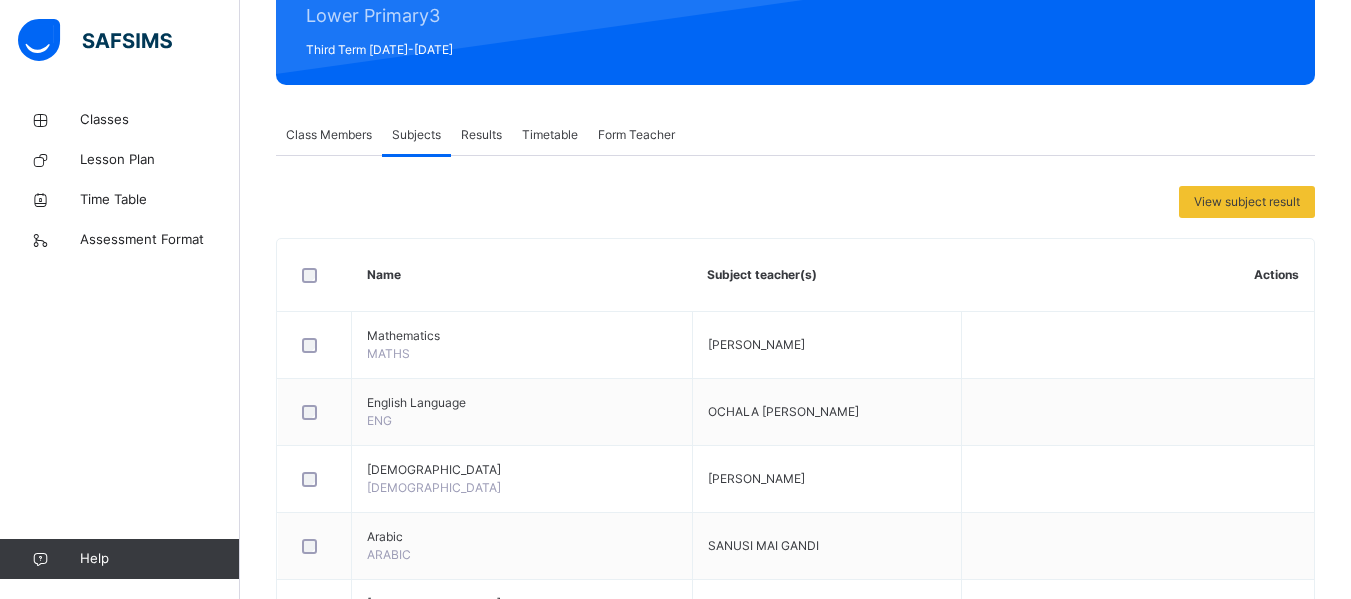scroll, scrollTop: 100, scrollLeft: 0, axis: vertical 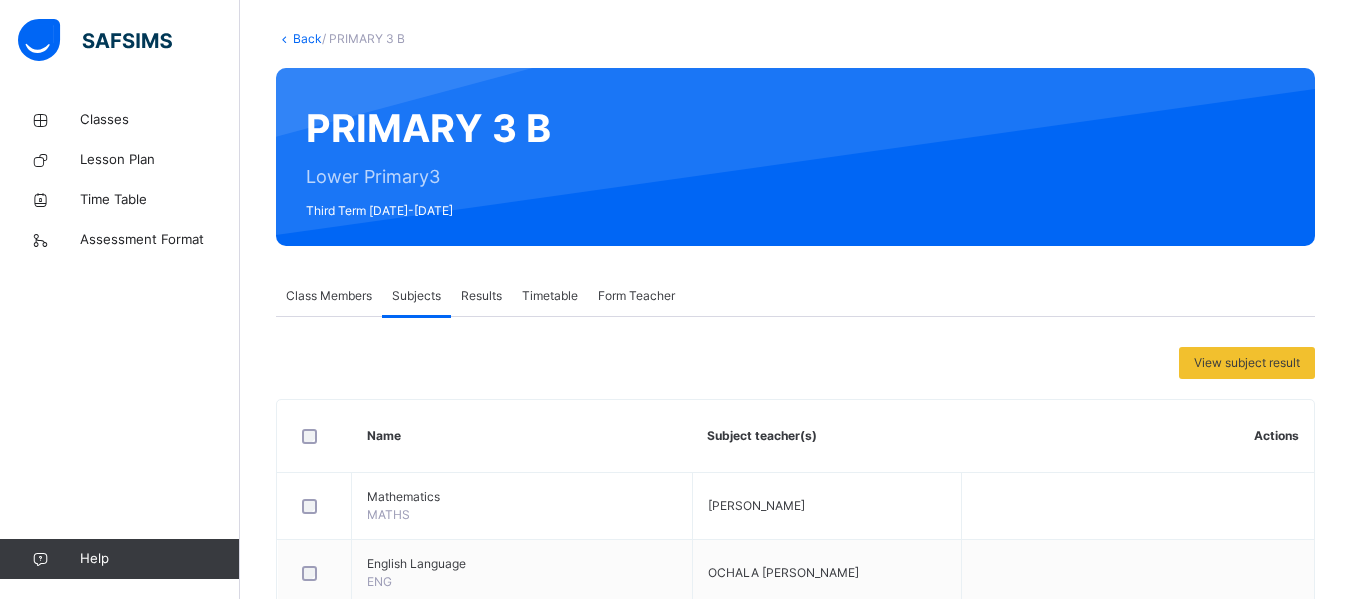 click on "Back" at bounding box center (307, 38) 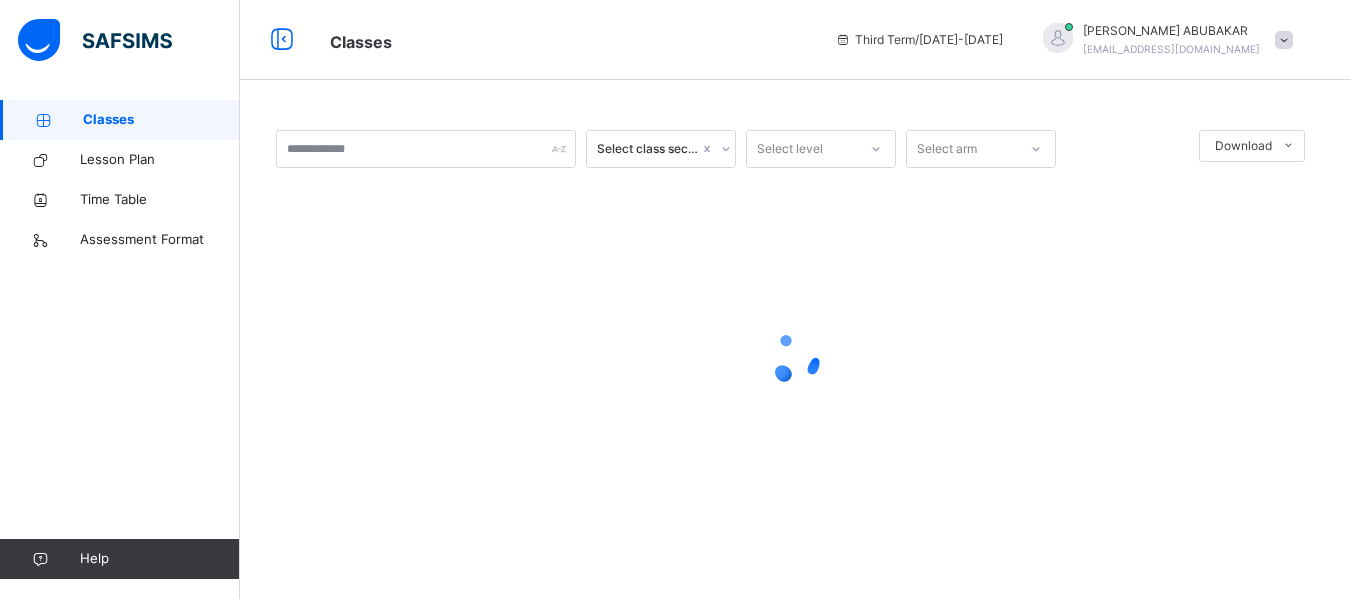 scroll, scrollTop: 0, scrollLeft: 0, axis: both 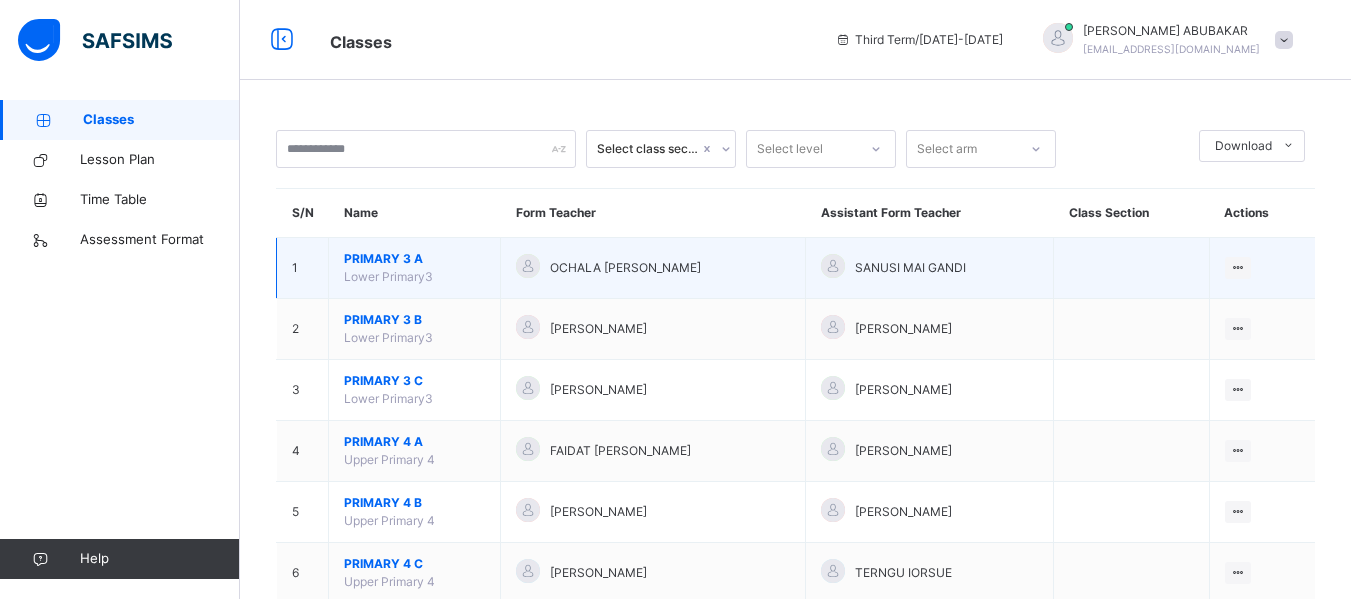 click on "PRIMARY 3   A" at bounding box center (414, 259) 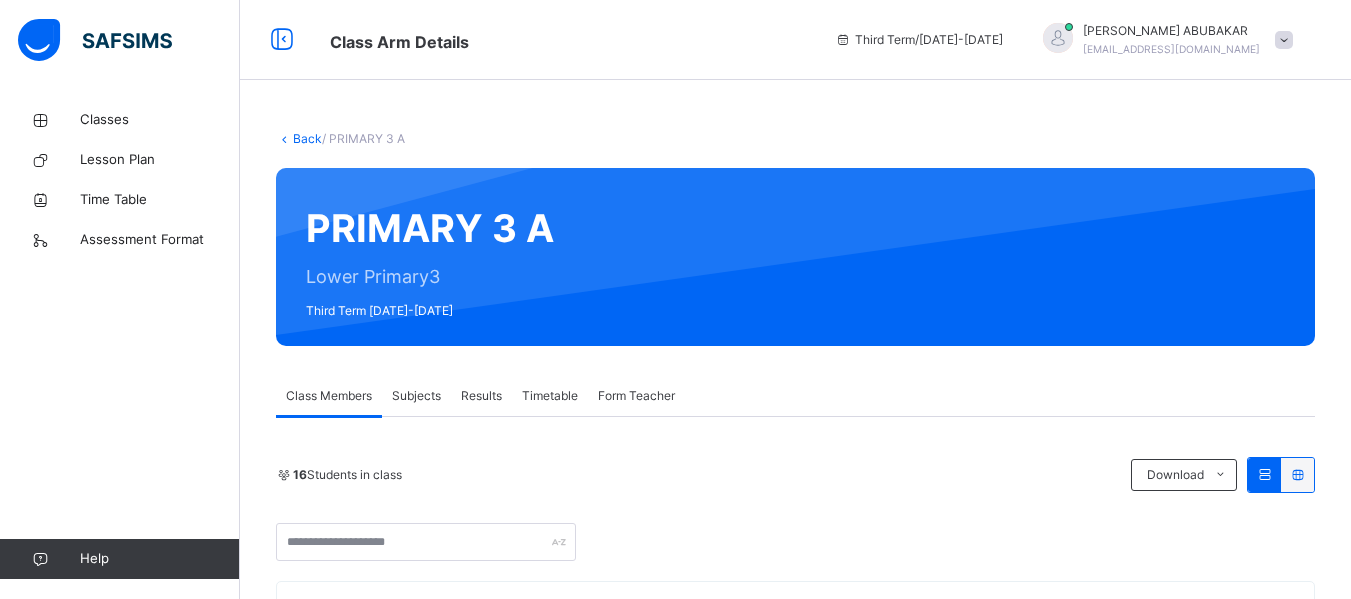 click on "Subjects" at bounding box center (416, 396) 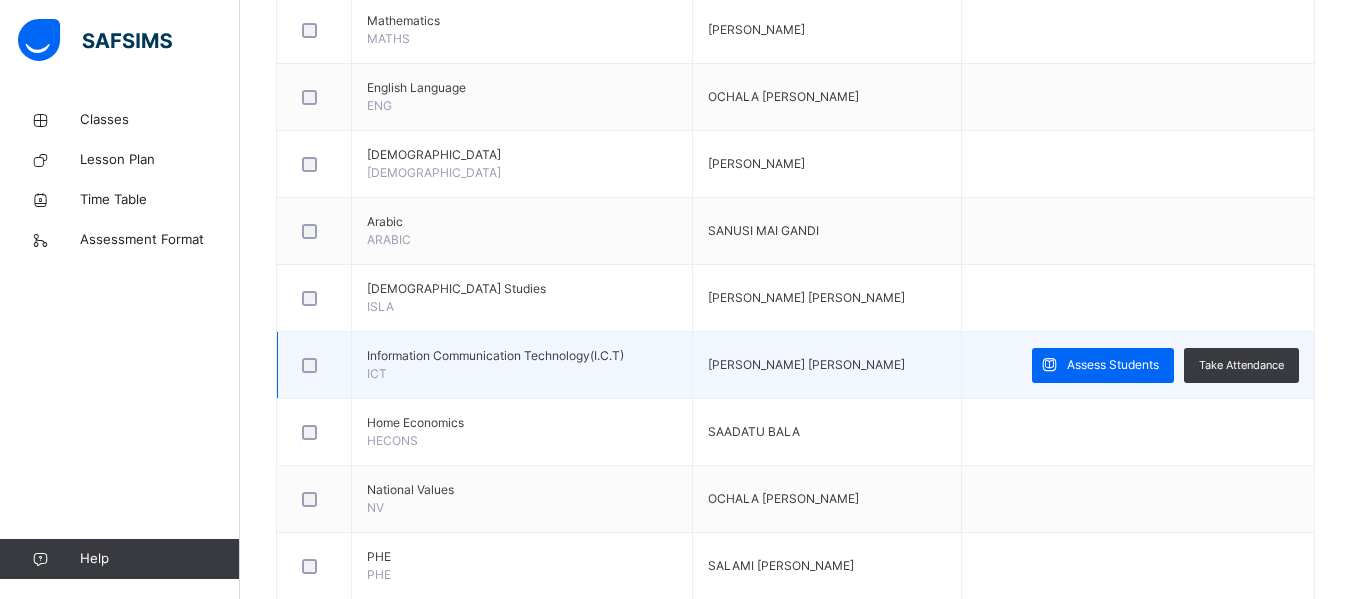 scroll, scrollTop: 600, scrollLeft: 0, axis: vertical 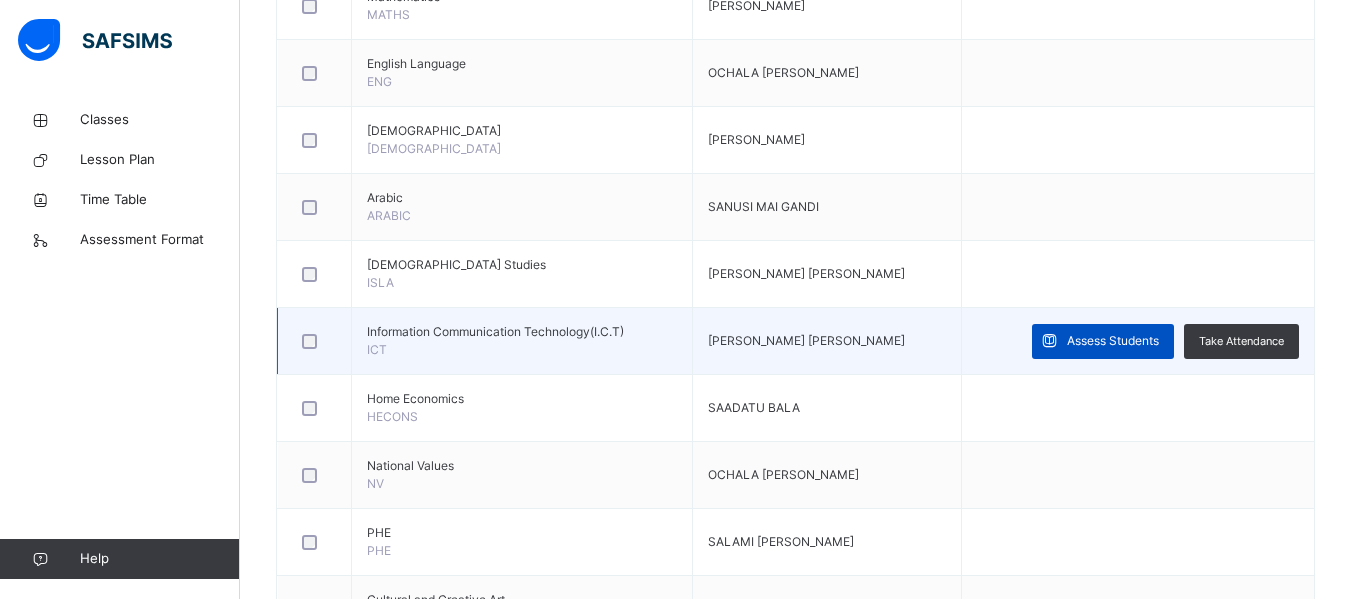 click on "Assess Students" at bounding box center [1113, 341] 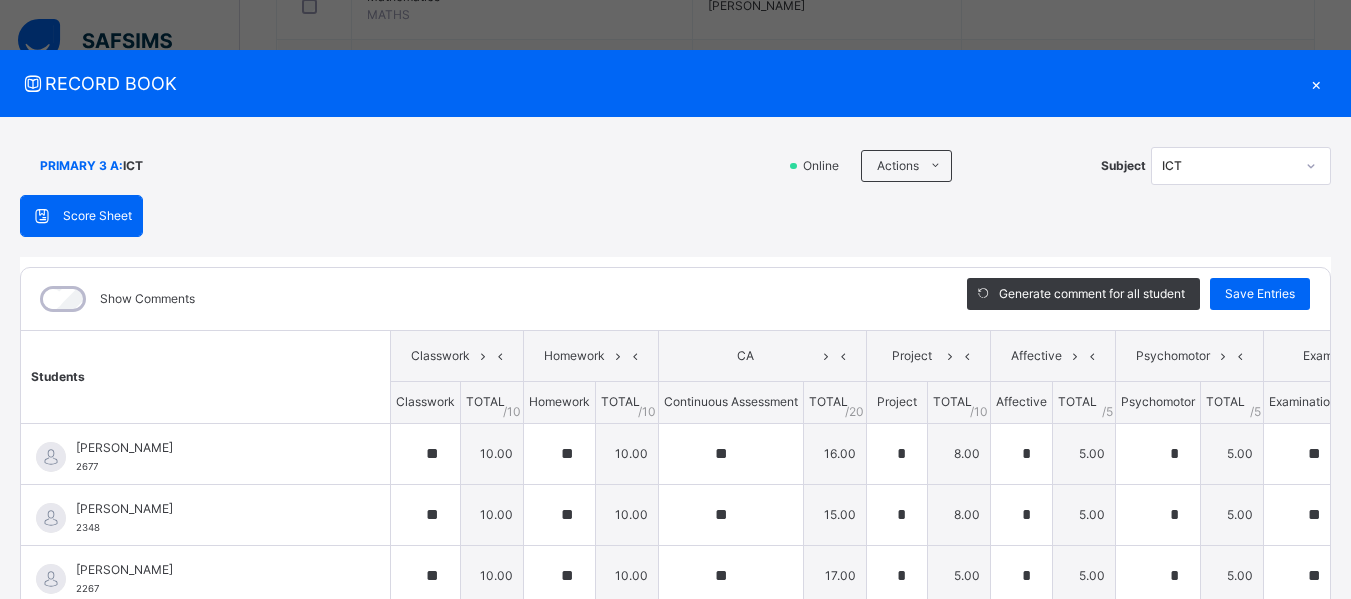 scroll, scrollTop: 200, scrollLeft: 0, axis: vertical 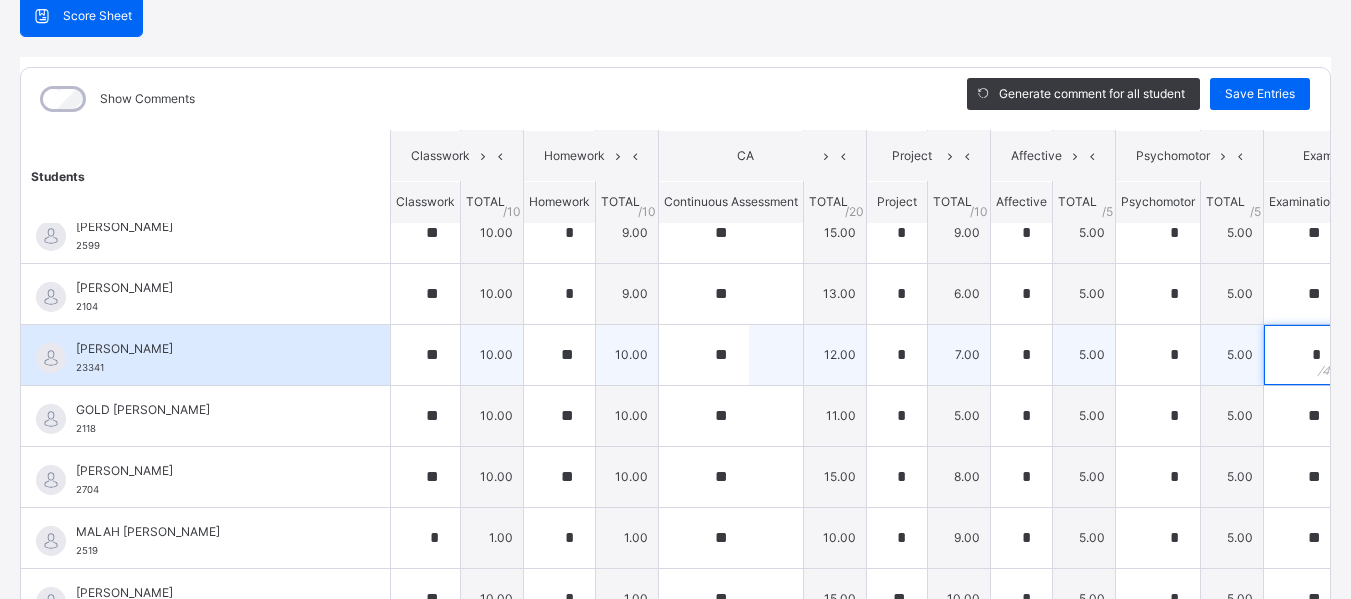 click on "*" at bounding box center [1303, 355] 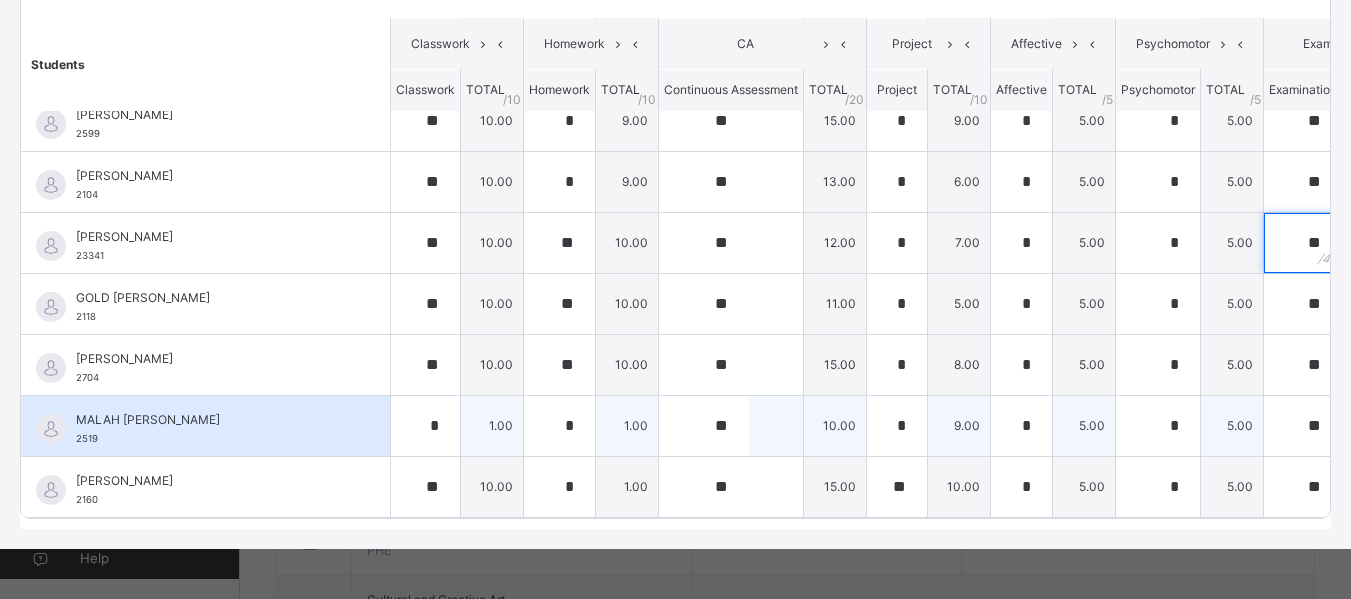 scroll, scrollTop: 327, scrollLeft: 0, axis: vertical 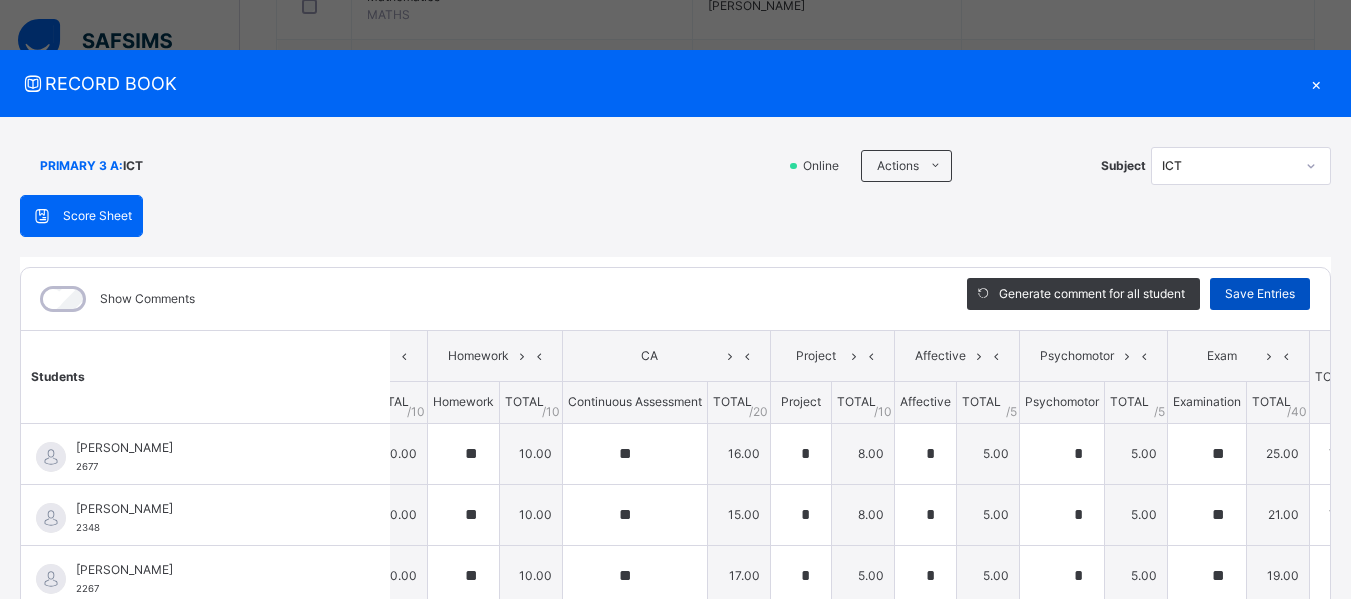 click on "Save Entries" at bounding box center (1260, 294) 